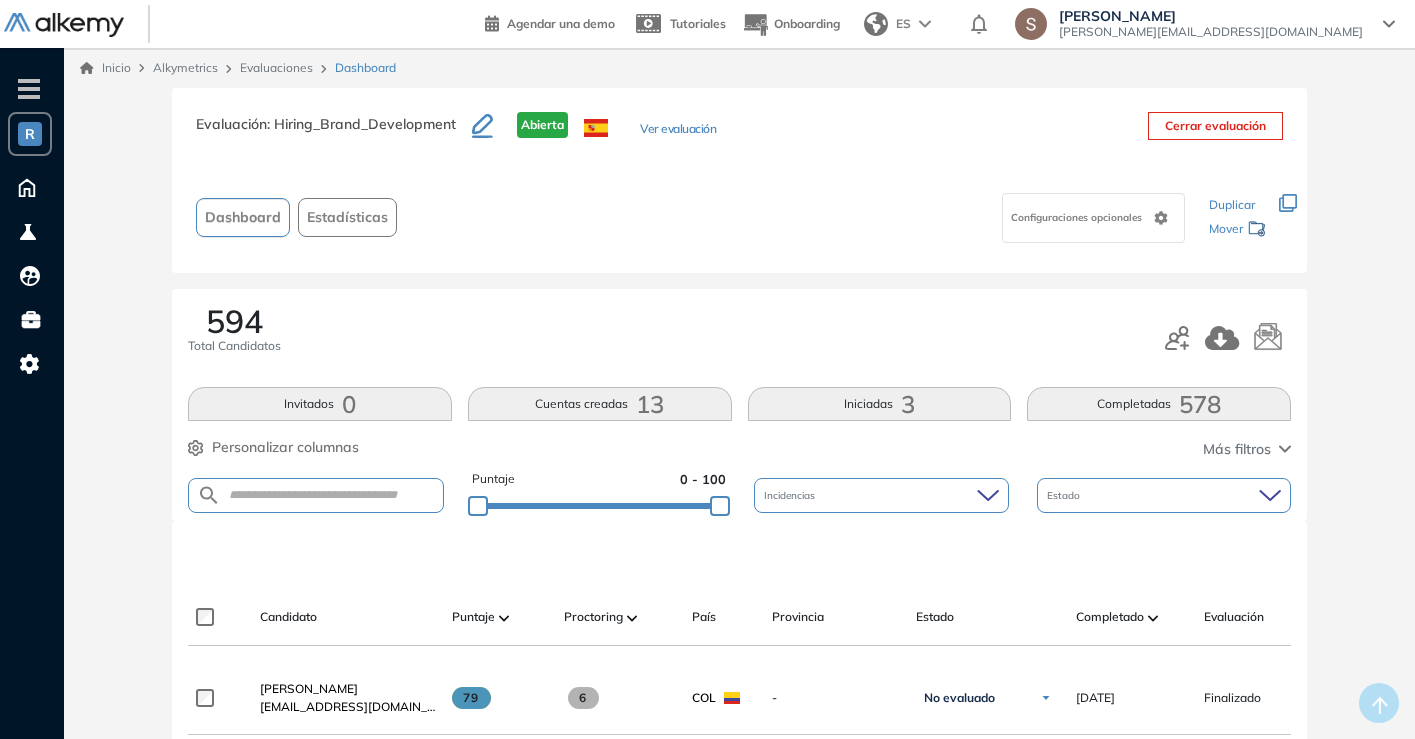 scroll, scrollTop: 0, scrollLeft: 0, axis: both 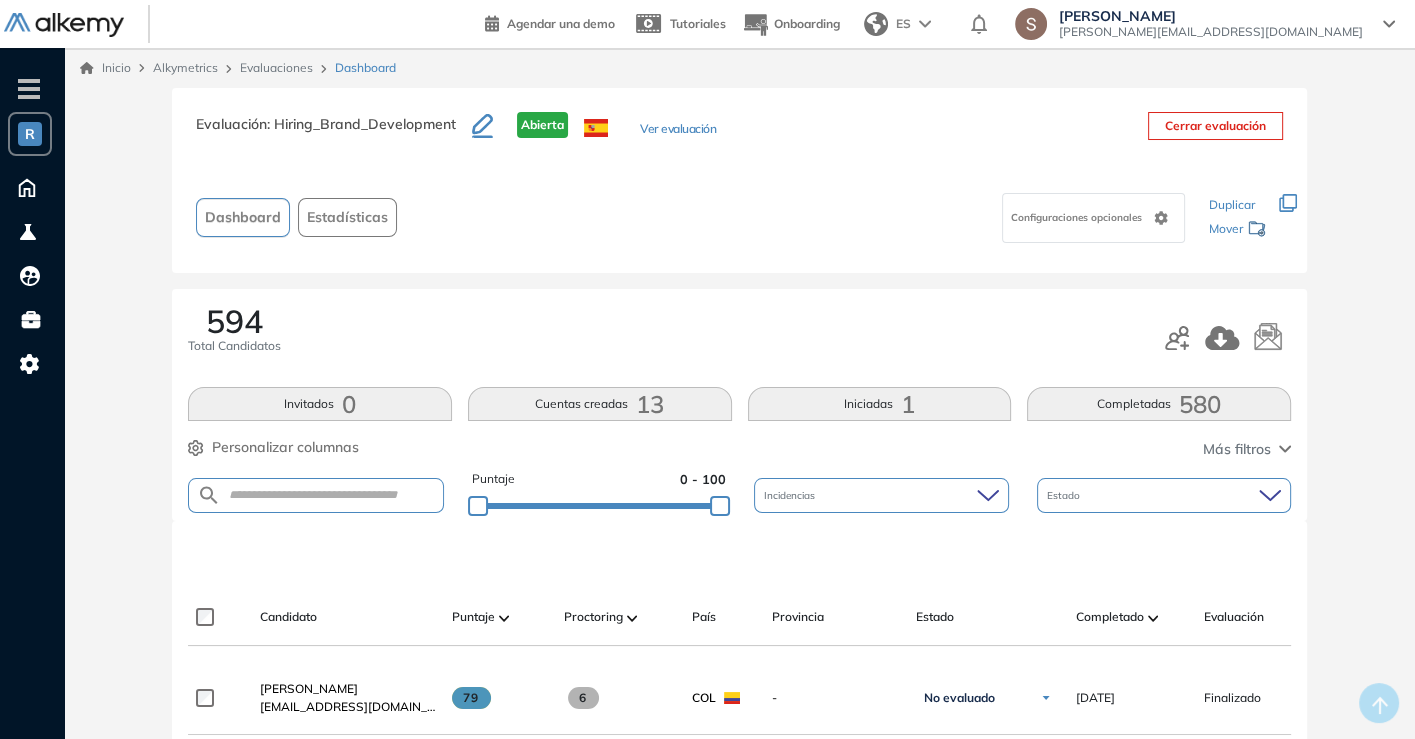 click at bounding box center (316, 495) 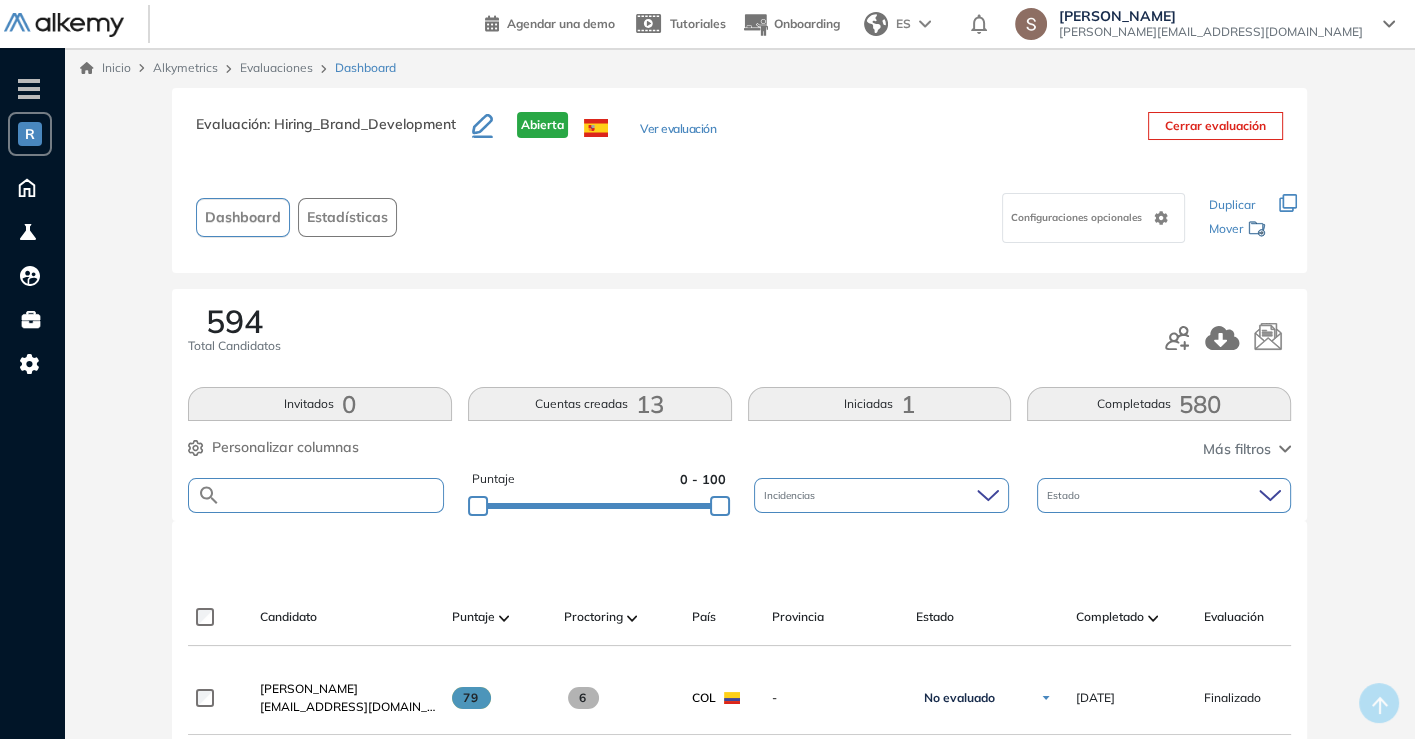 click at bounding box center (332, 495) 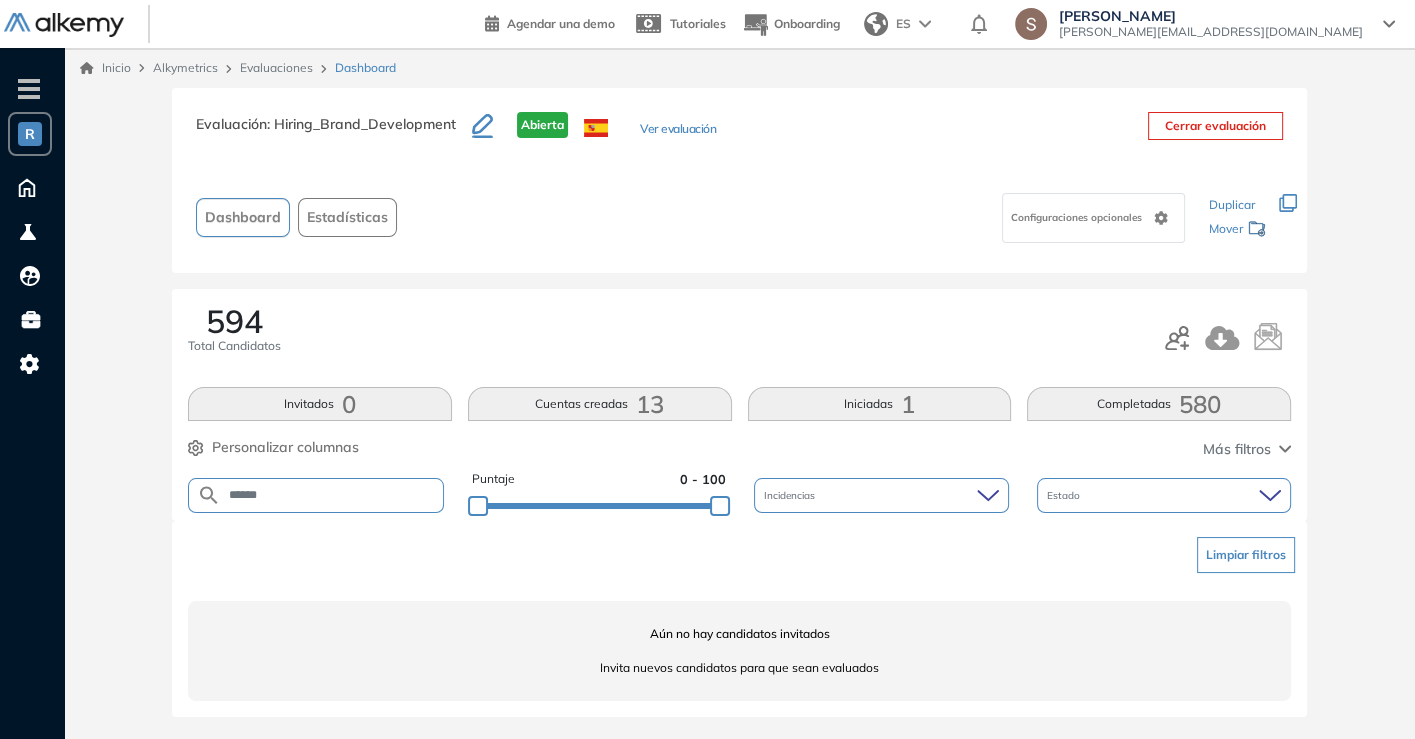scroll, scrollTop: 0, scrollLeft: 0, axis: both 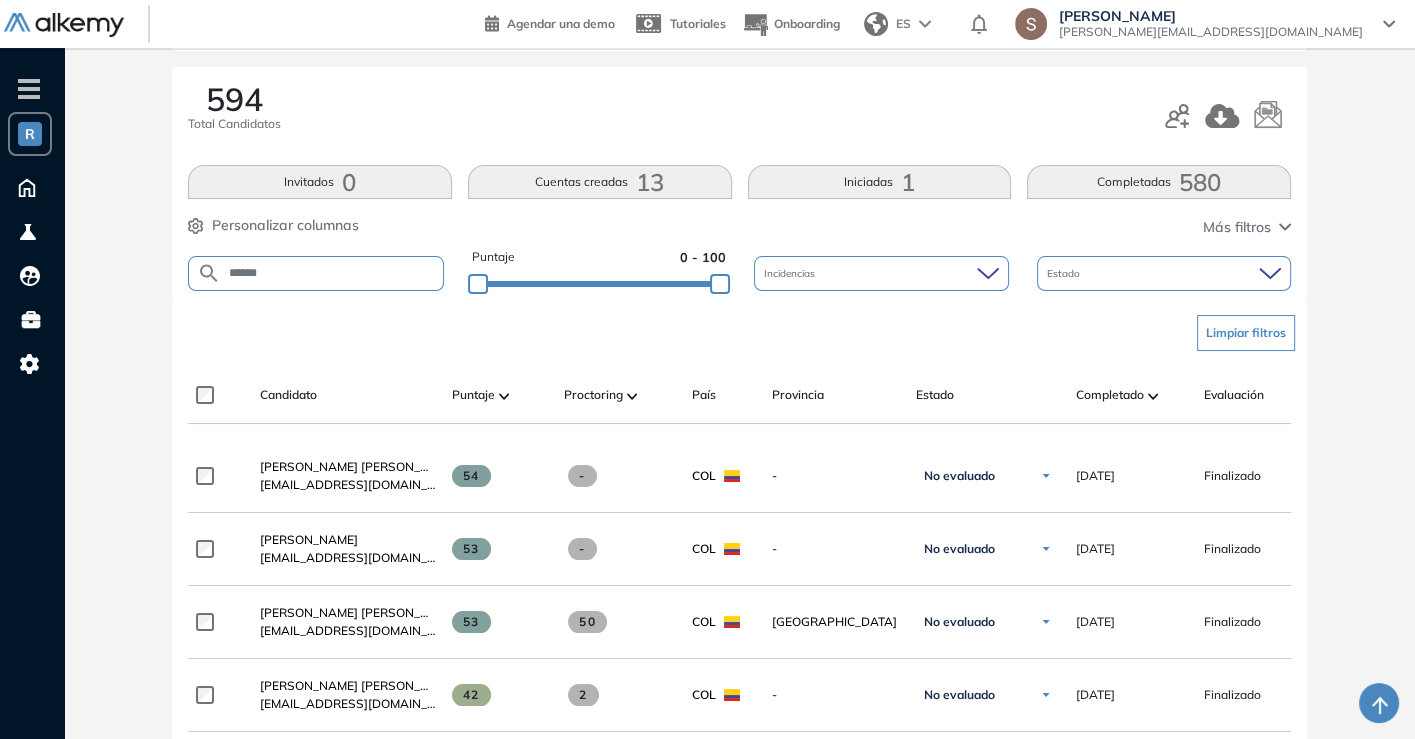 click on "******" at bounding box center (332, 273) 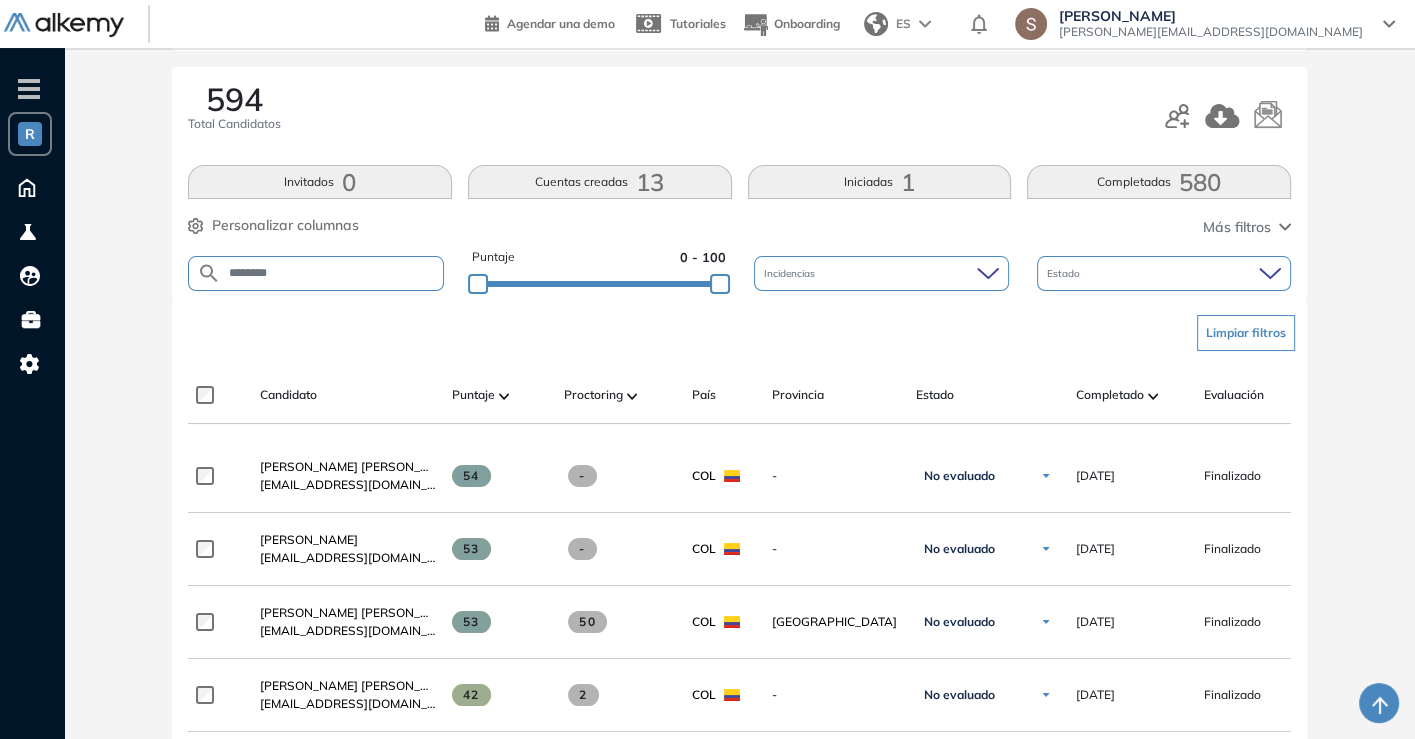 scroll, scrollTop: 0, scrollLeft: 0, axis: both 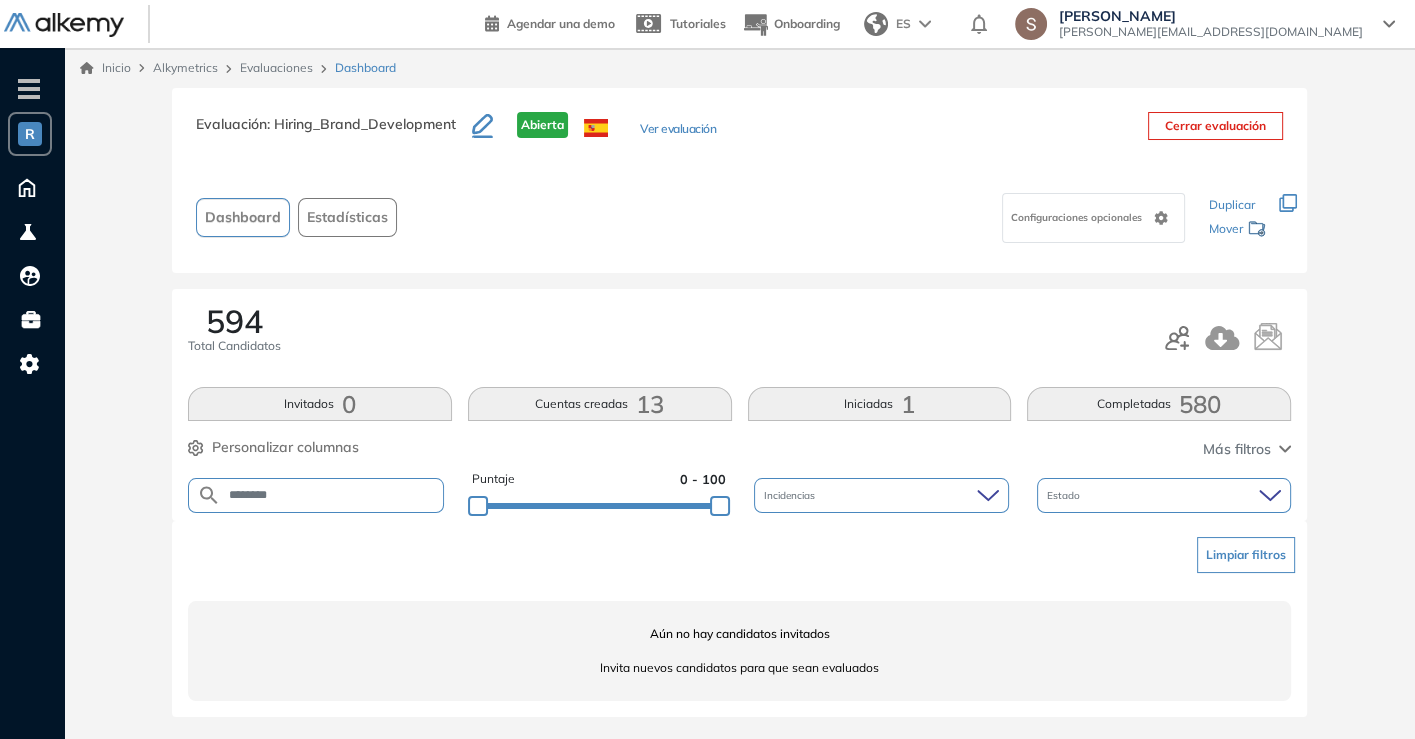 click on "********" at bounding box center [332, 495] 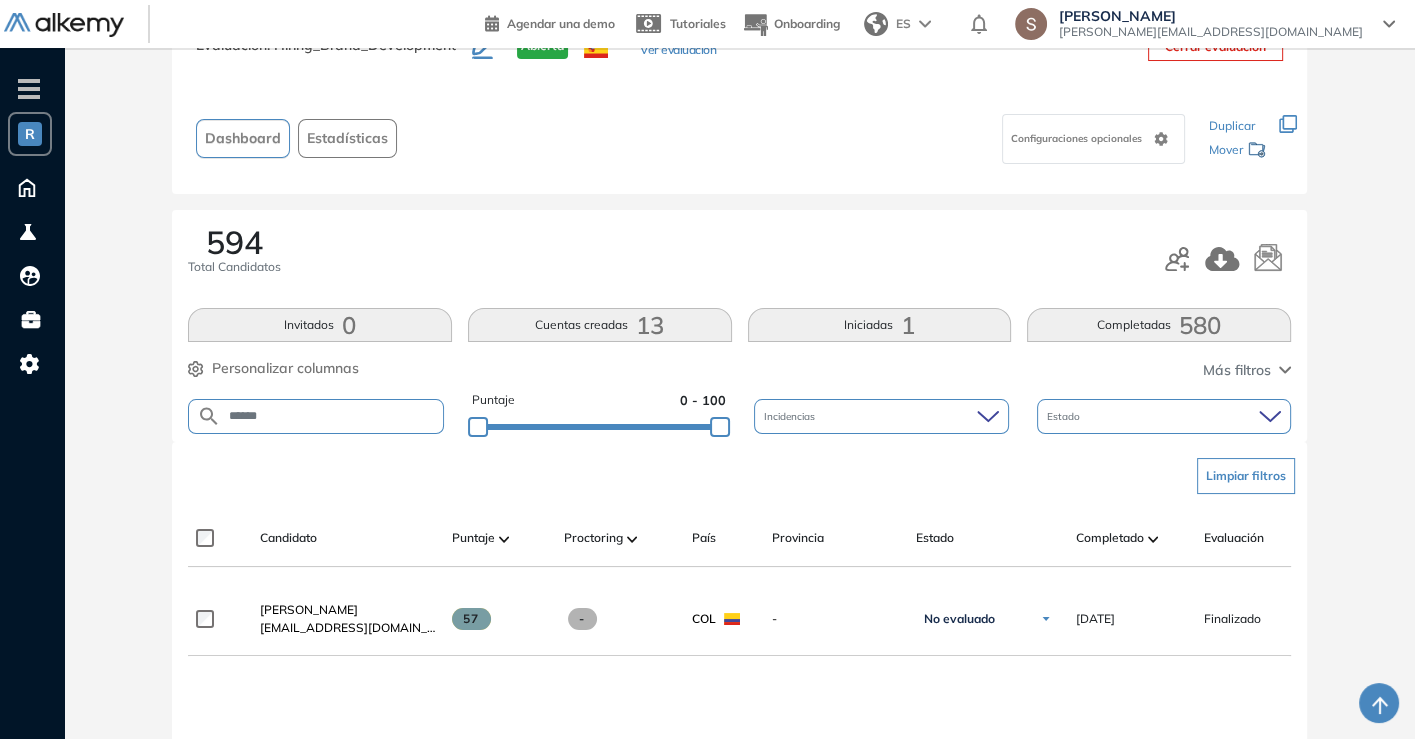scroll, scrollTop: 111, scrollLeft: 0, axis: vertical 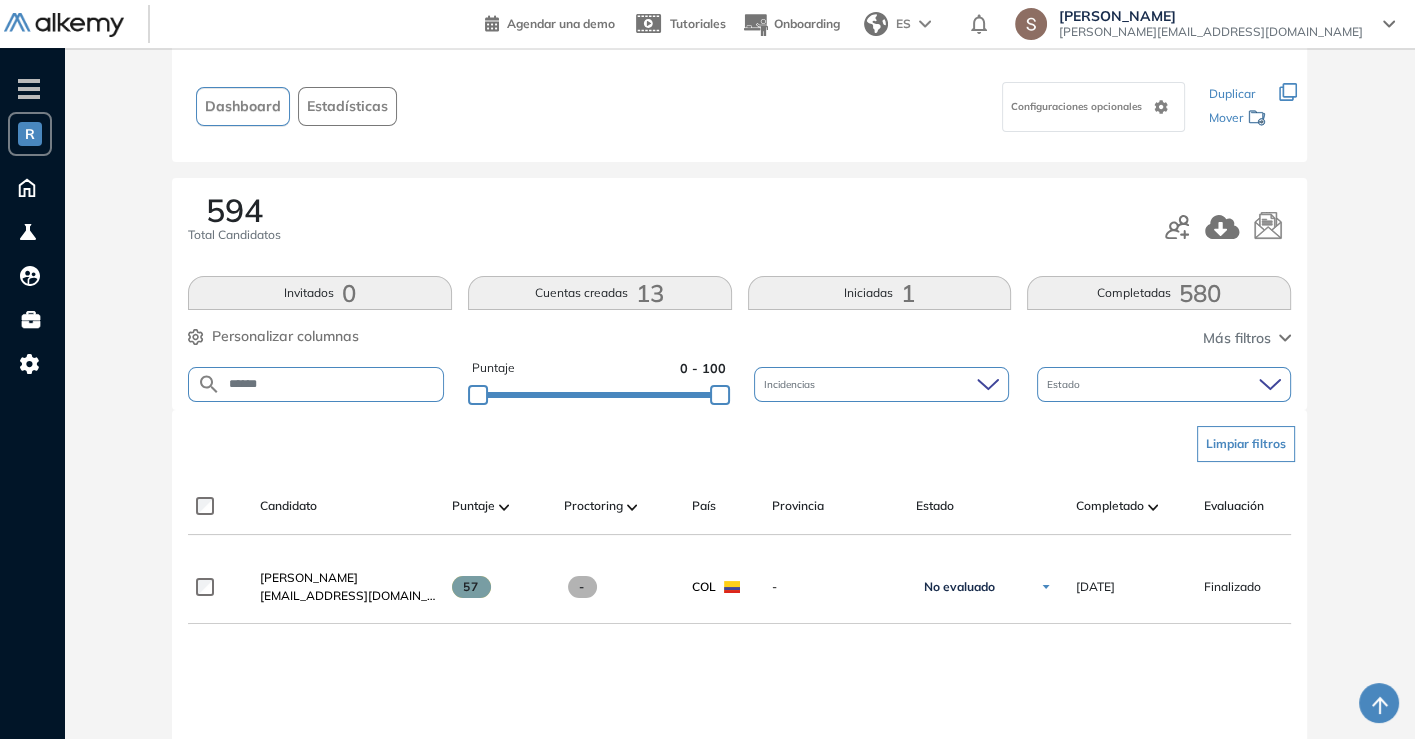click on "******" at bounding box center [332, 384] 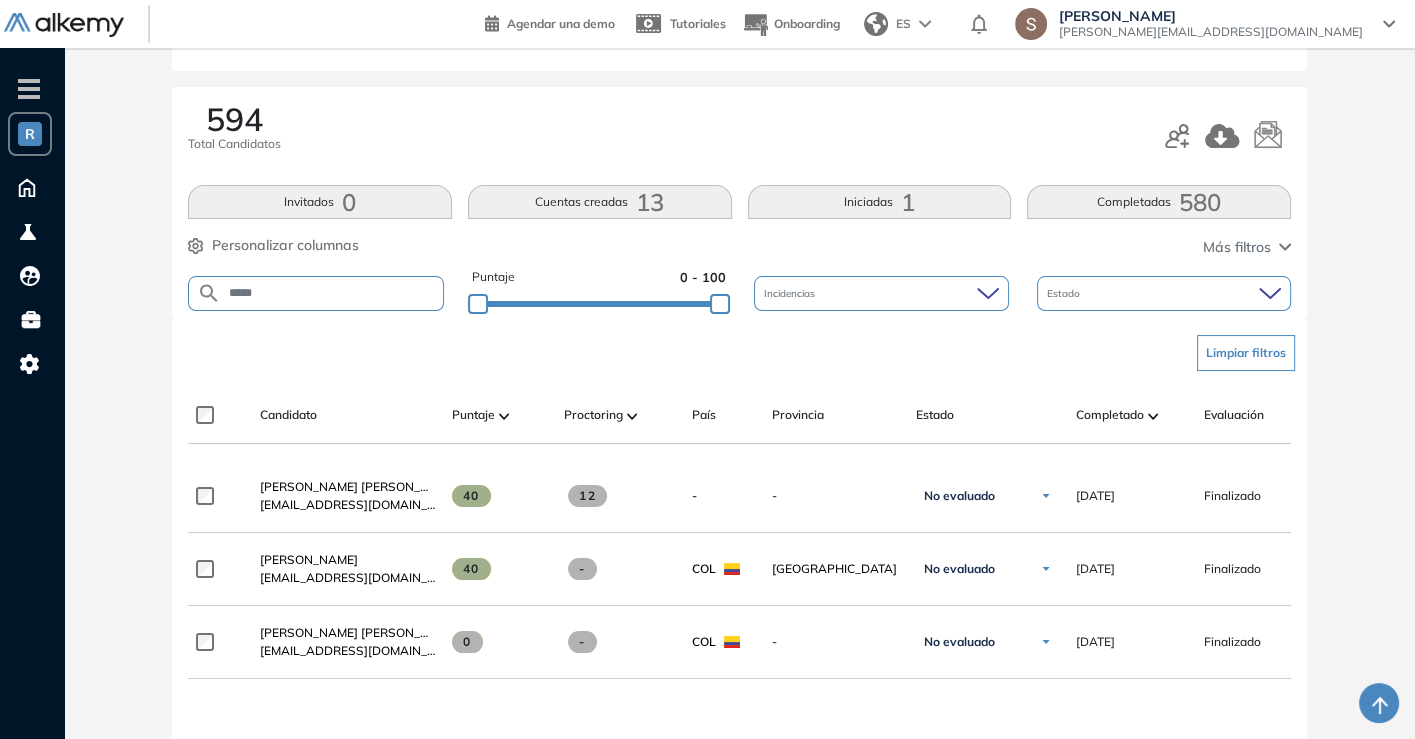 scroll, scrollTop: 222, scrollLeft: 0, axis: vertical 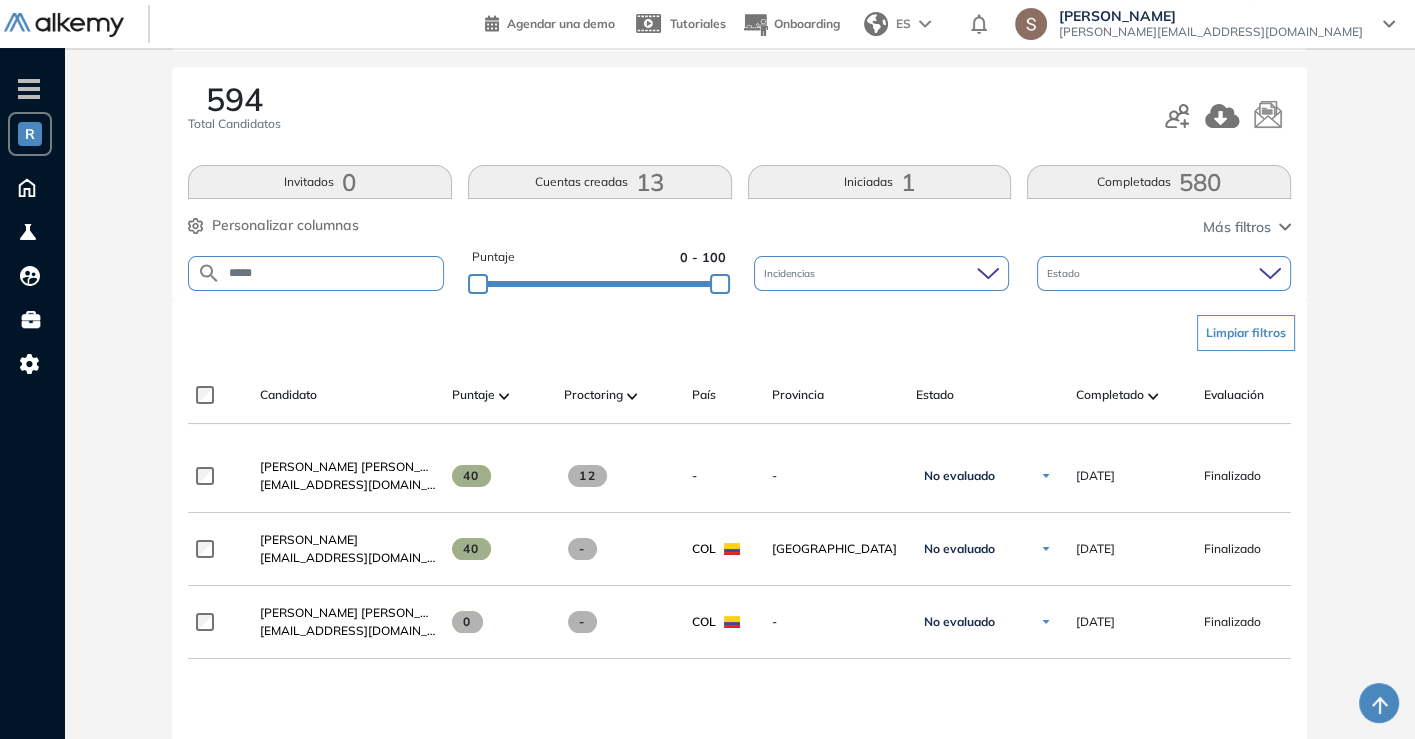click on "*****" at bounding box center [332, 273] 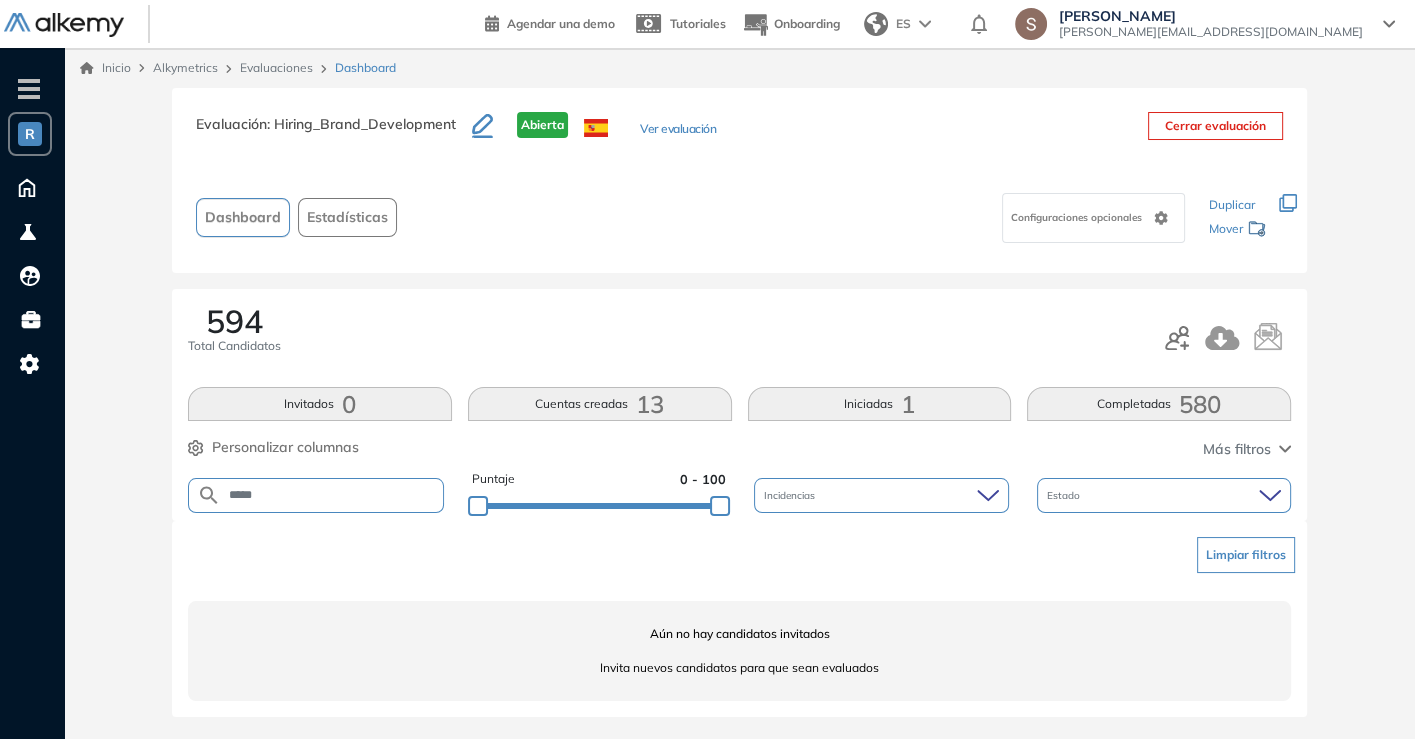 scroll, scrollTop: 0, scrollLeft: 0, axis: both 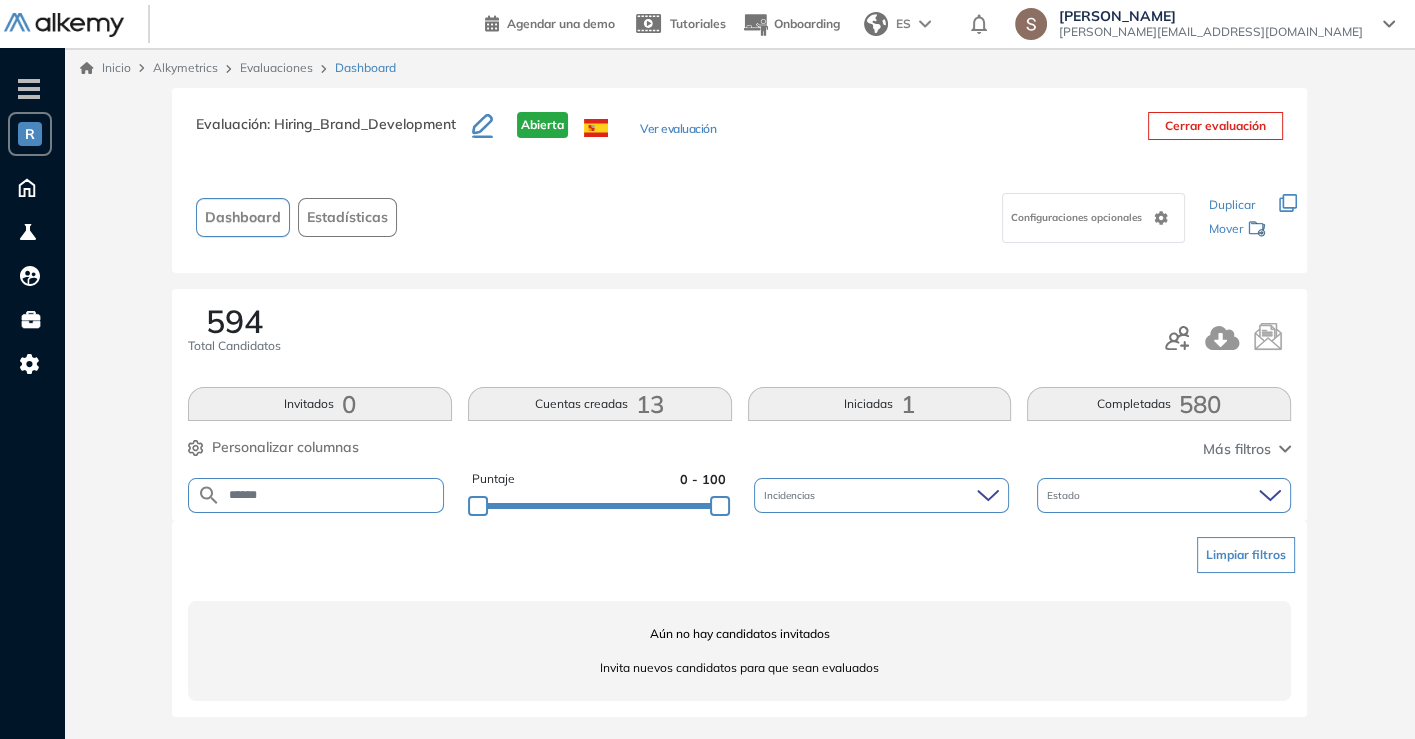 click on "******" at bounding box center [332, 495] 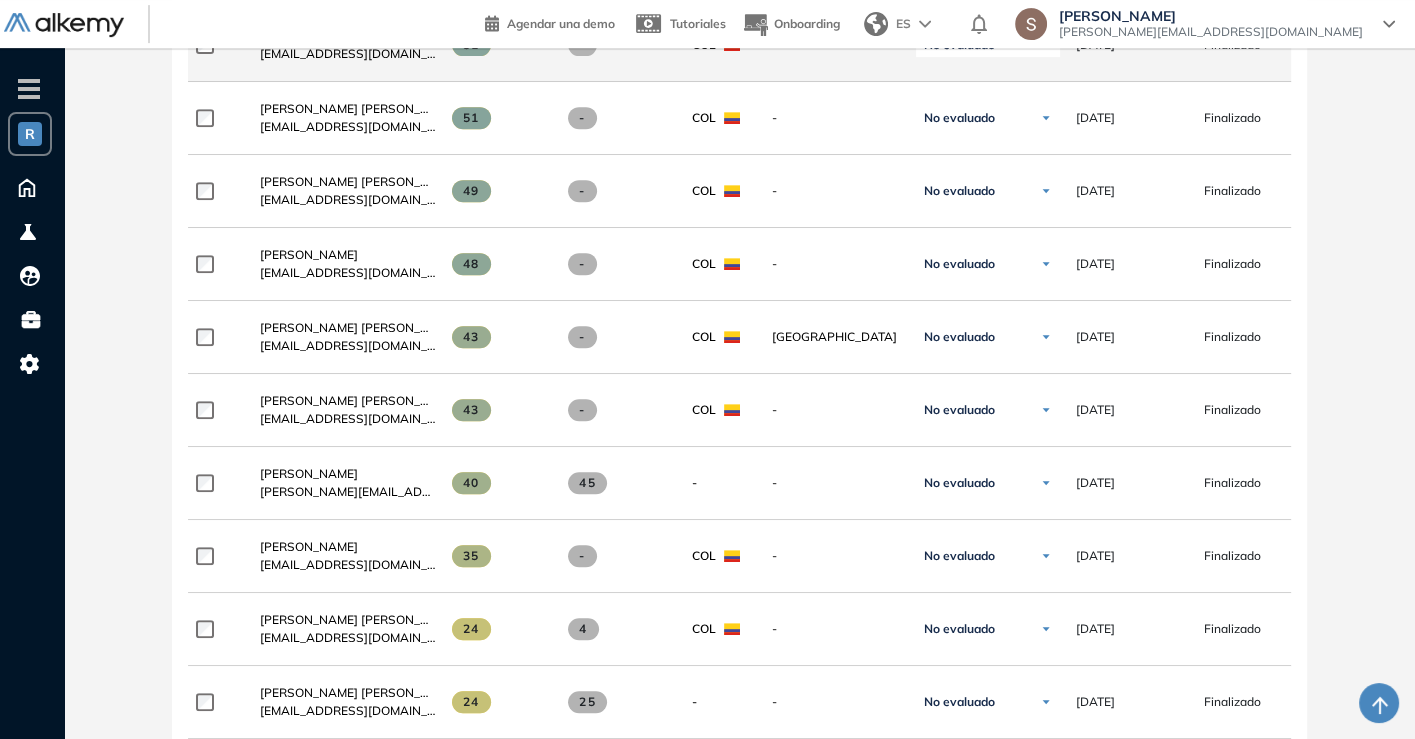 scroll, scrollTop: 666, scrollLeft: 0, axis: vertical 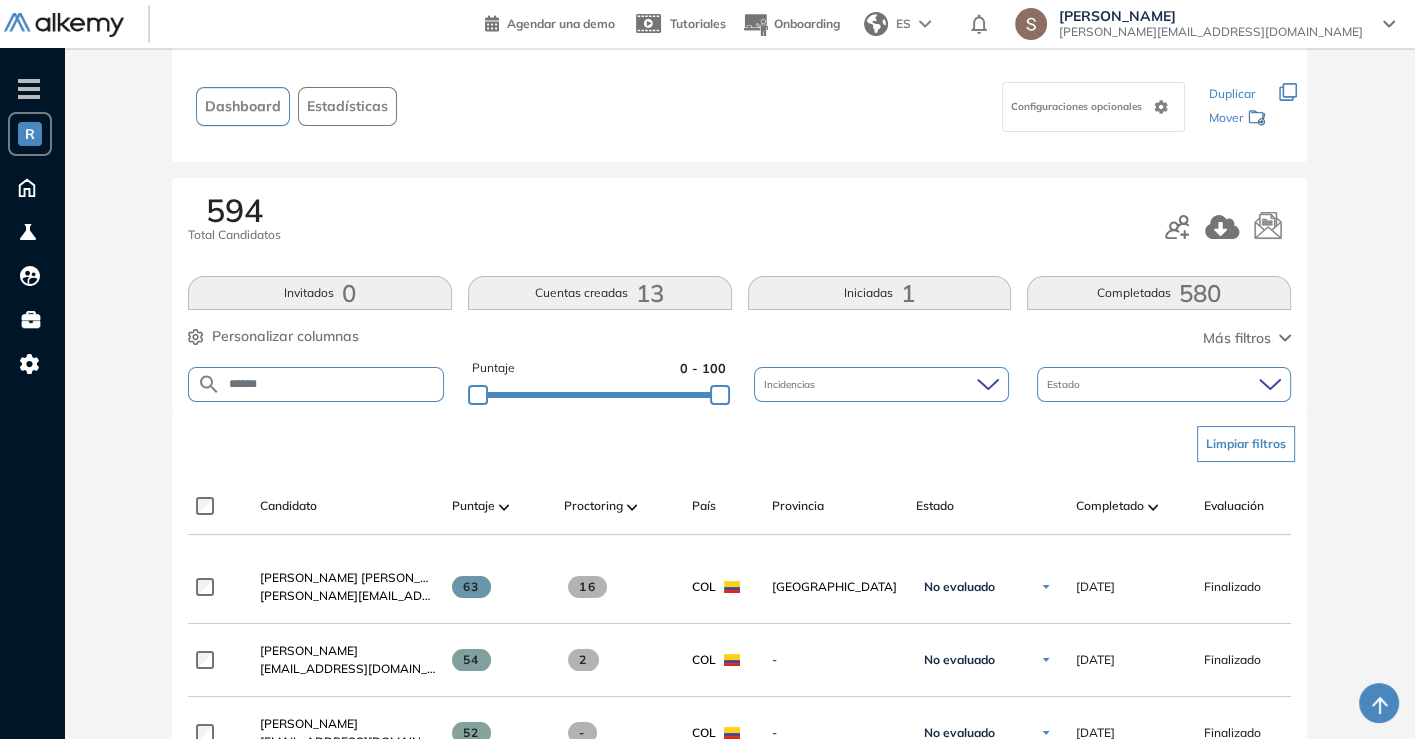 click on "******" at bounding box center (316, 384) 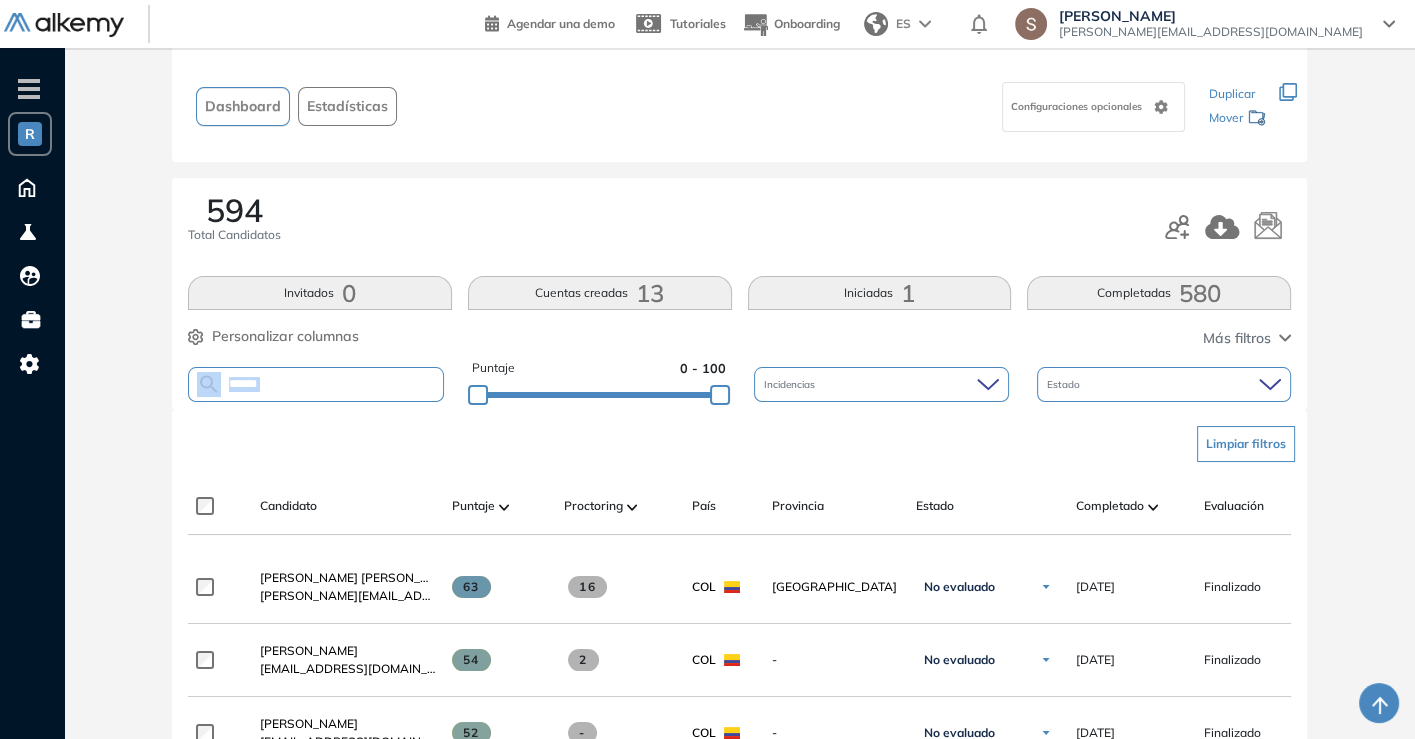 click on "******" at bounding box center (316, 384) 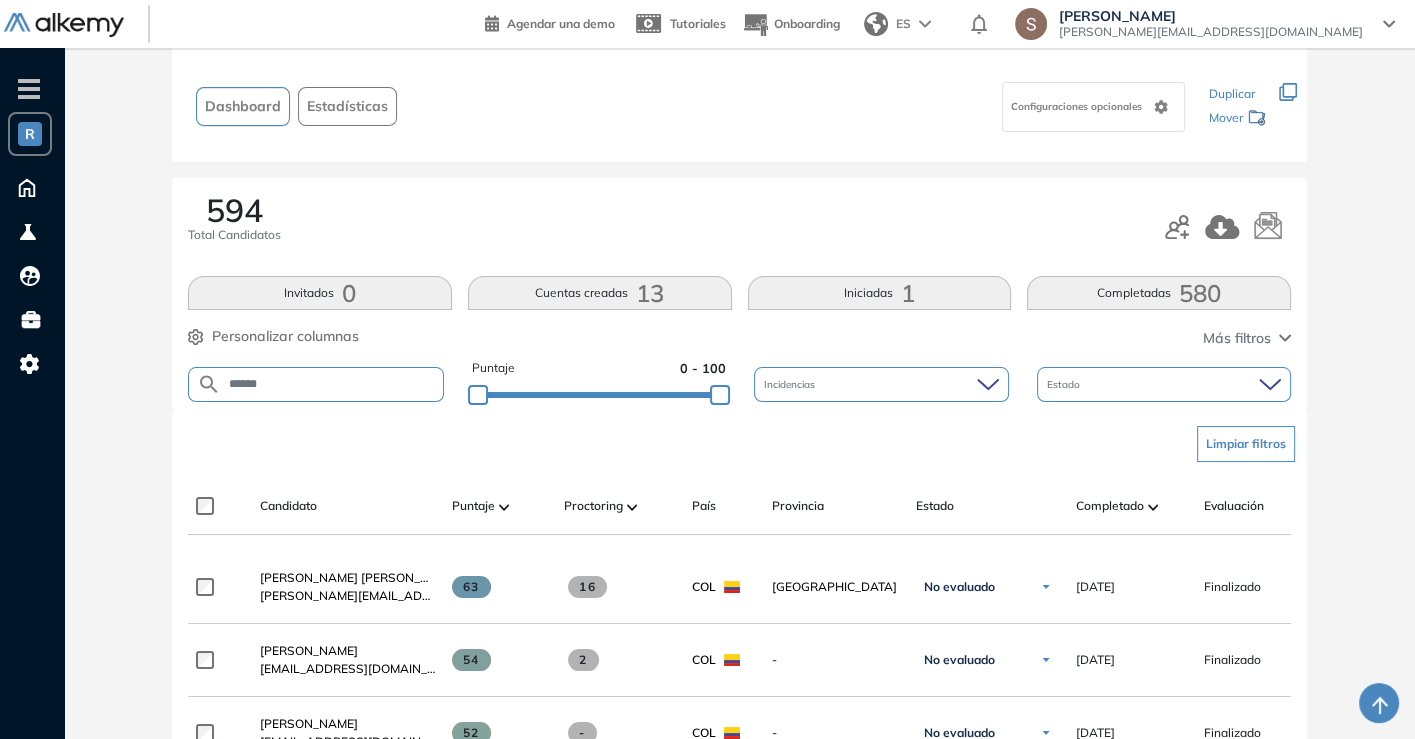 click on "******" at bounding box center [332, 384] 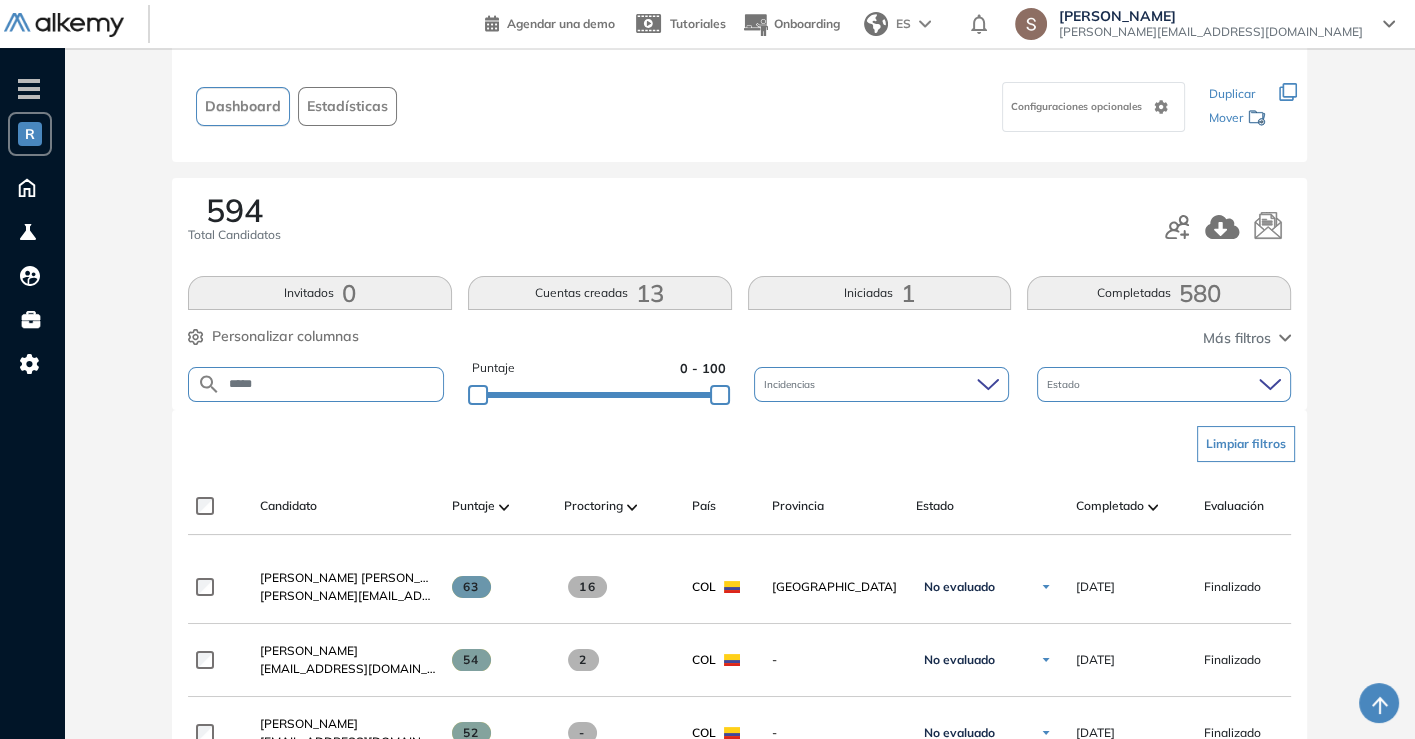 scroll, scrollTop: 0, scrollLeft: 0, axis: both 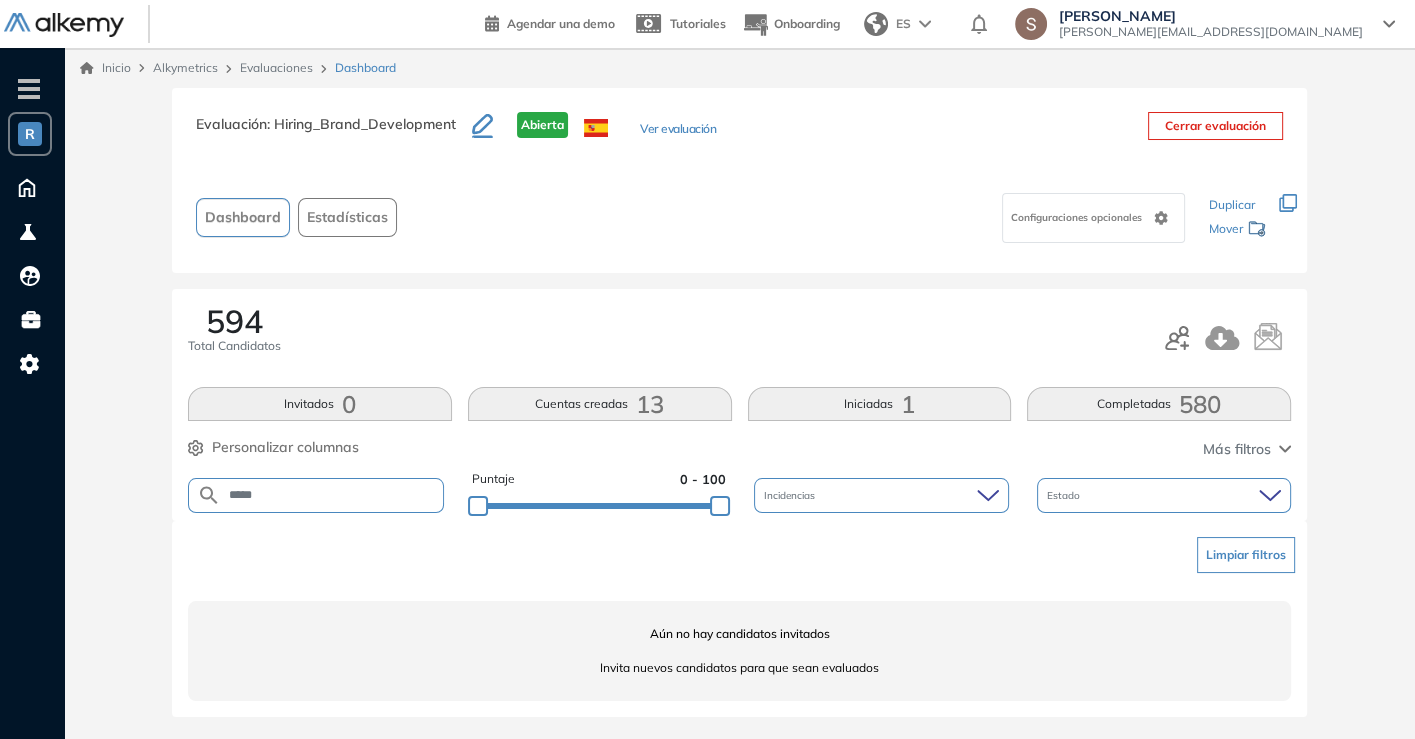 click on "*****" at bounding box center (332, 495) 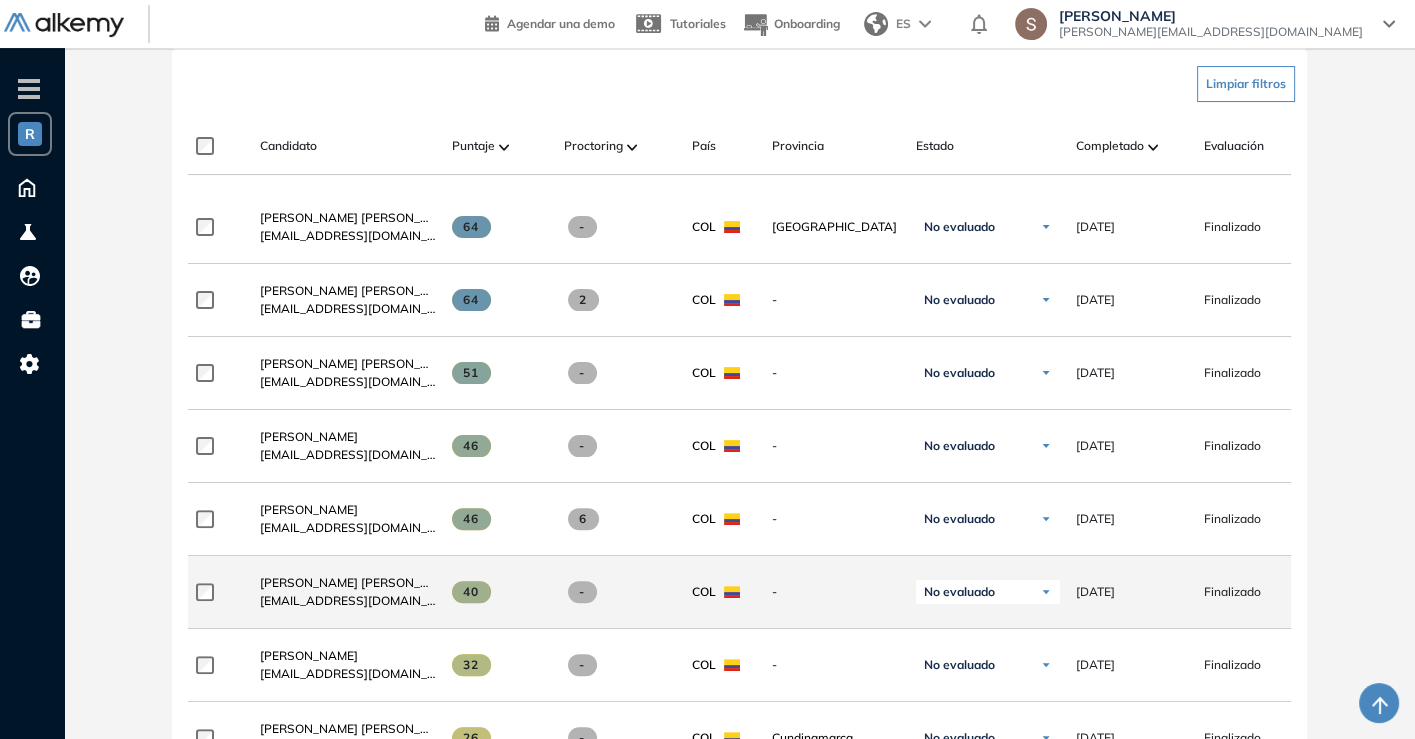 scroll, scrollTop: 111, scrollLeft: 0, axis: vertical 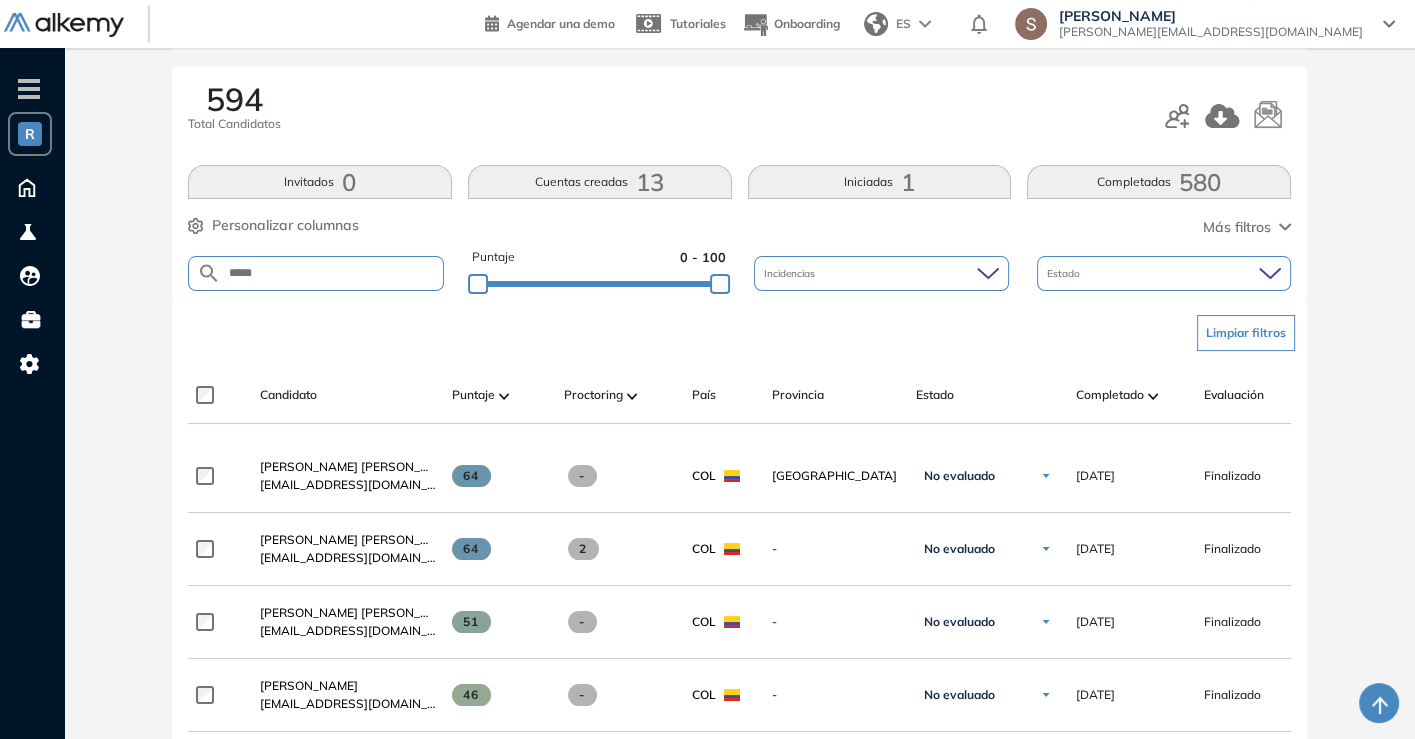 click on "***** Puntaje 0 - 100 Incidencias Estado" at bounding box center (739, 273) 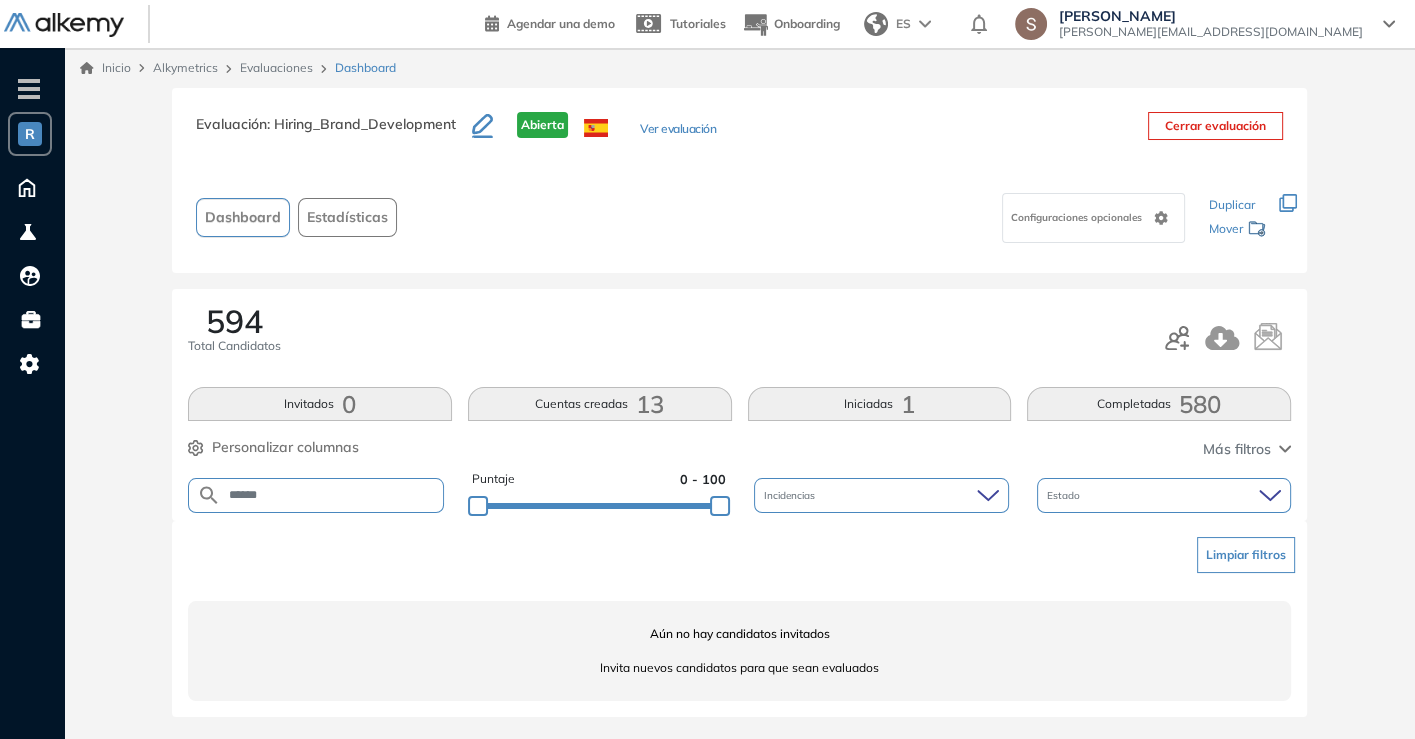 scroll, scrollTop: 0, scrollLeft: 0, axis: both 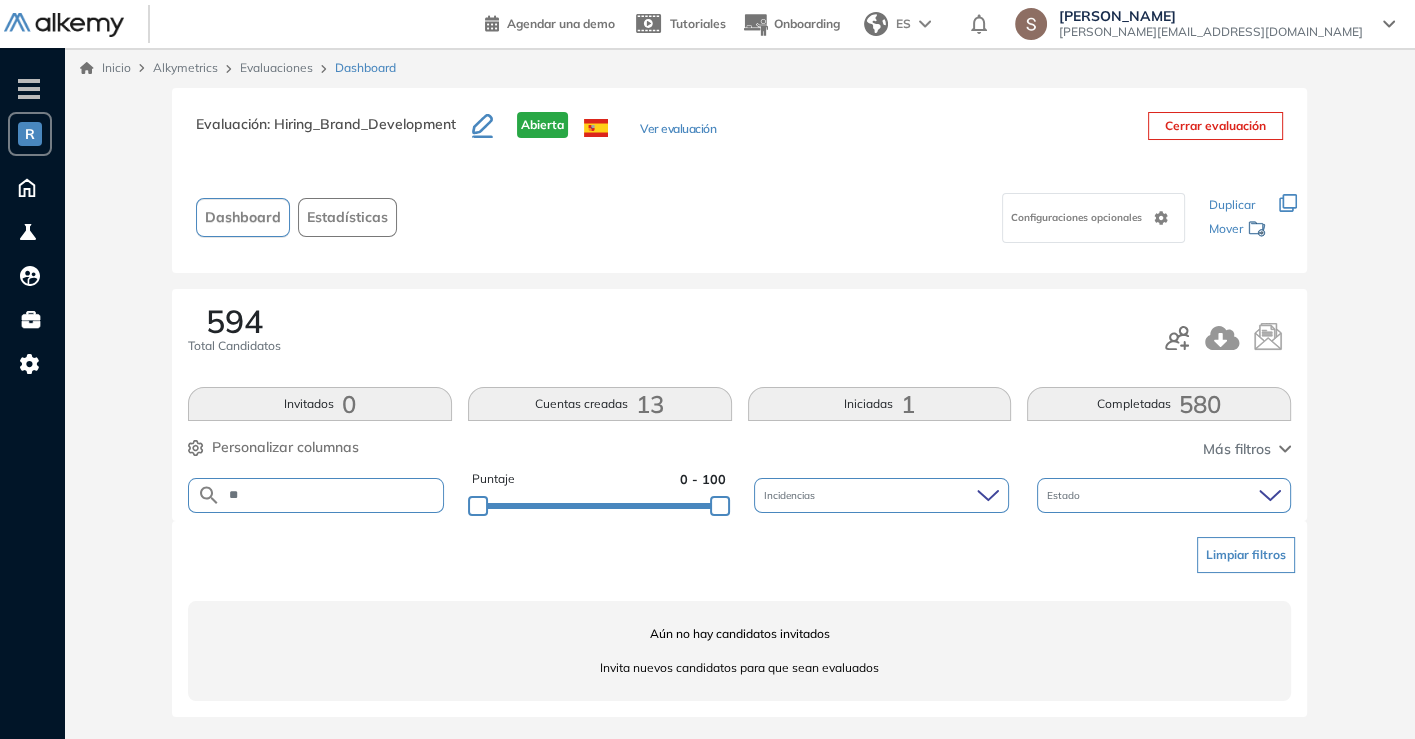 type on "*" 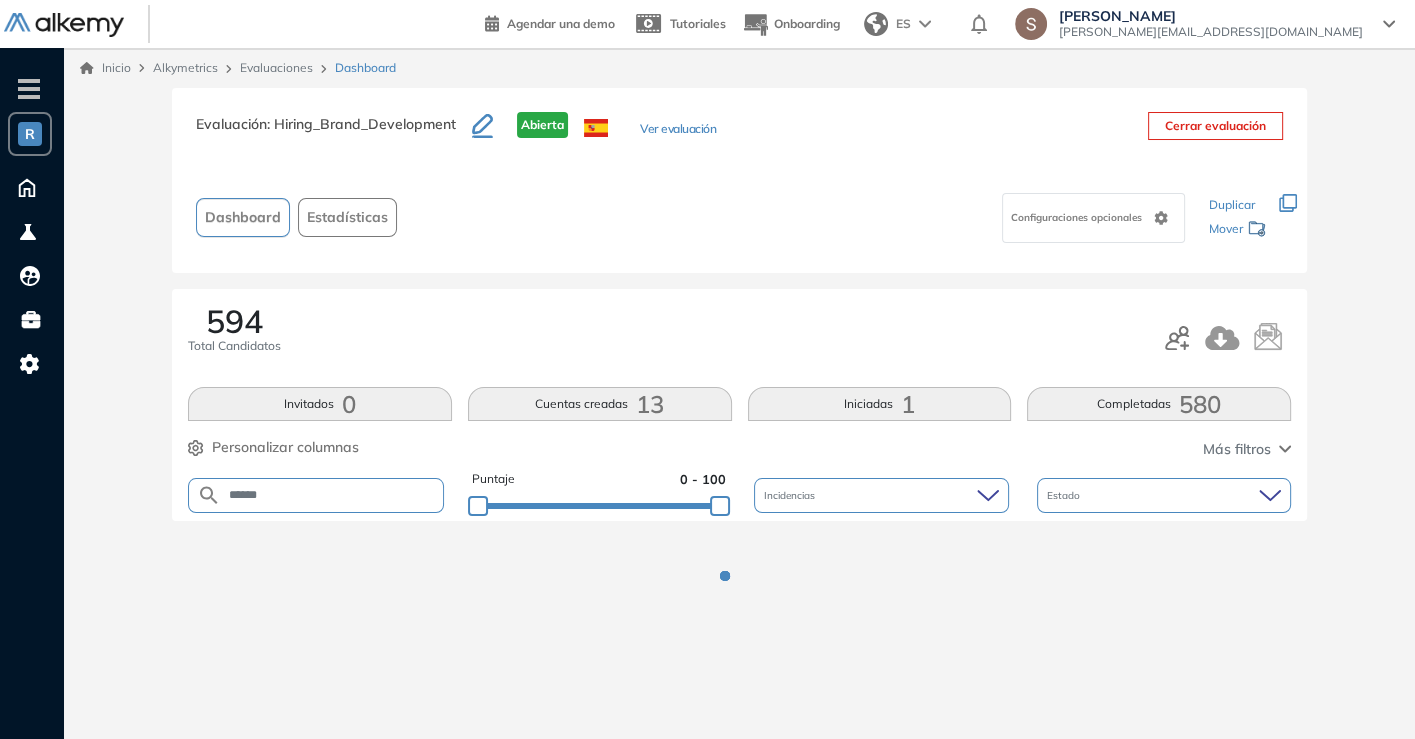 scroll, scrollTop: 0, scrollLeft: 0, axis: both 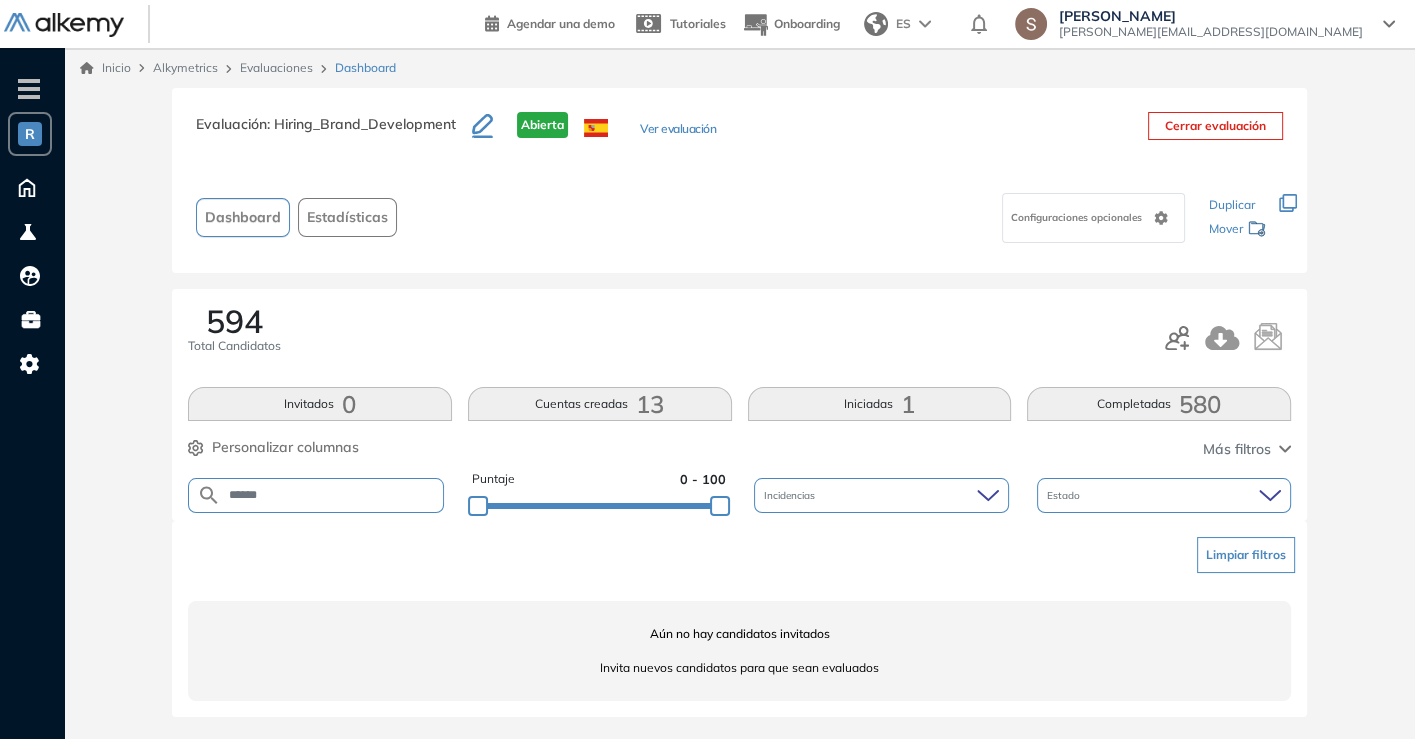 click on "******" at bounding box center (332, 495) 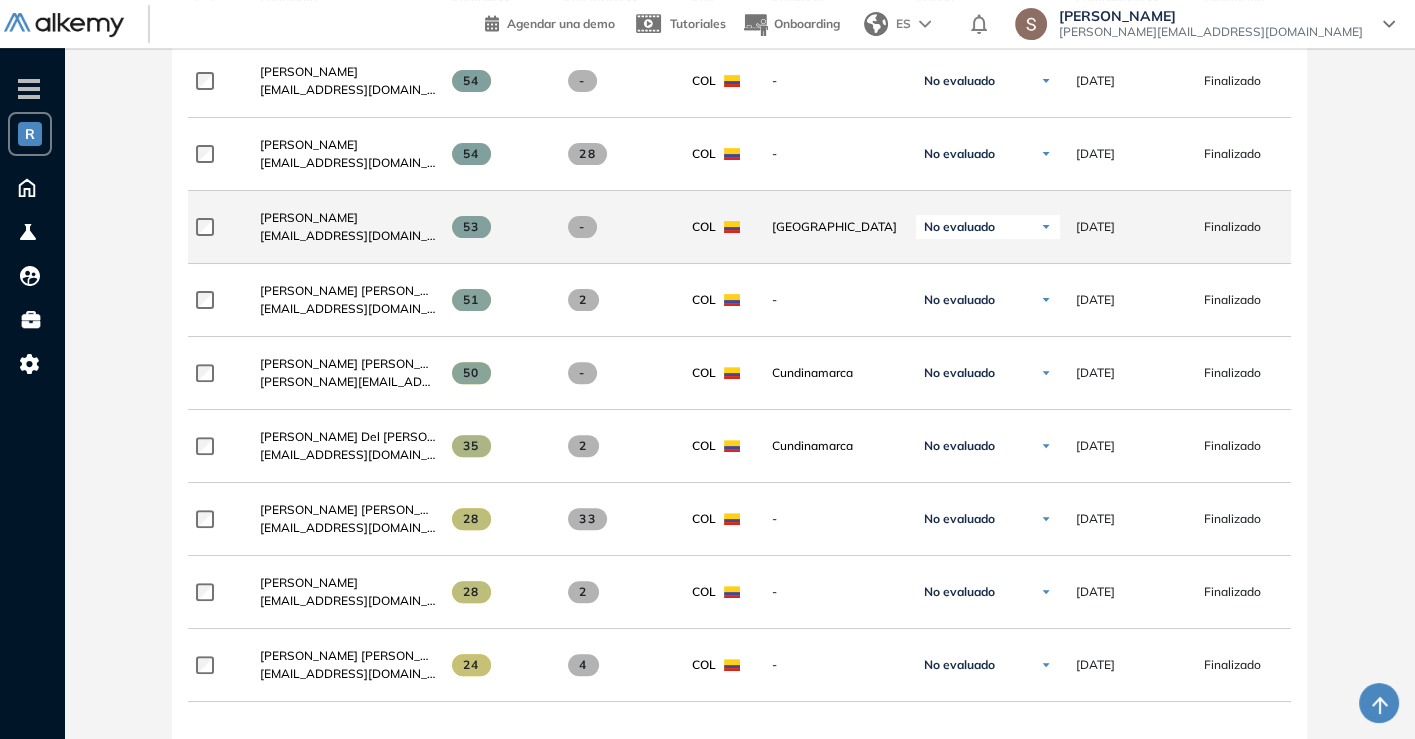 scroll, scrollTop: 666, scrollLeft: 0, axis: vertical 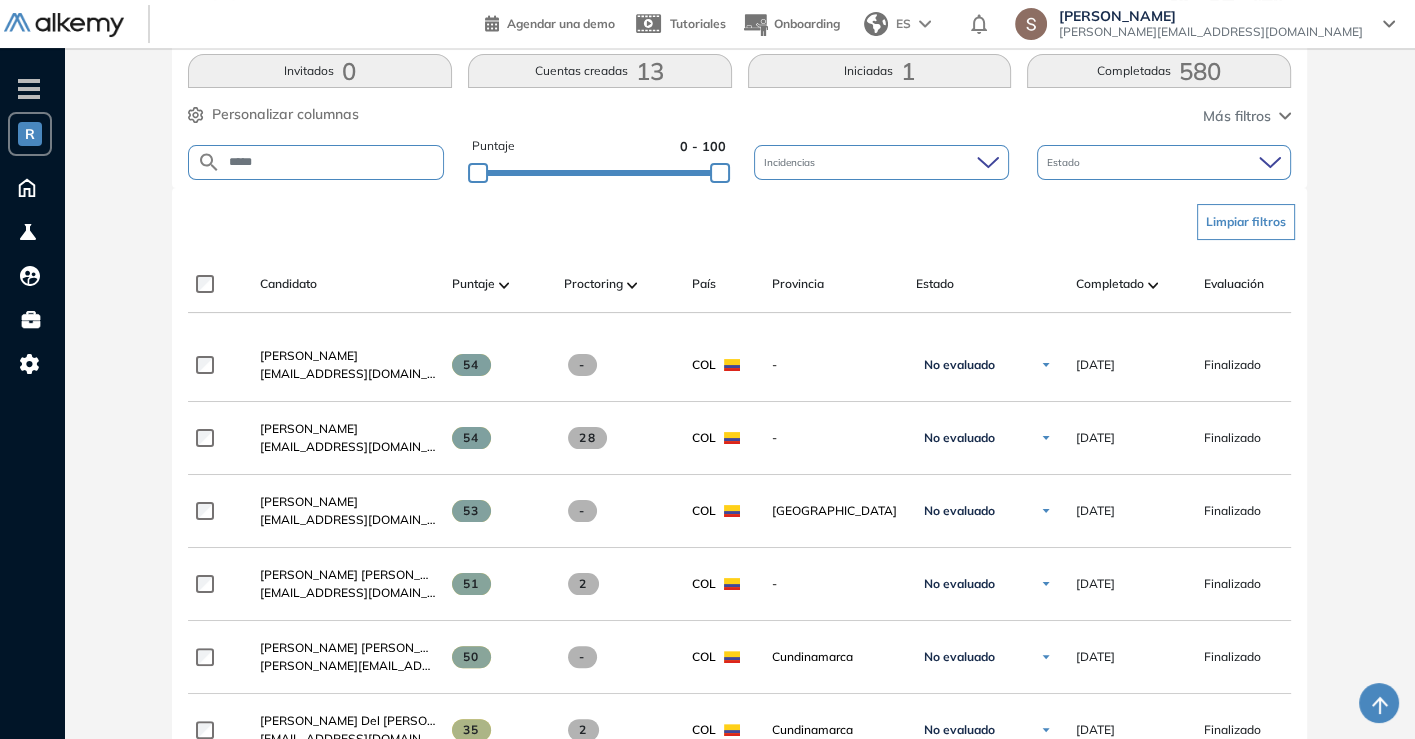 click on "*****" at bounding box center [332, 162] 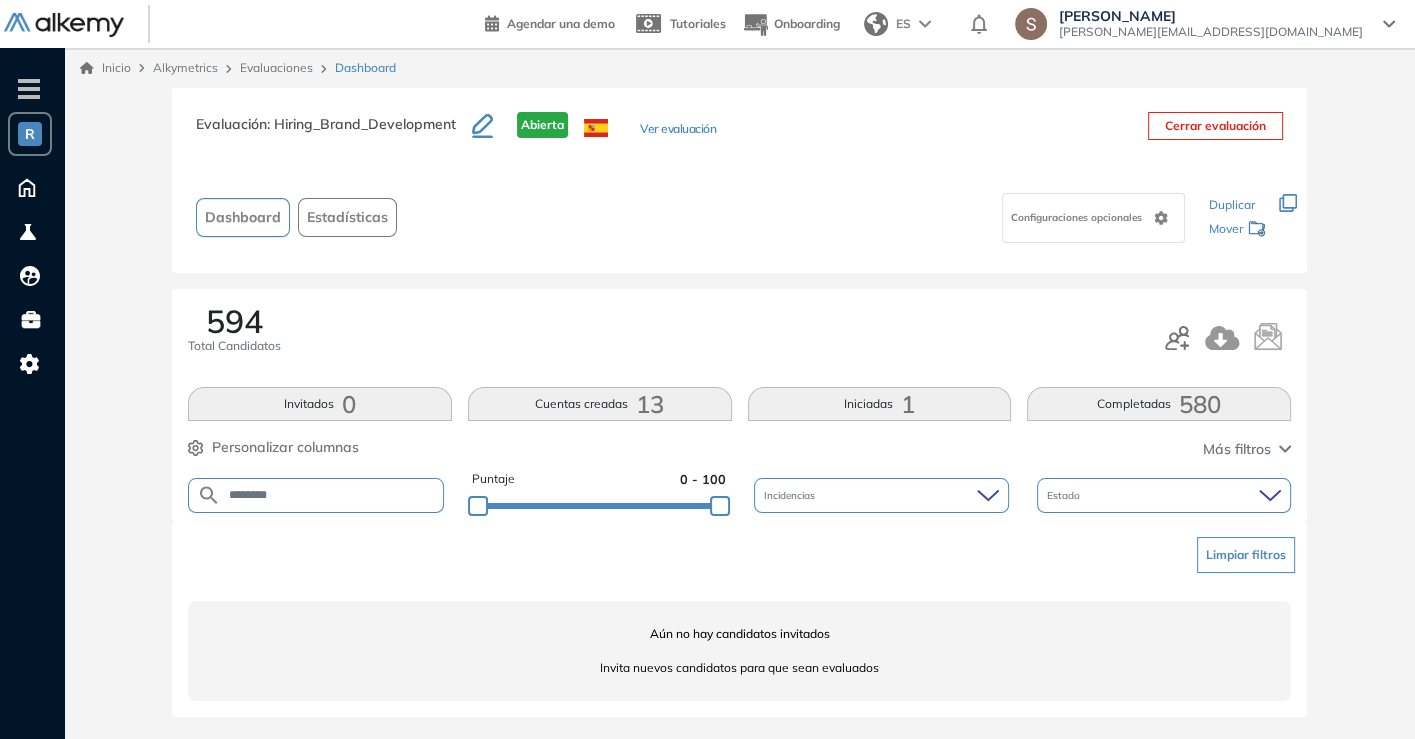 scroll, scrollTop: 0, scrollLeft: 0, axis: both 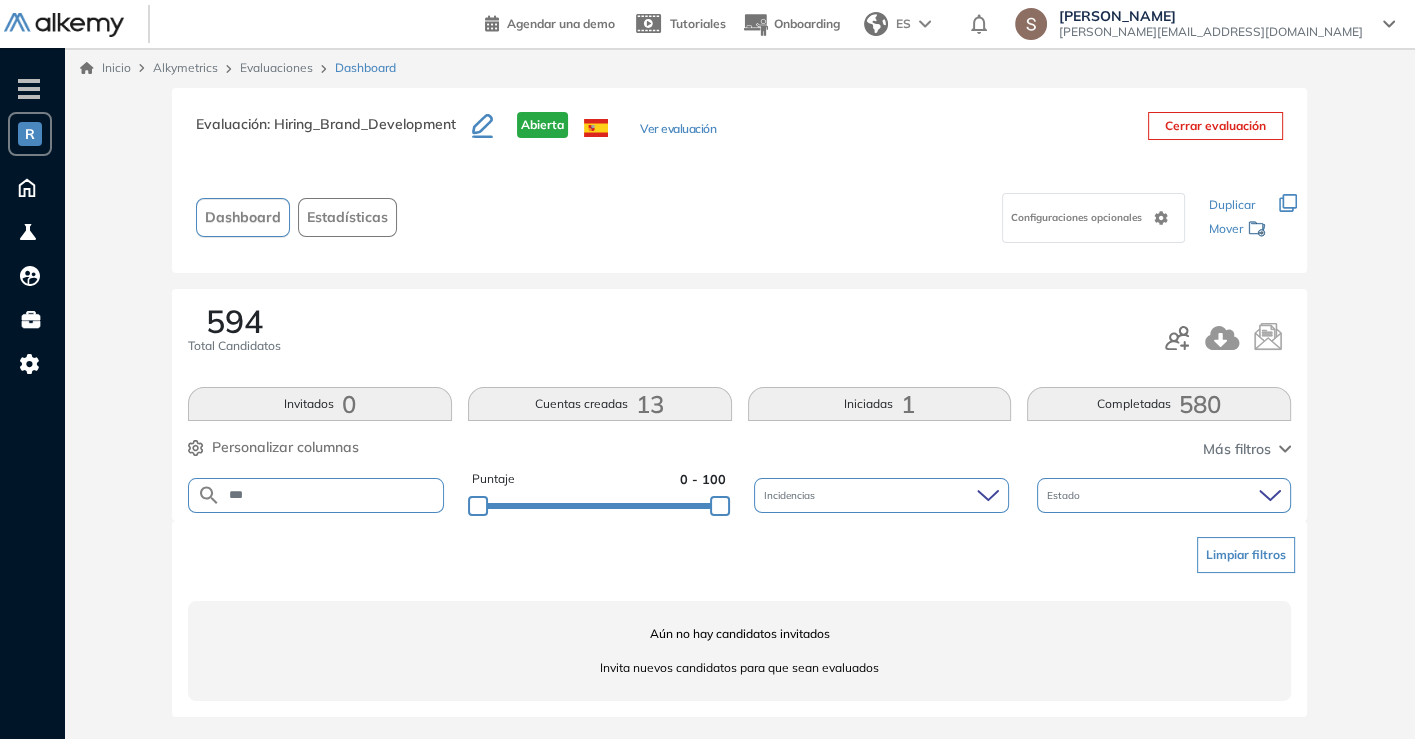 click on "***" at bounding box center [316, 495] 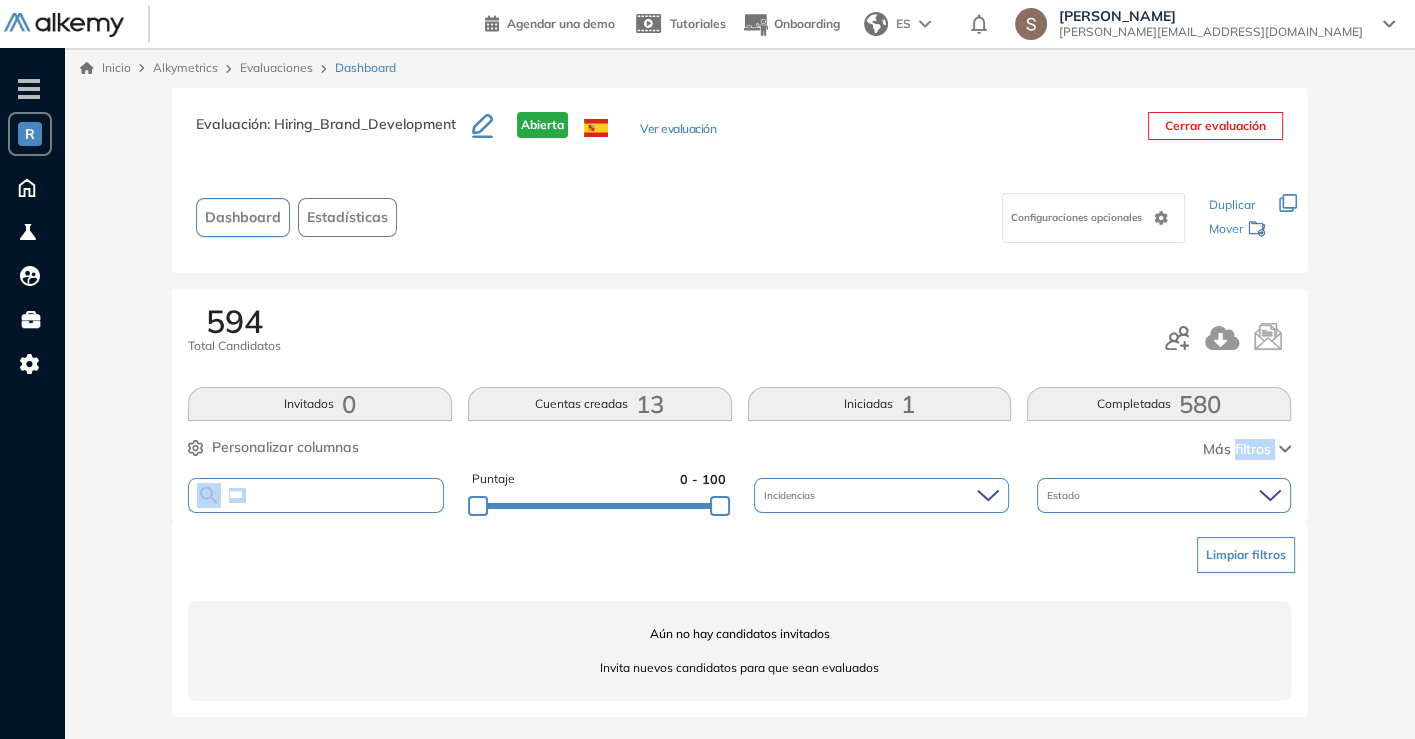 click on "***" at bounding box center (316, 495) 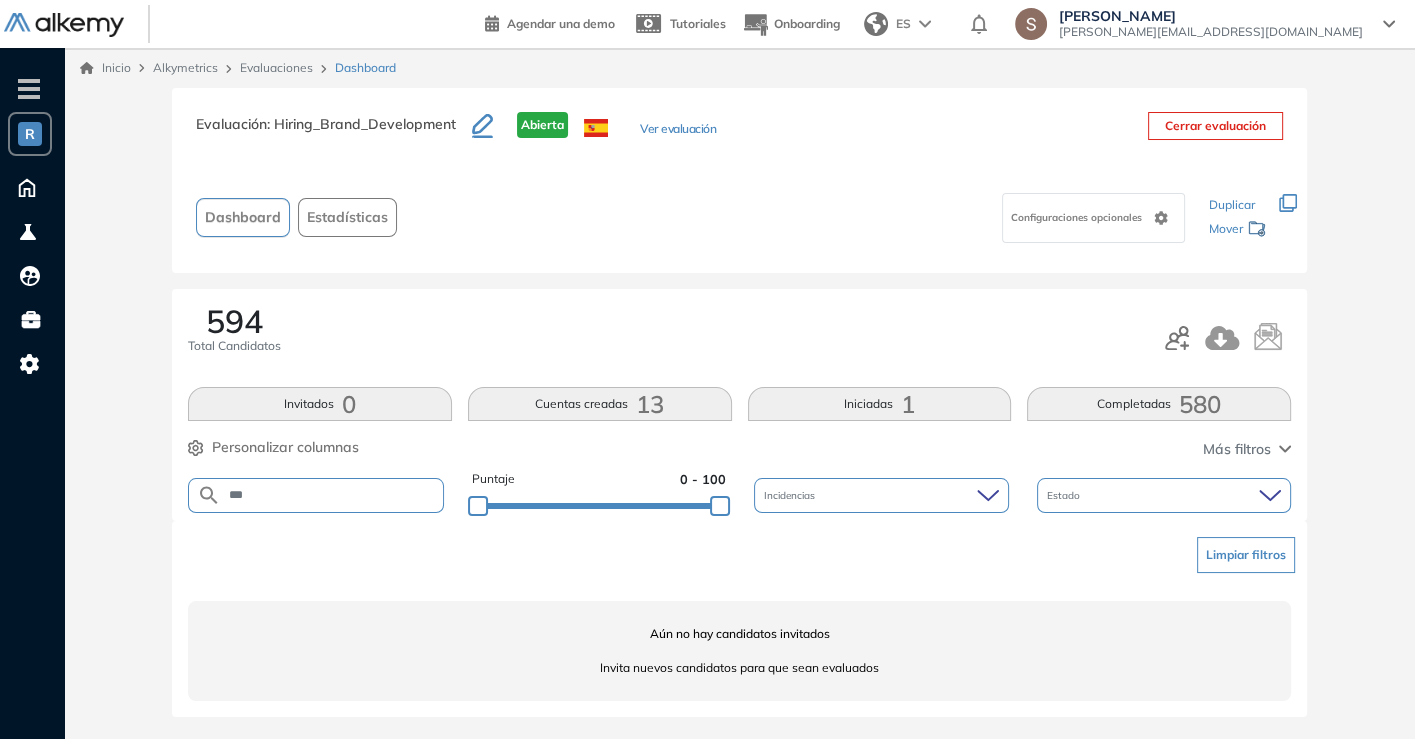 click on "***" at bounding box center [332, 495] 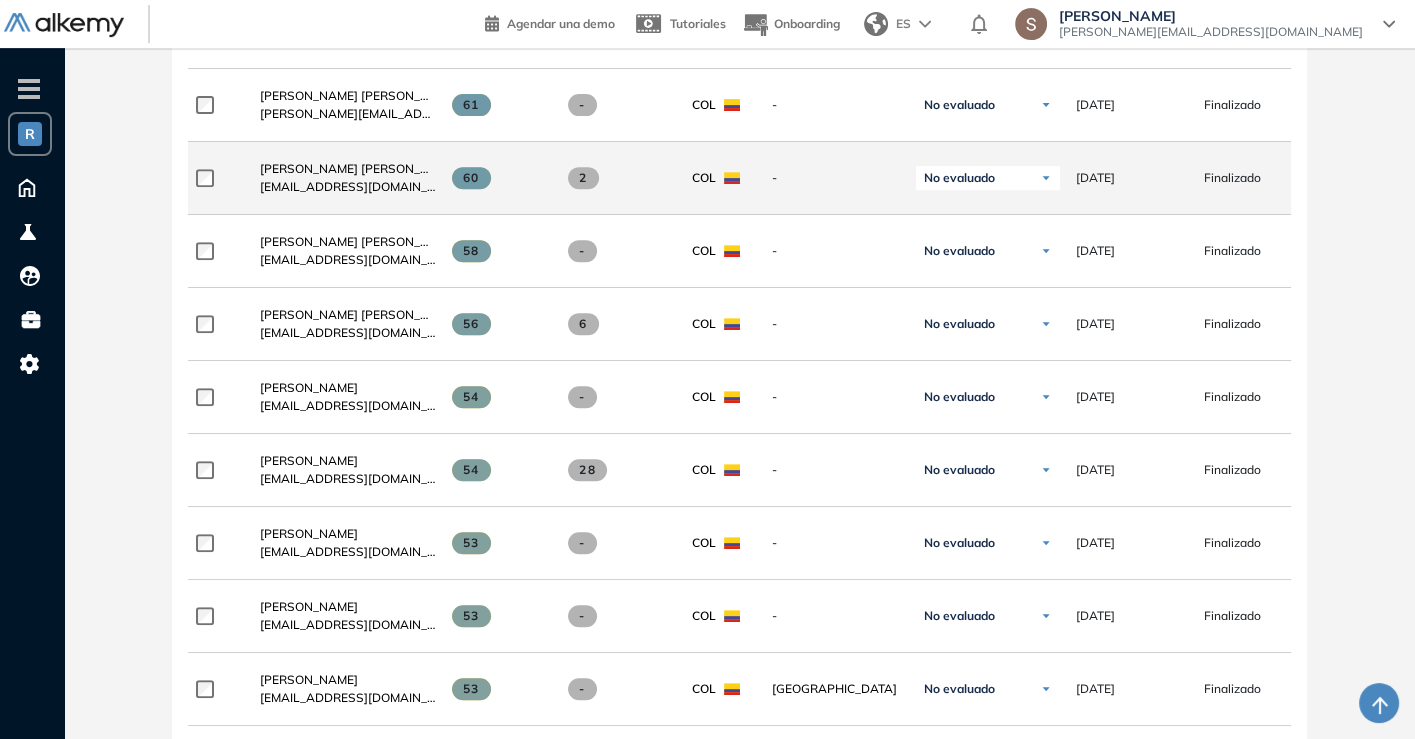 scroll, scrollTop: 555, scrollLeft: 0, axis: vertical 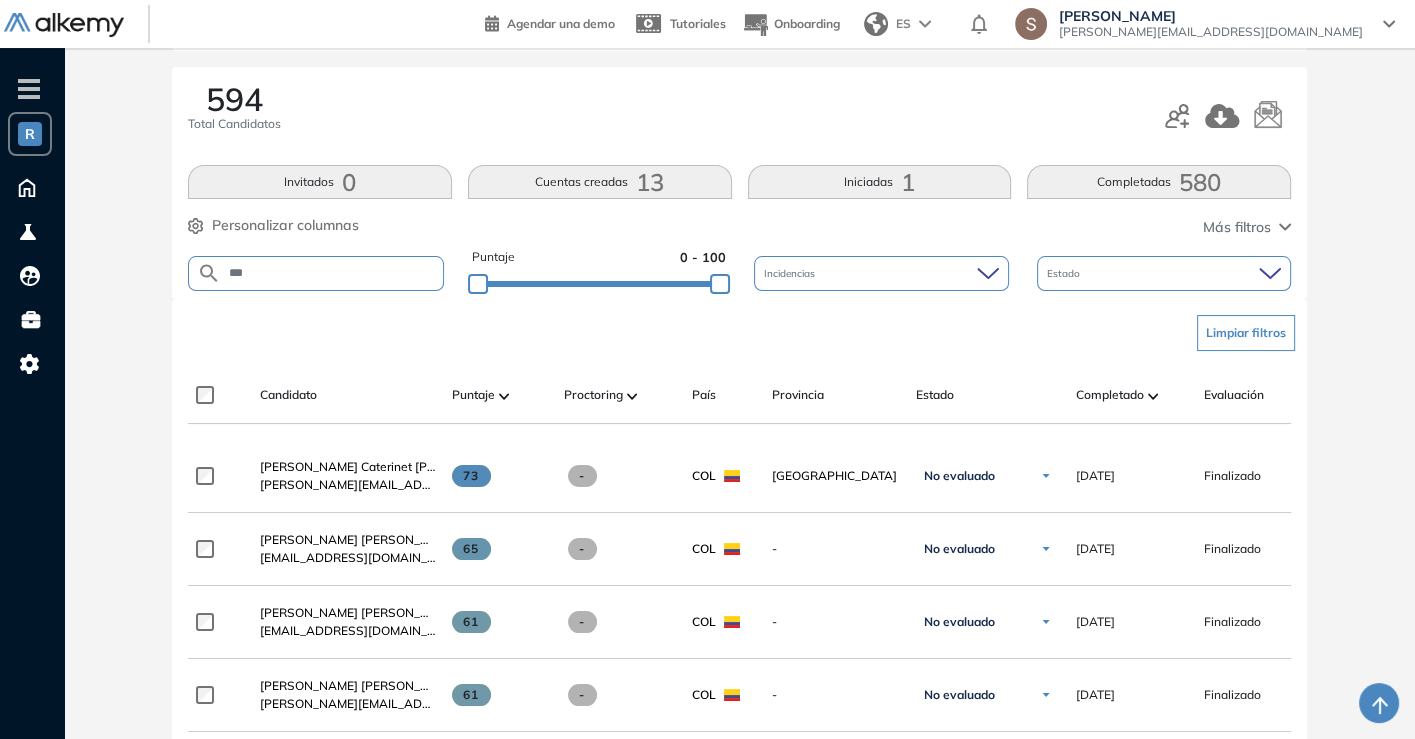 click on "***" at bounding box center (332, 273) 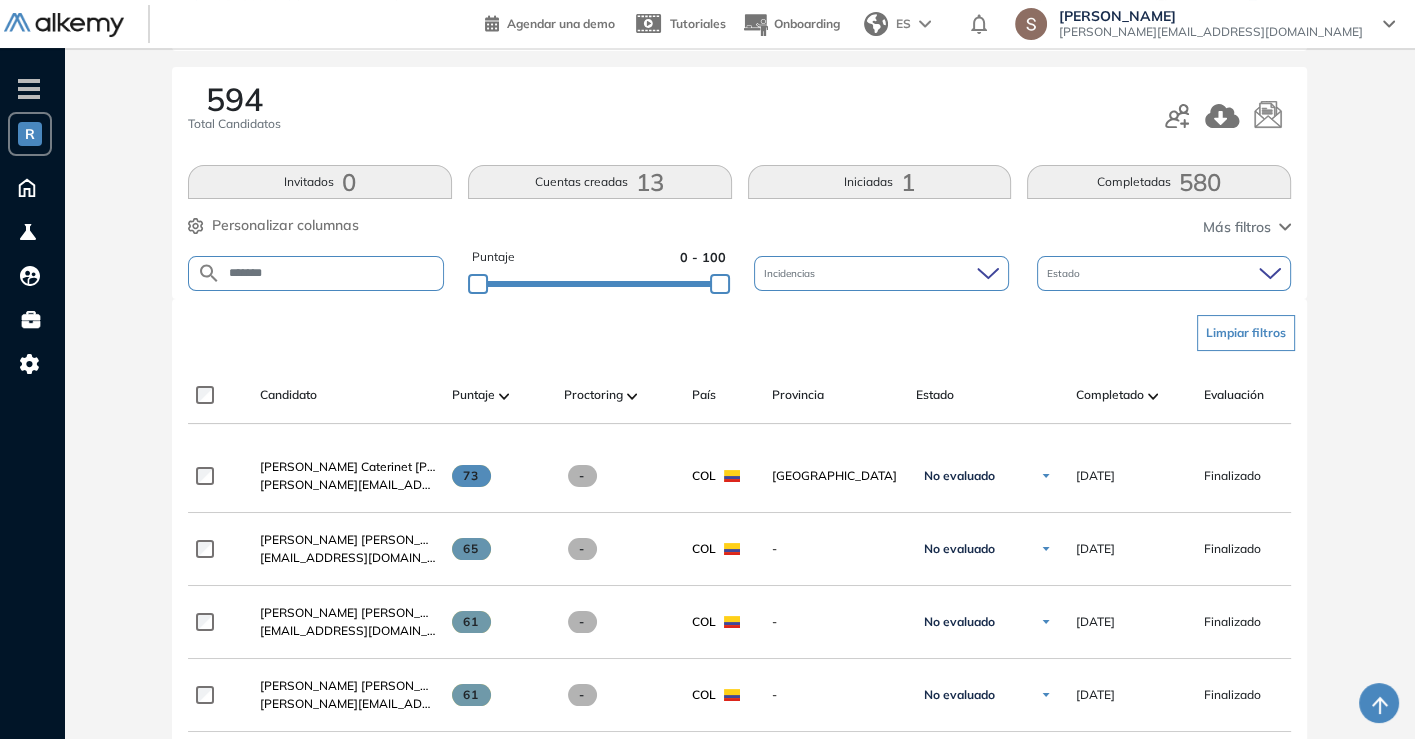 scroll, scrollTop: 0, scrollLeft: 0, axis: both 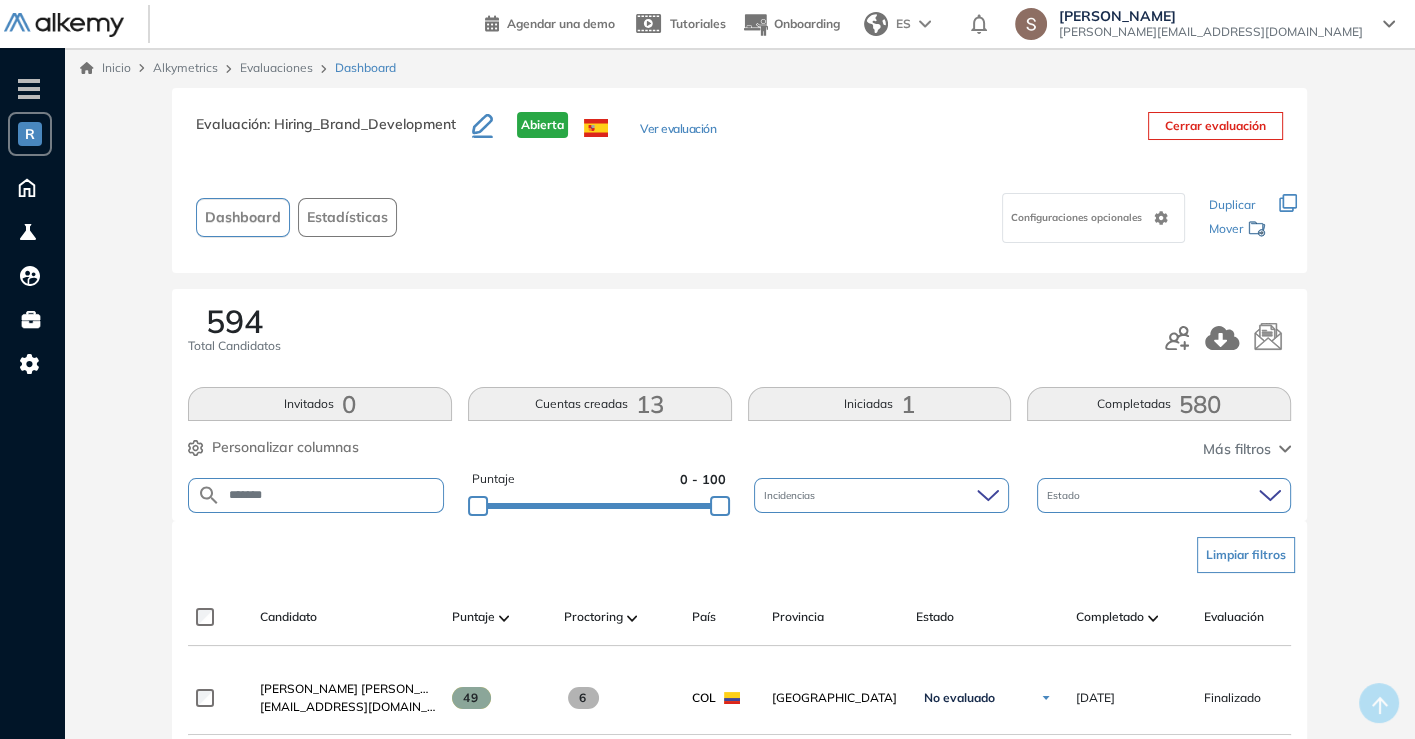 click on "*******" at bounding box center (332, 495) 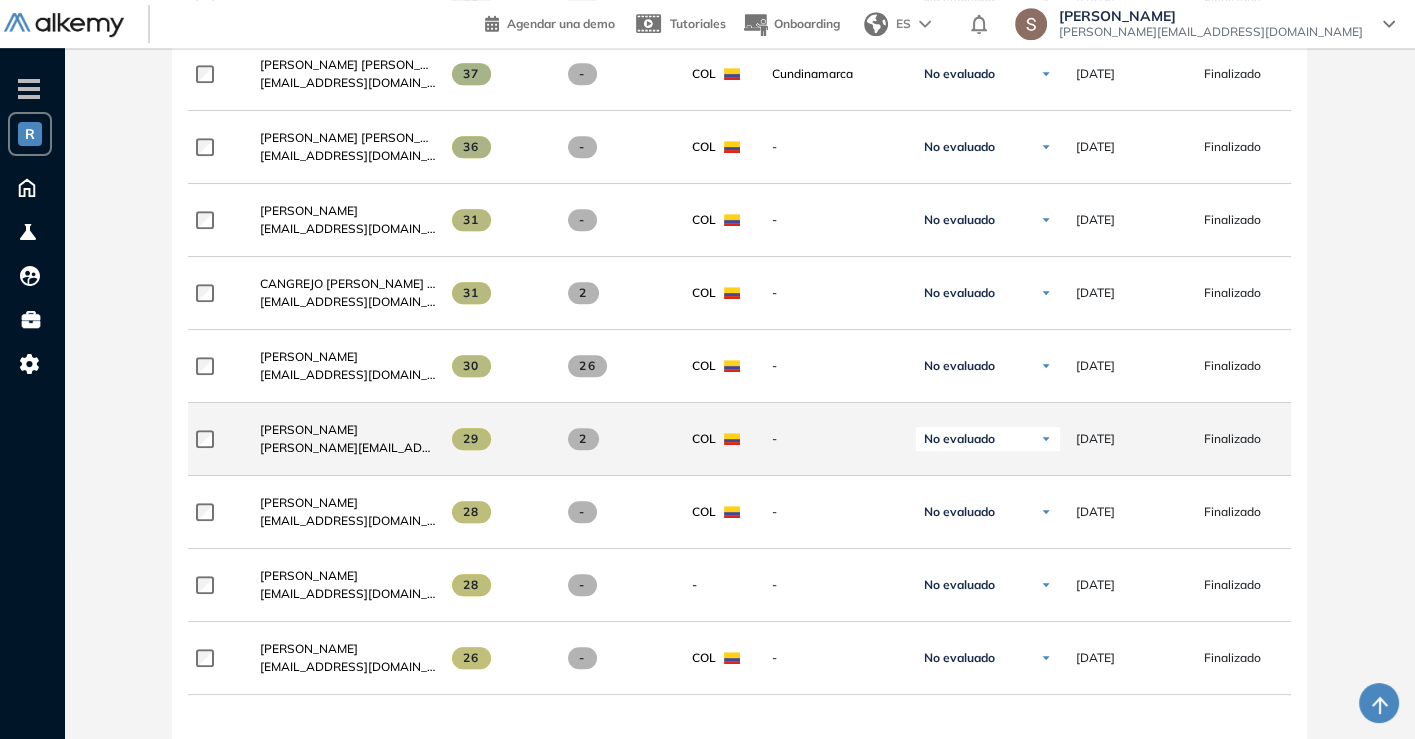 scroll, scrollTop: 1111, scrollLeft: 0, axis: vertical 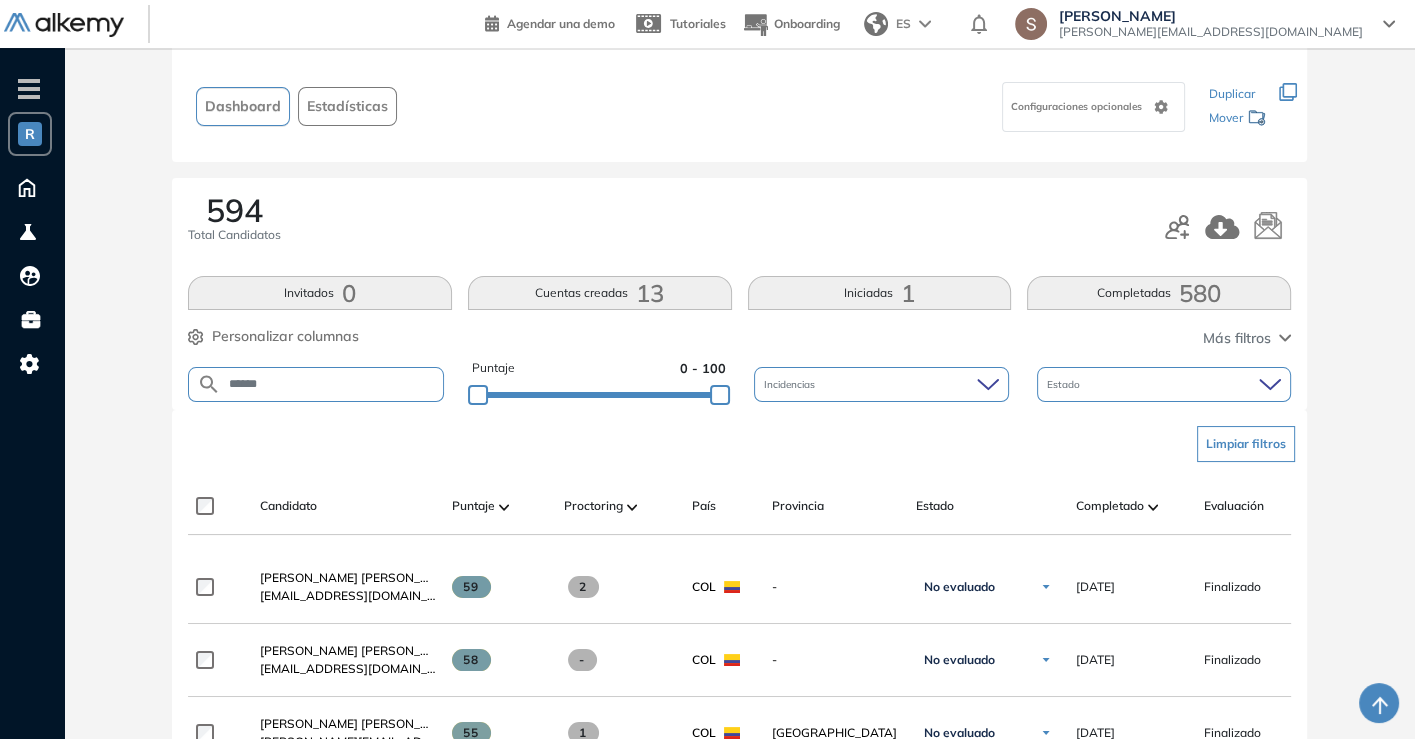 click on "******" at bounding box center [332, 384] 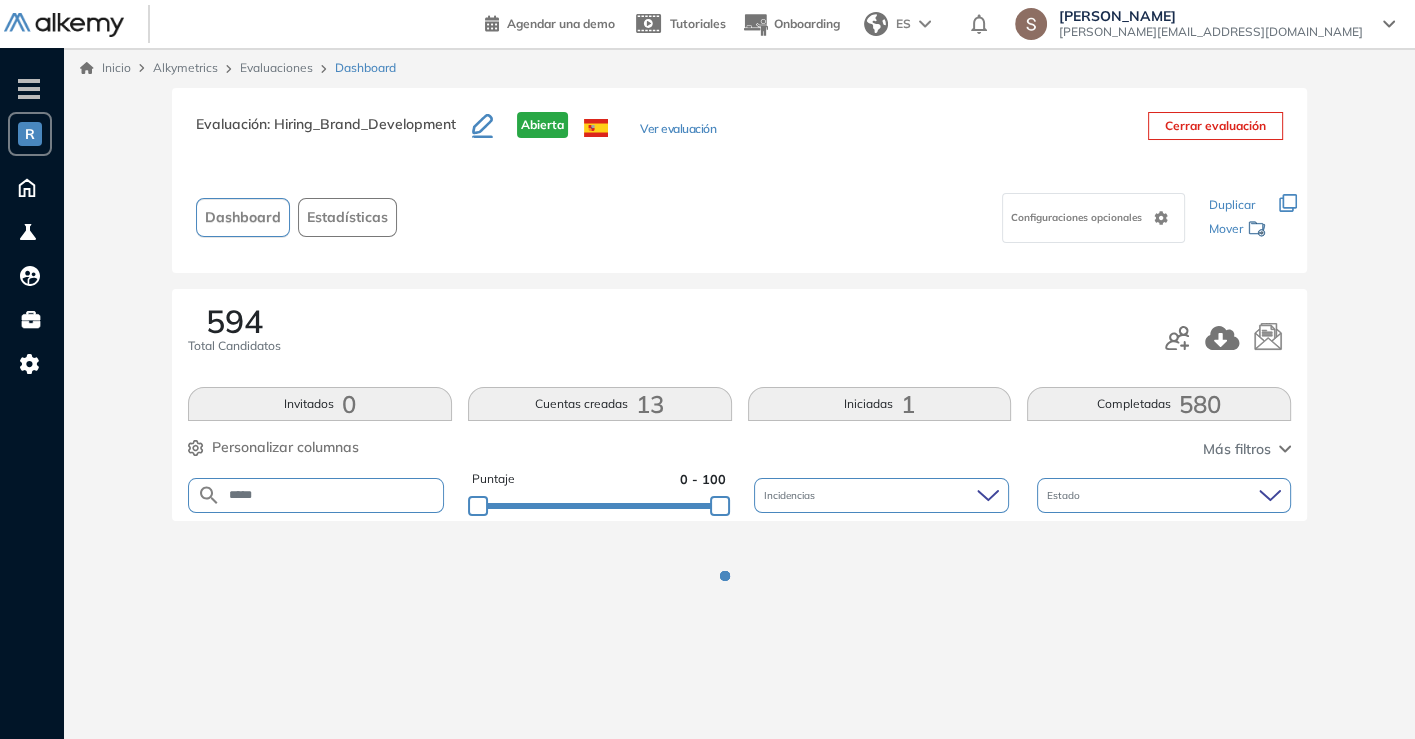 scroll, scrollTop: 0, scrollLeft: 0, axis: both 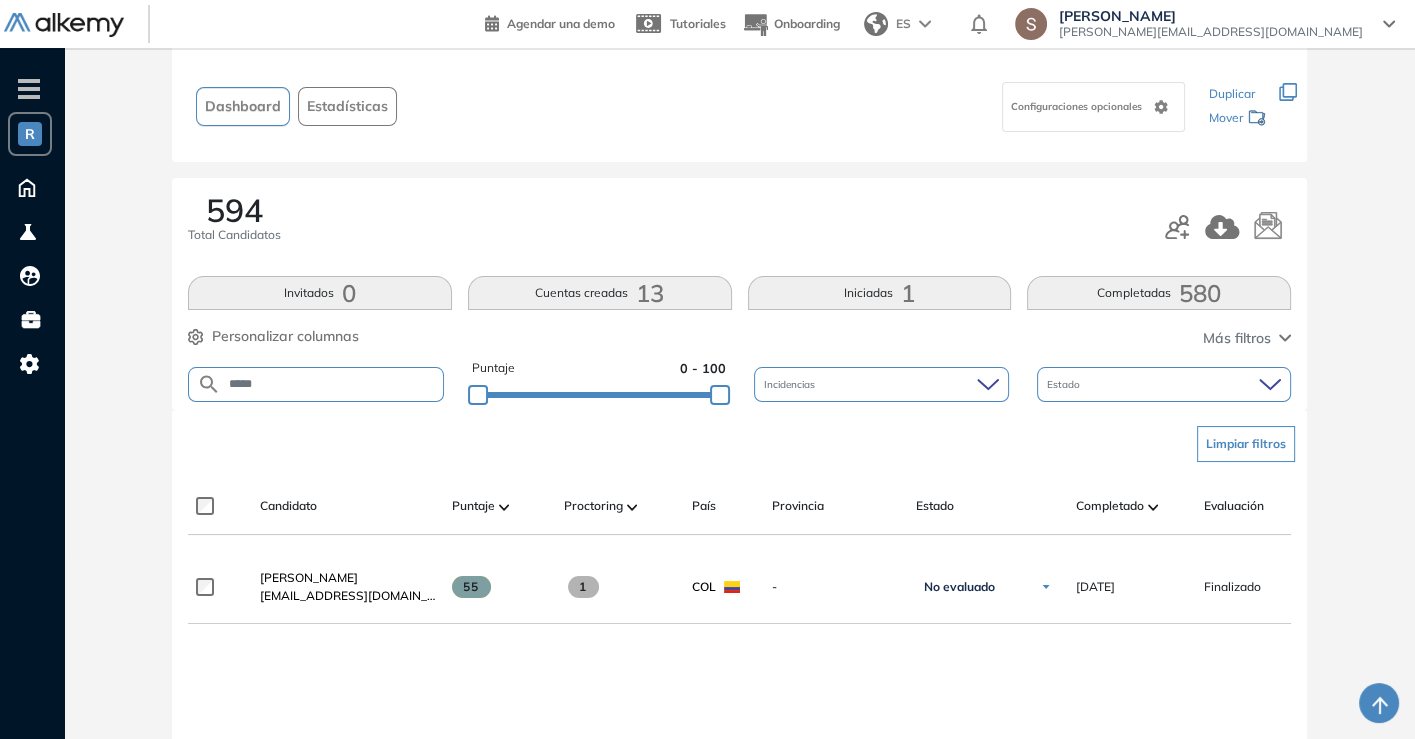 click on "*****" at bounding box center (316, 384) 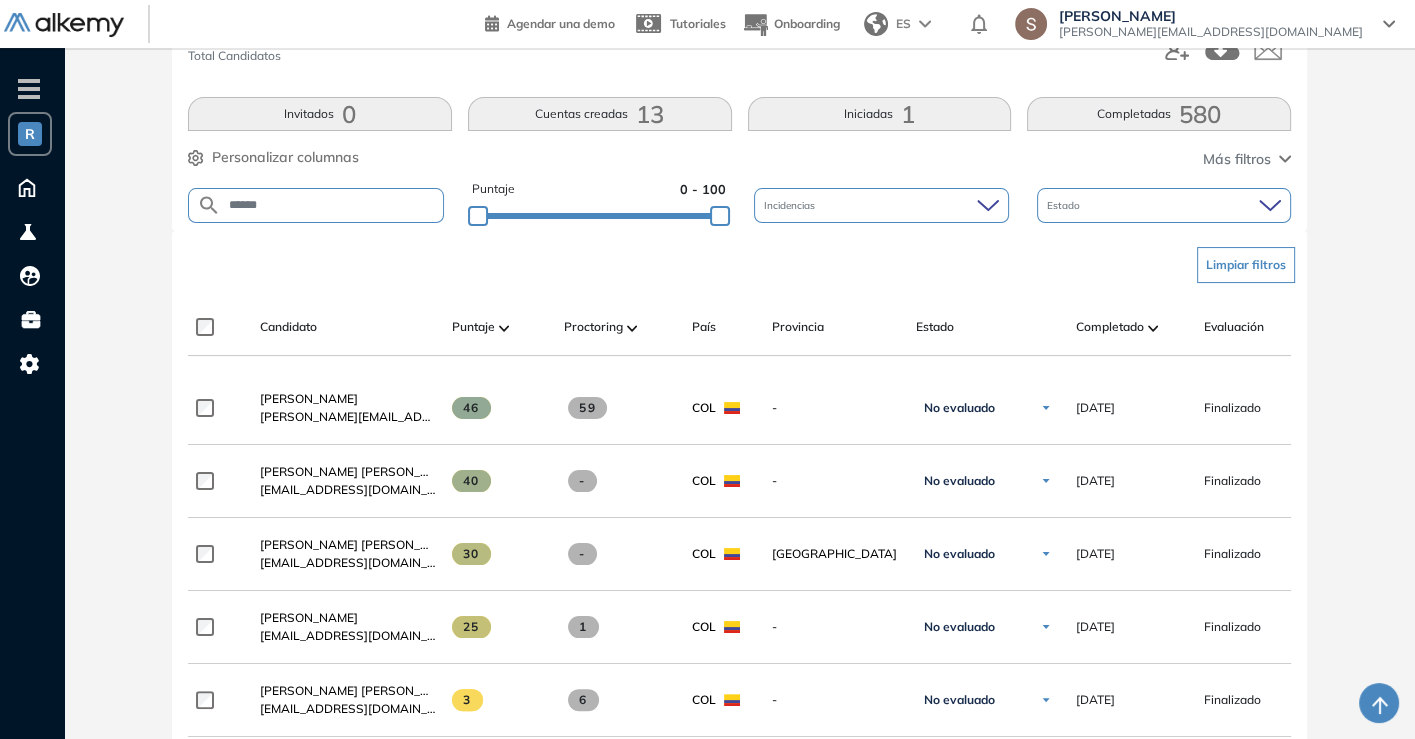 scroll, scrollTop: 222, scrollLeft: 0, axis: vertical 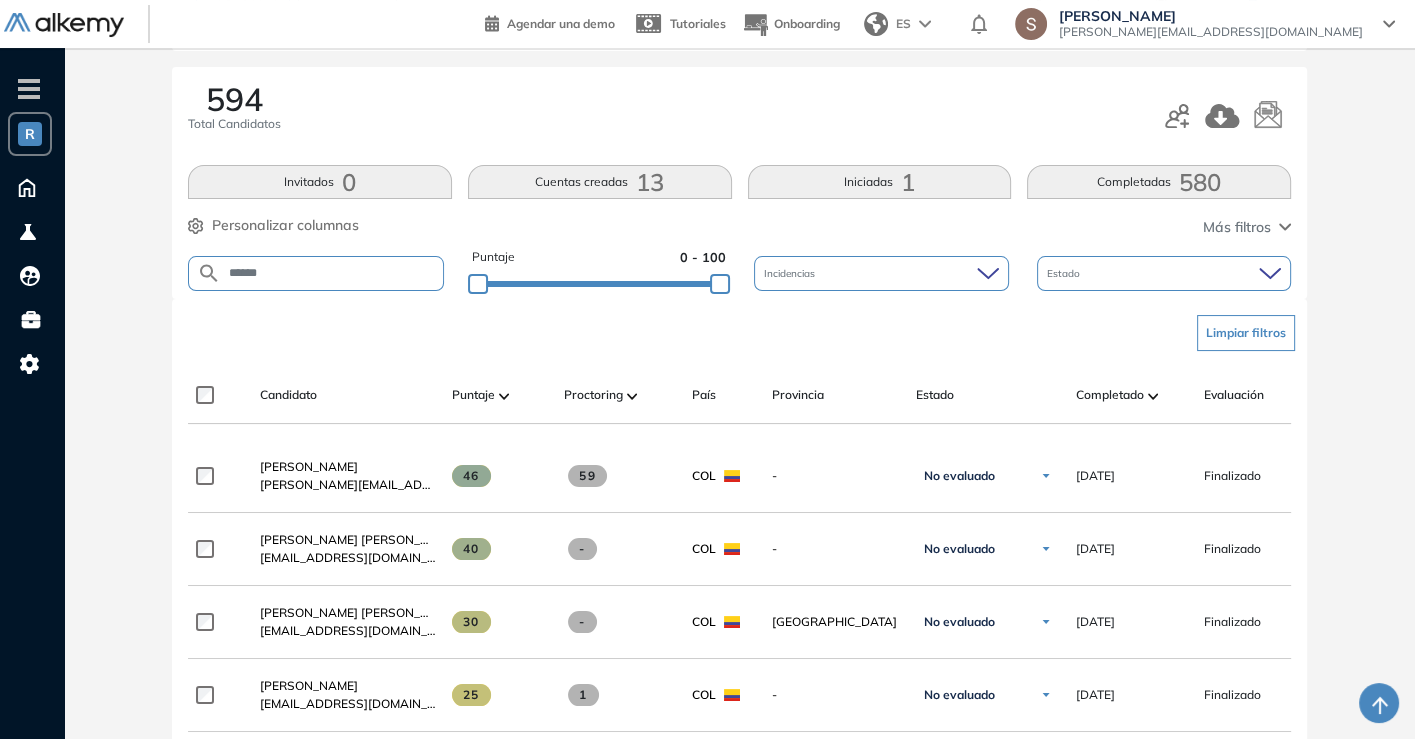 click on "******" at bounding box center (332, 273) 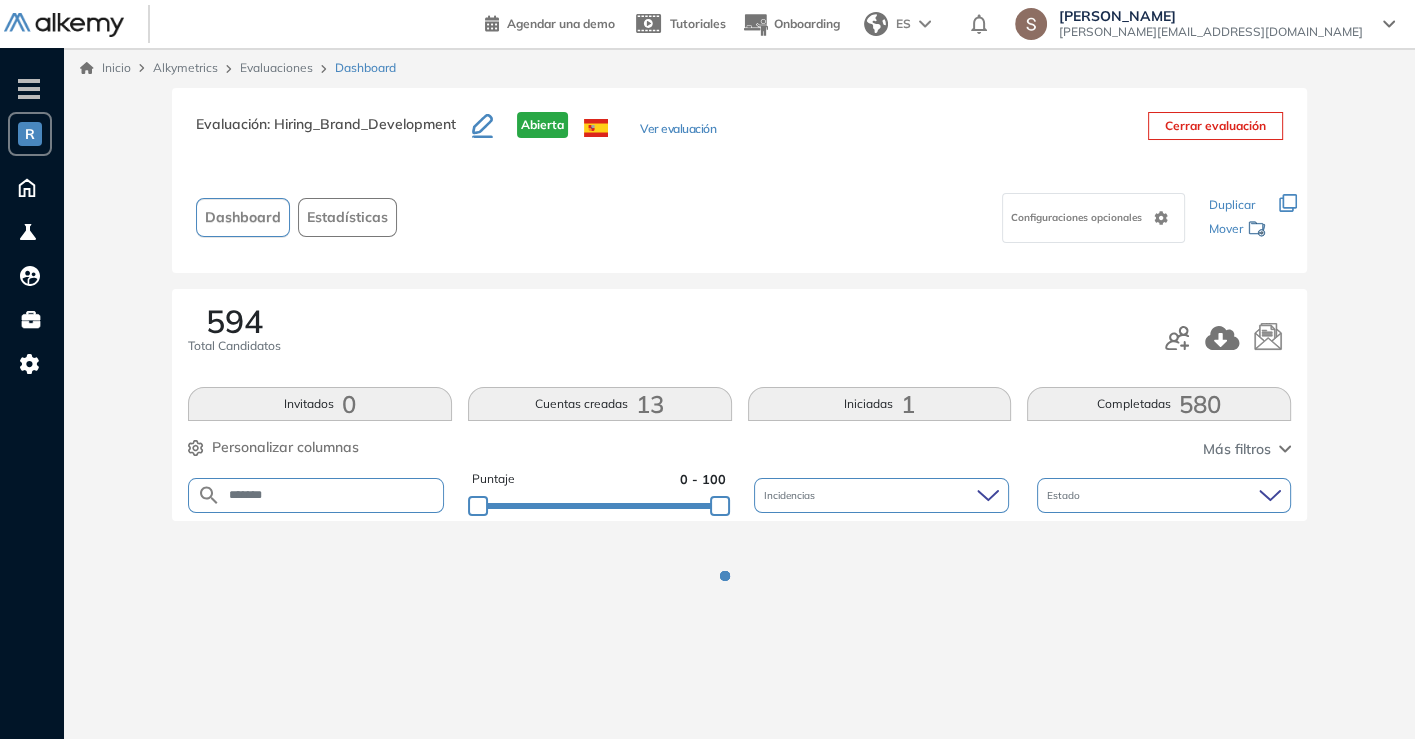 scroll, scrollTop: 0, scrollLeft: 0, axis: both 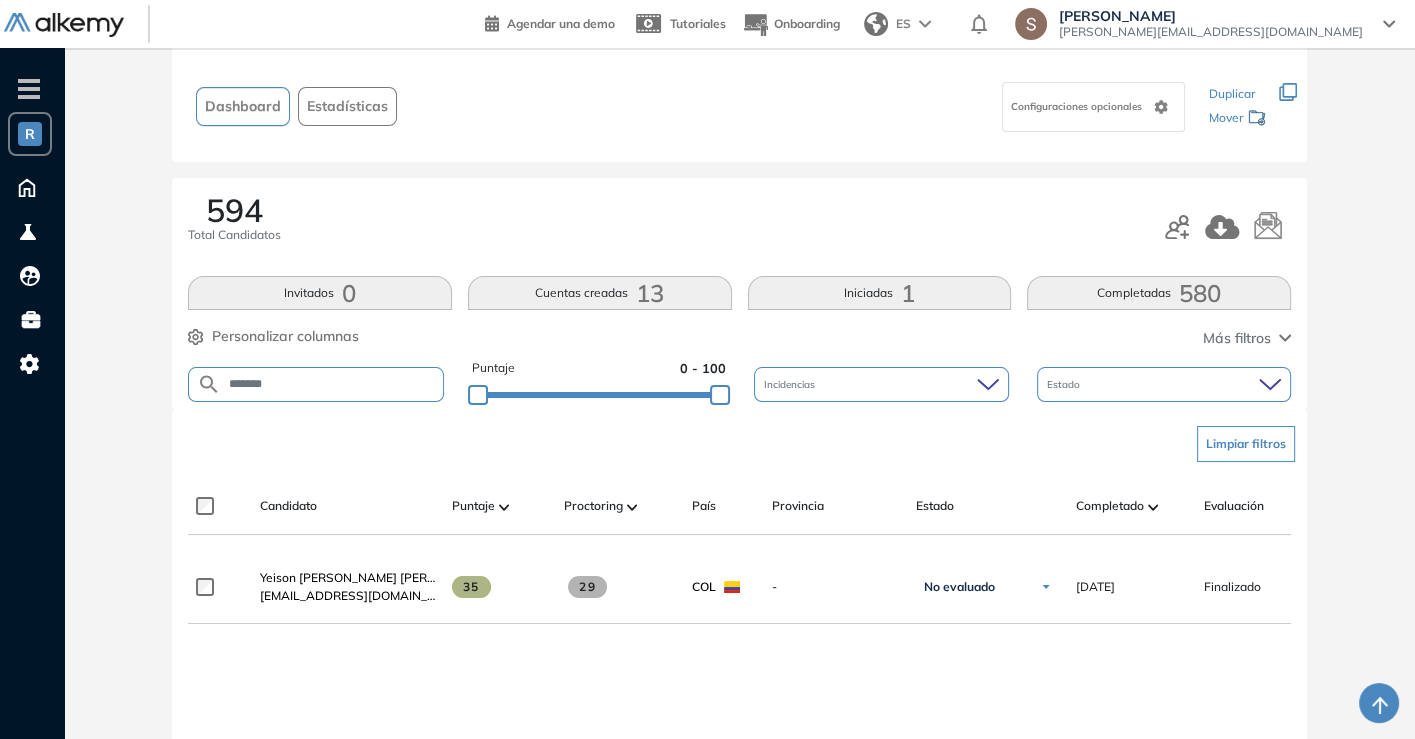 click on "*******" at bounding box center (332, 384) 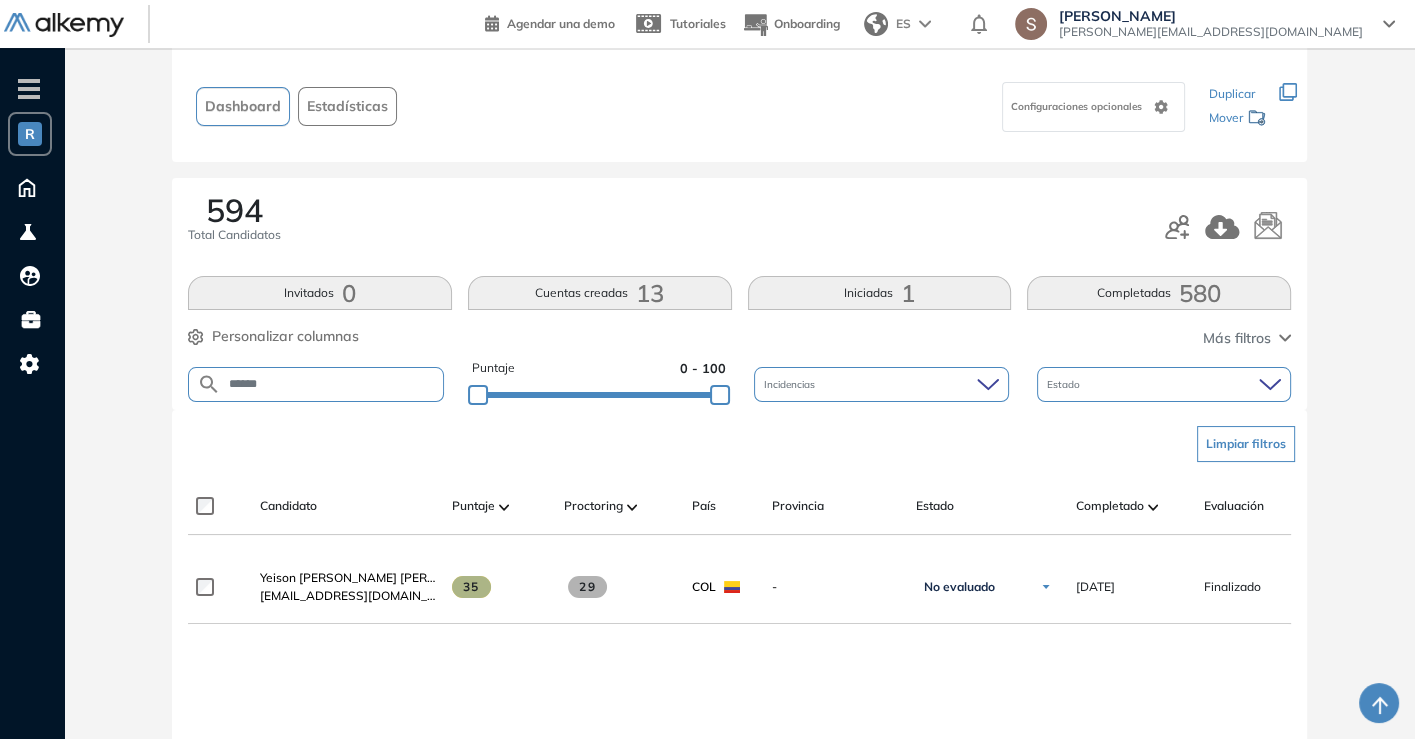 scroll, scrollTop: 0, scrollLeft: 0, axis: both 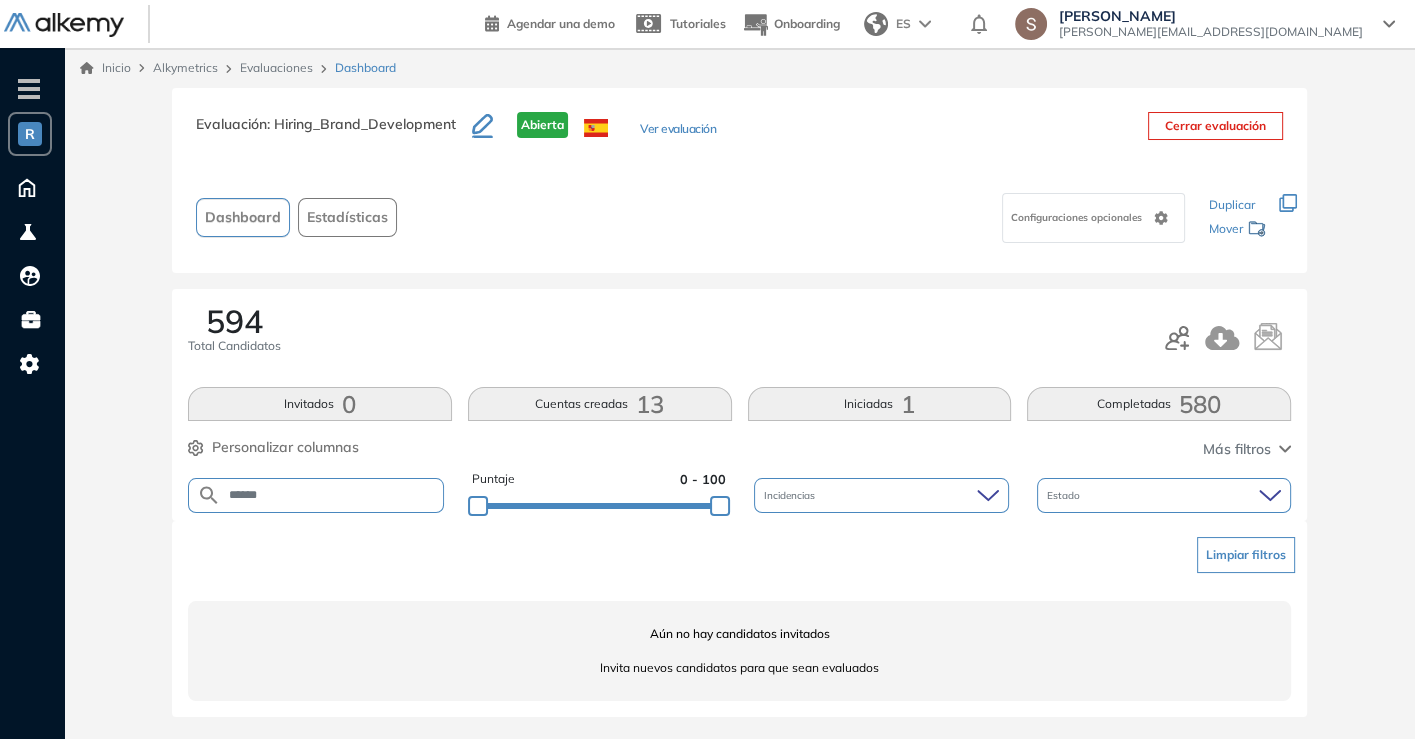 click on "******" at bounding box center [332, 495] 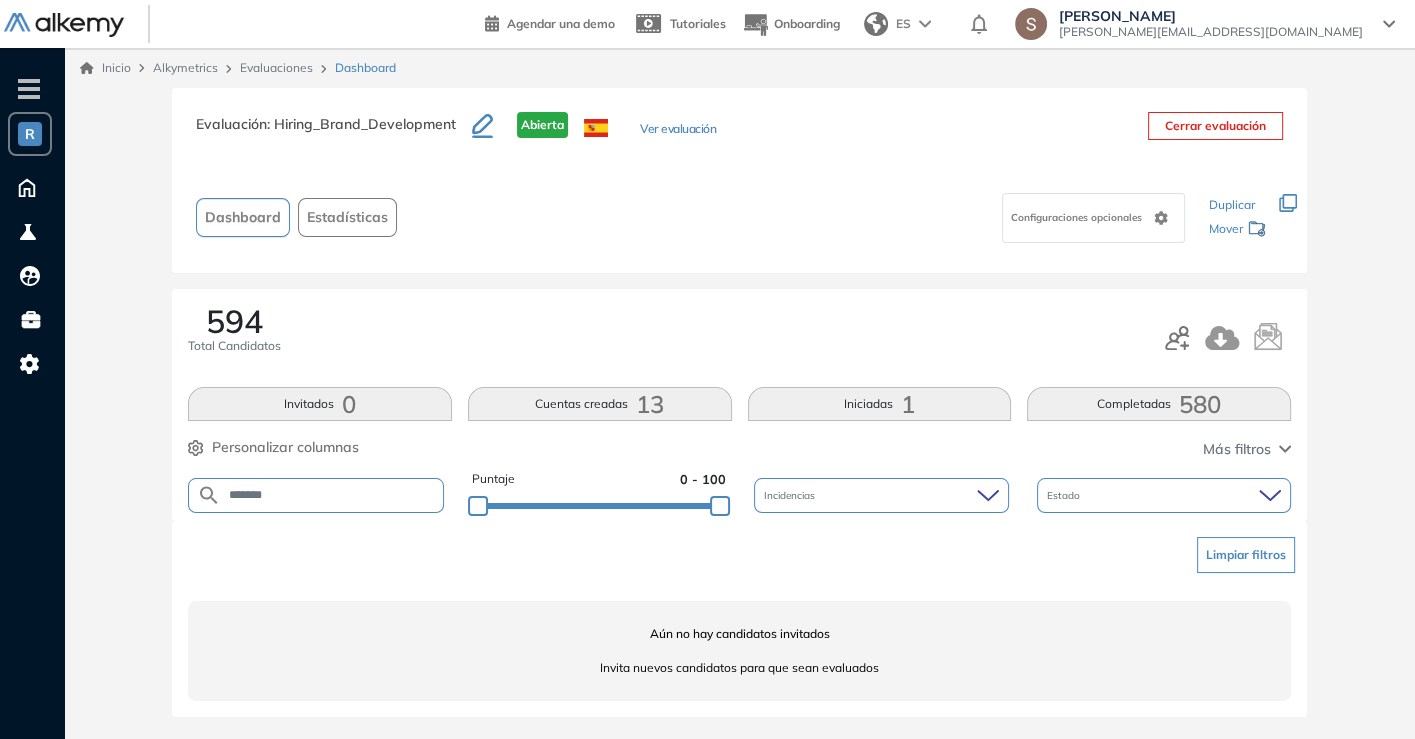 click on "*******" at bounding box center (332, 495) 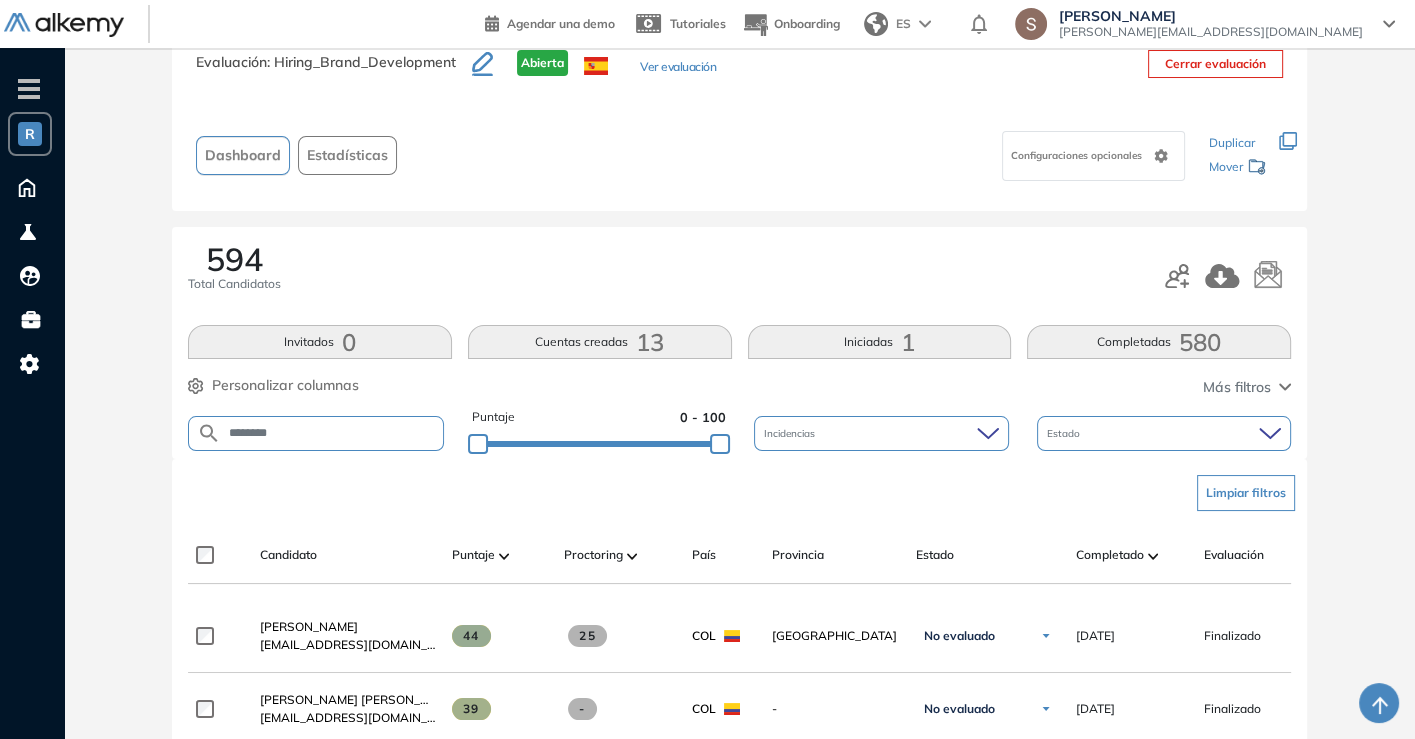 scroll, scrollTop: 111, scrollLeft: 0, axis: vertical 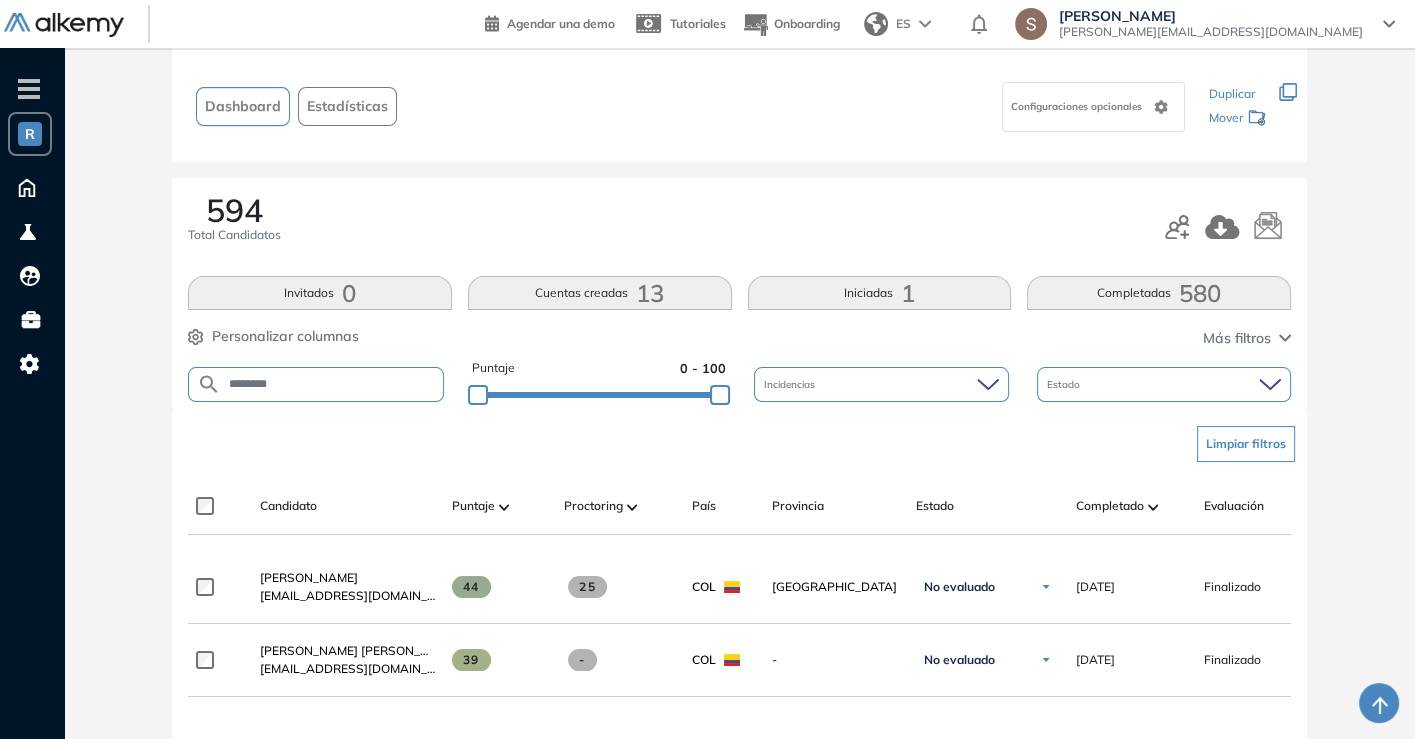 click on "********" at bounding box center (332, 384) 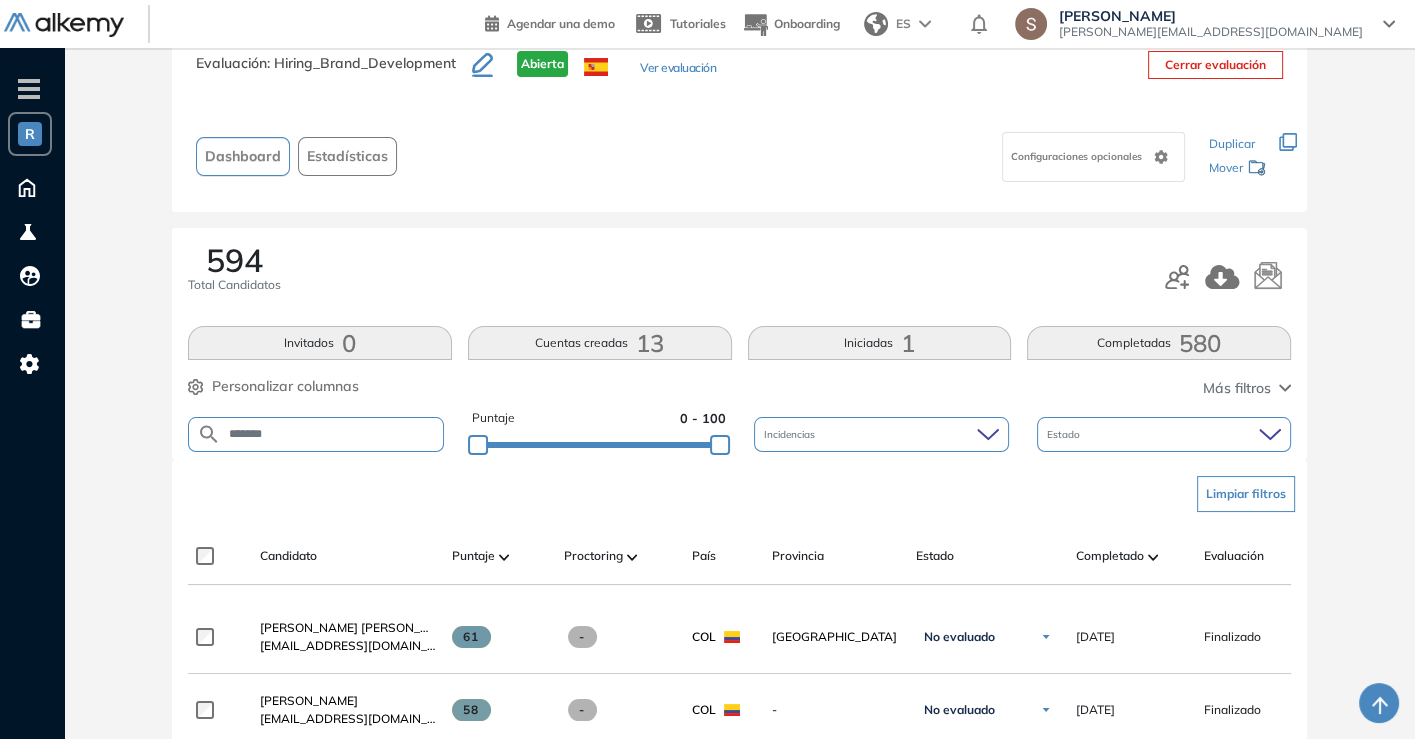 scroll, scrollTop: 111, scrollLeft: 0, axis: vertical 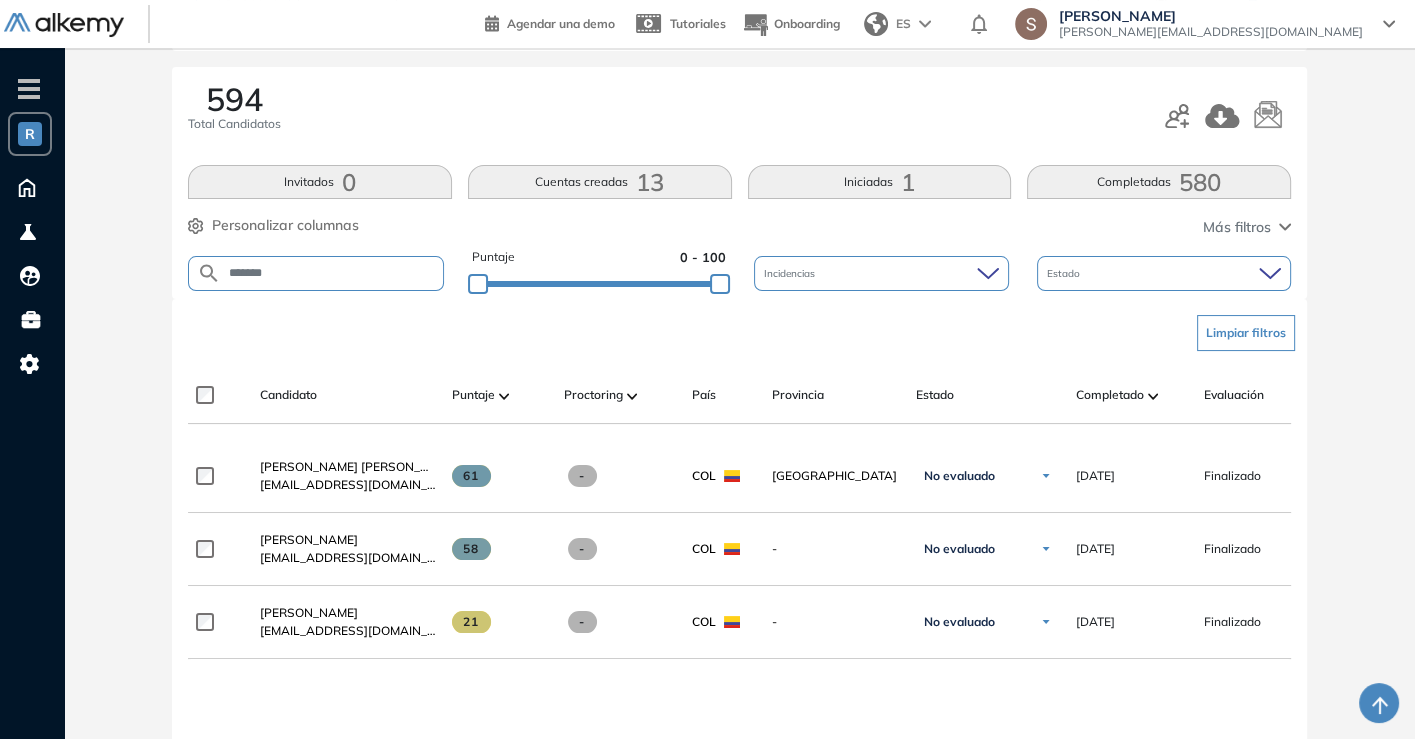 click on "*******" at bounding box center [332, 273] 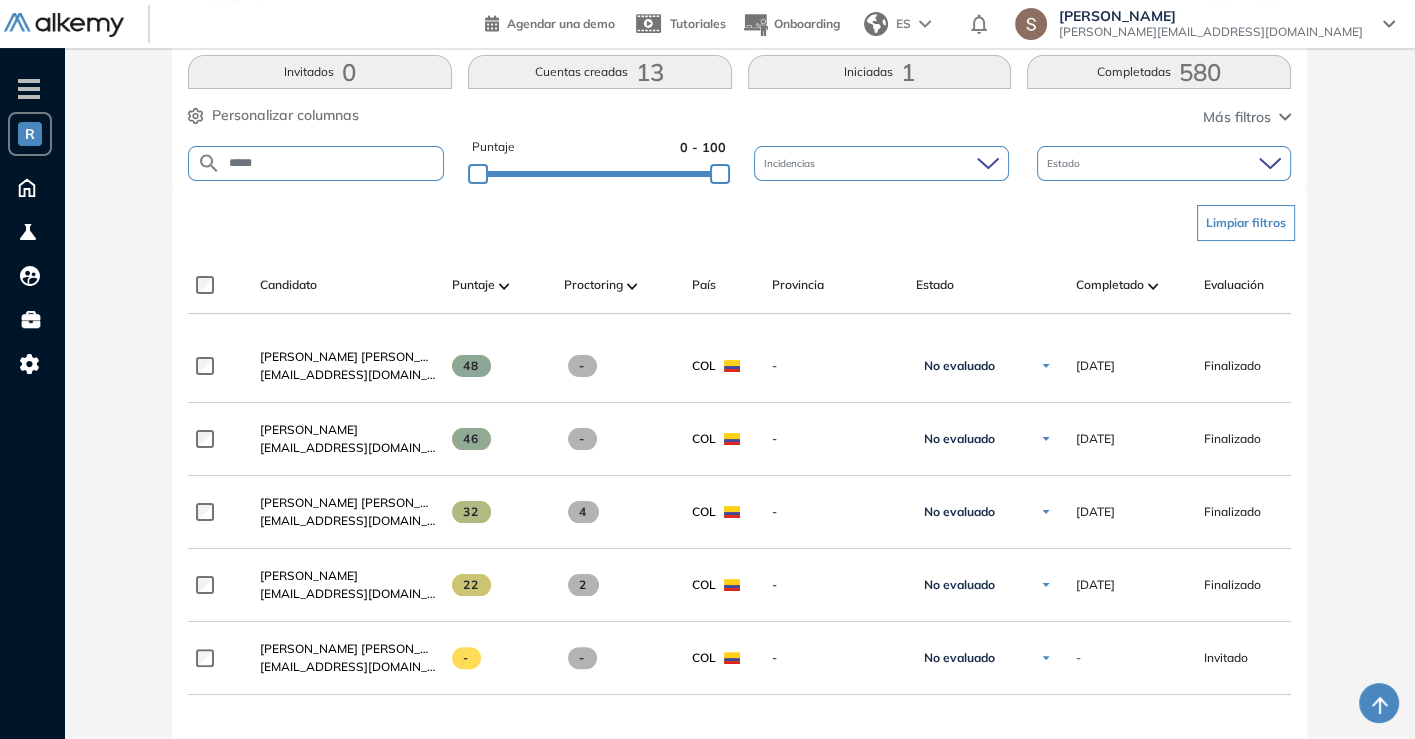 scroll, scrollTop: 333, scrollLeft: 0, axis: vertical 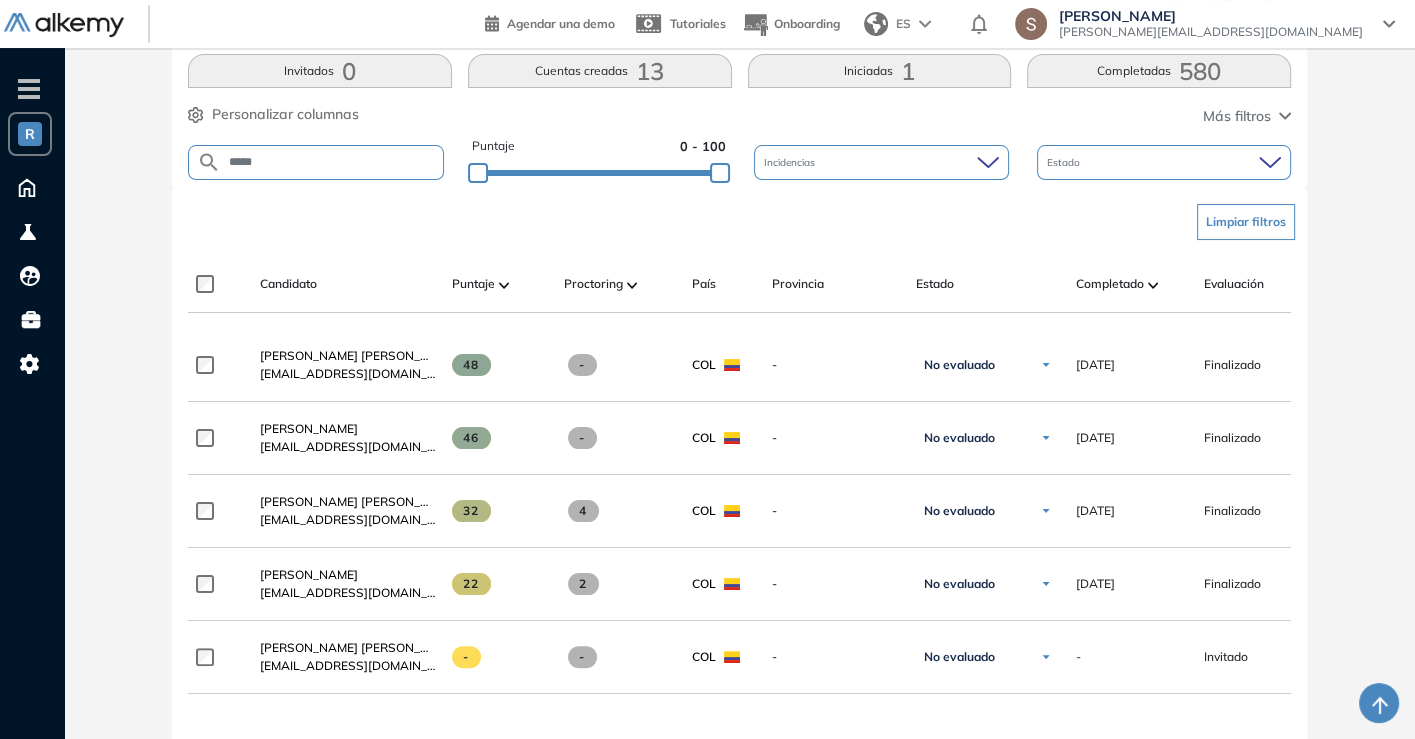 click on "*****" at bounding box center [332, 162] 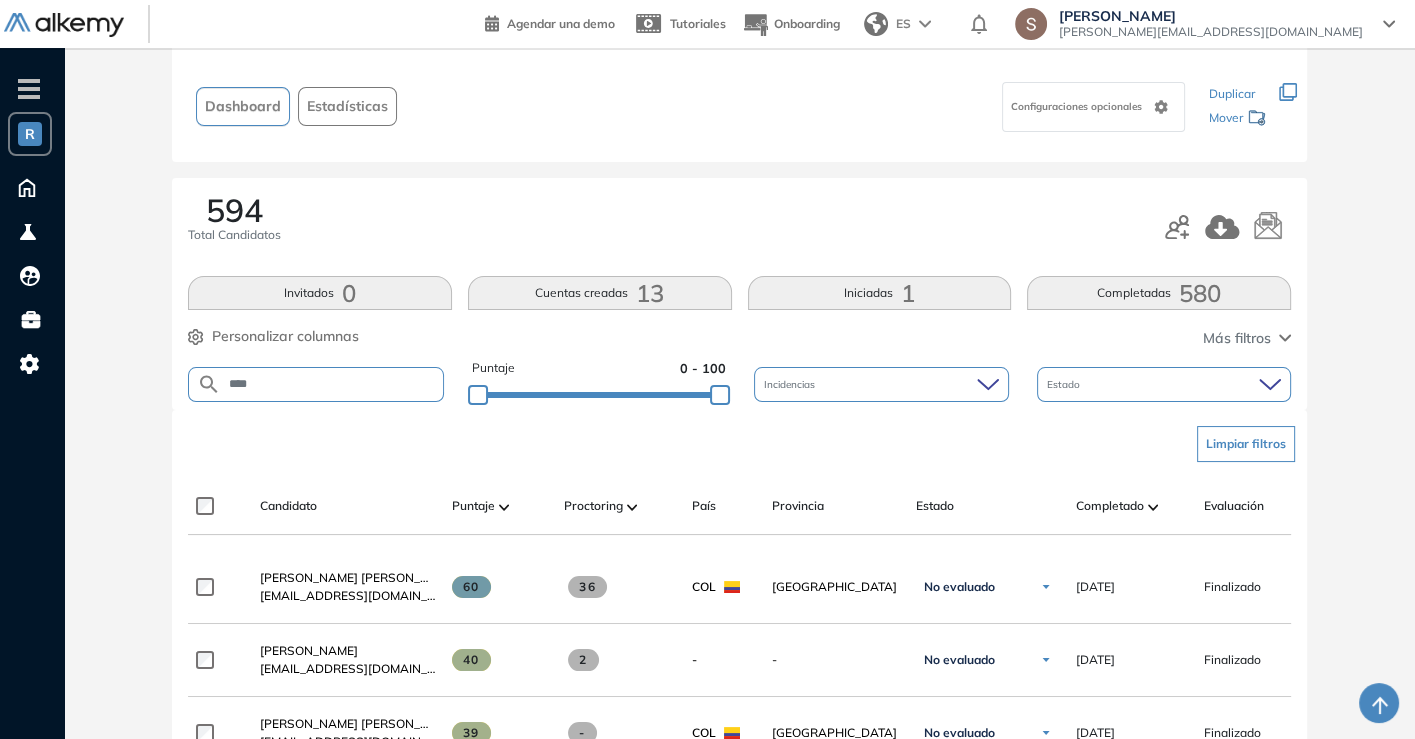 scroll, scrollTop: 222, scrollLeft: 0, axis: vertical 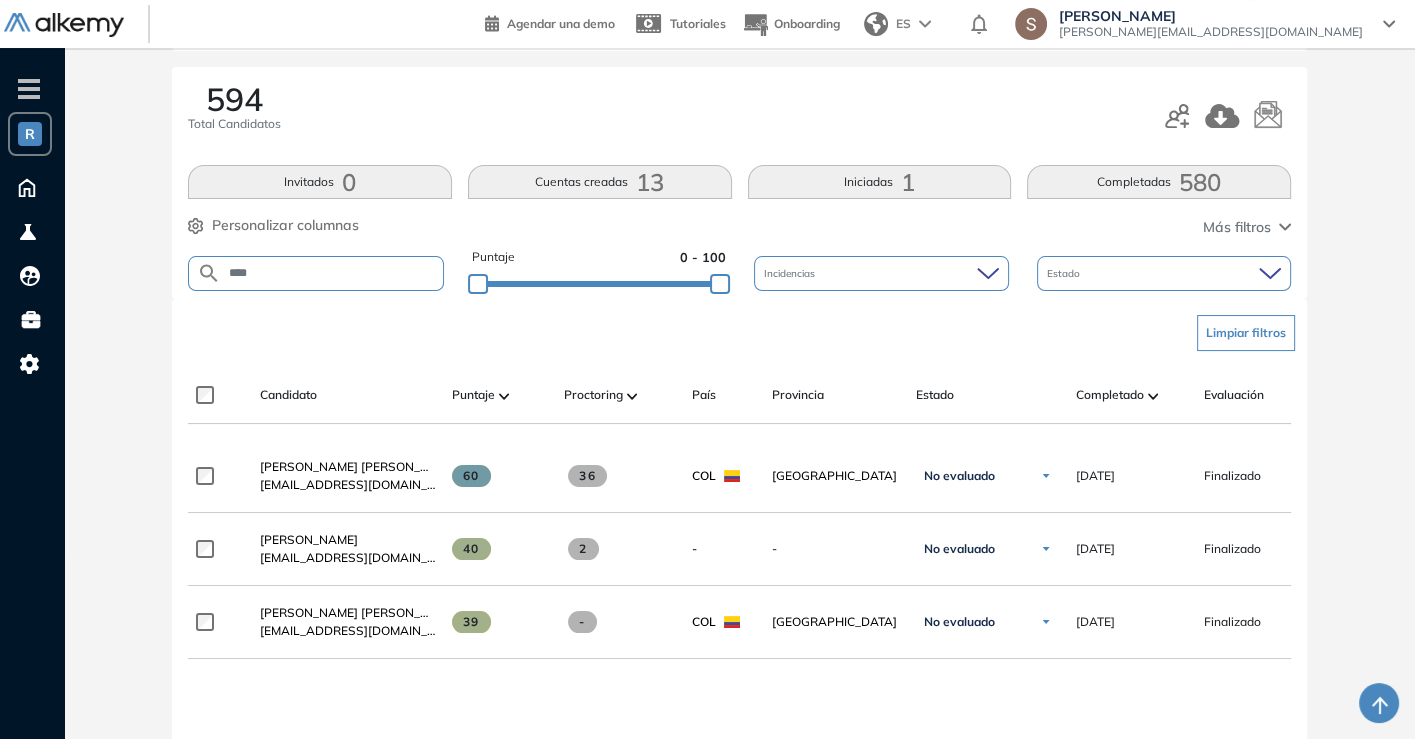 click on "****" at bounding box center (316, 273) 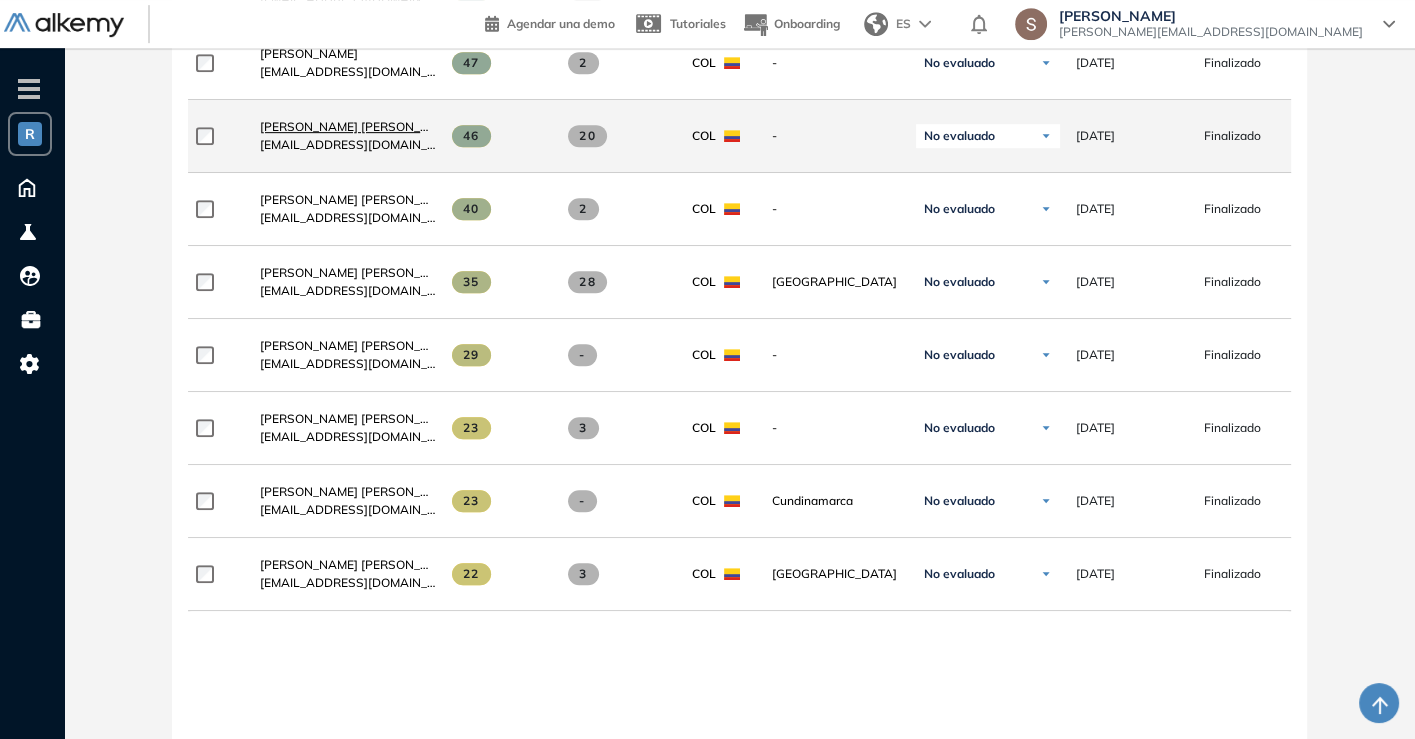 scroll, scrollTop: 555, scrollLeft: 0, axis: vertical 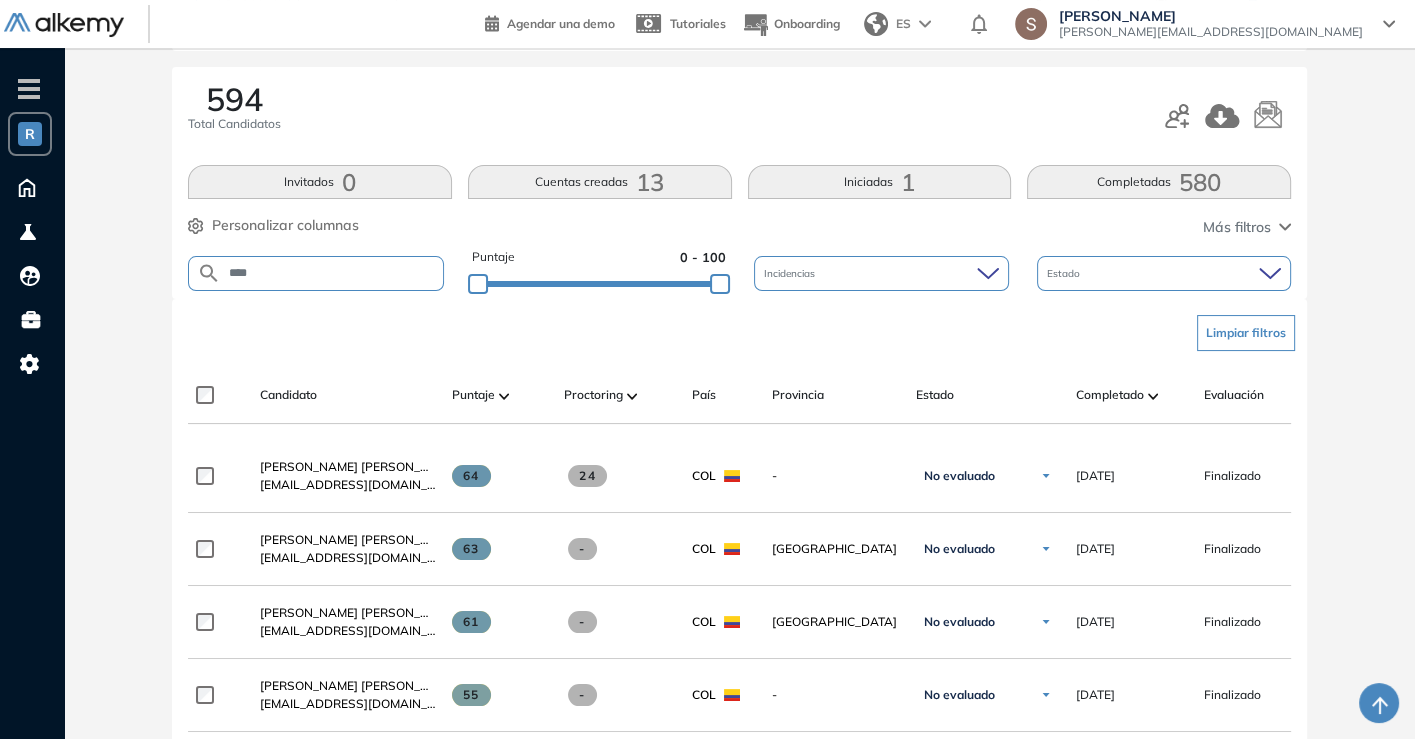 click on "****" at bounding box center [332, 273] 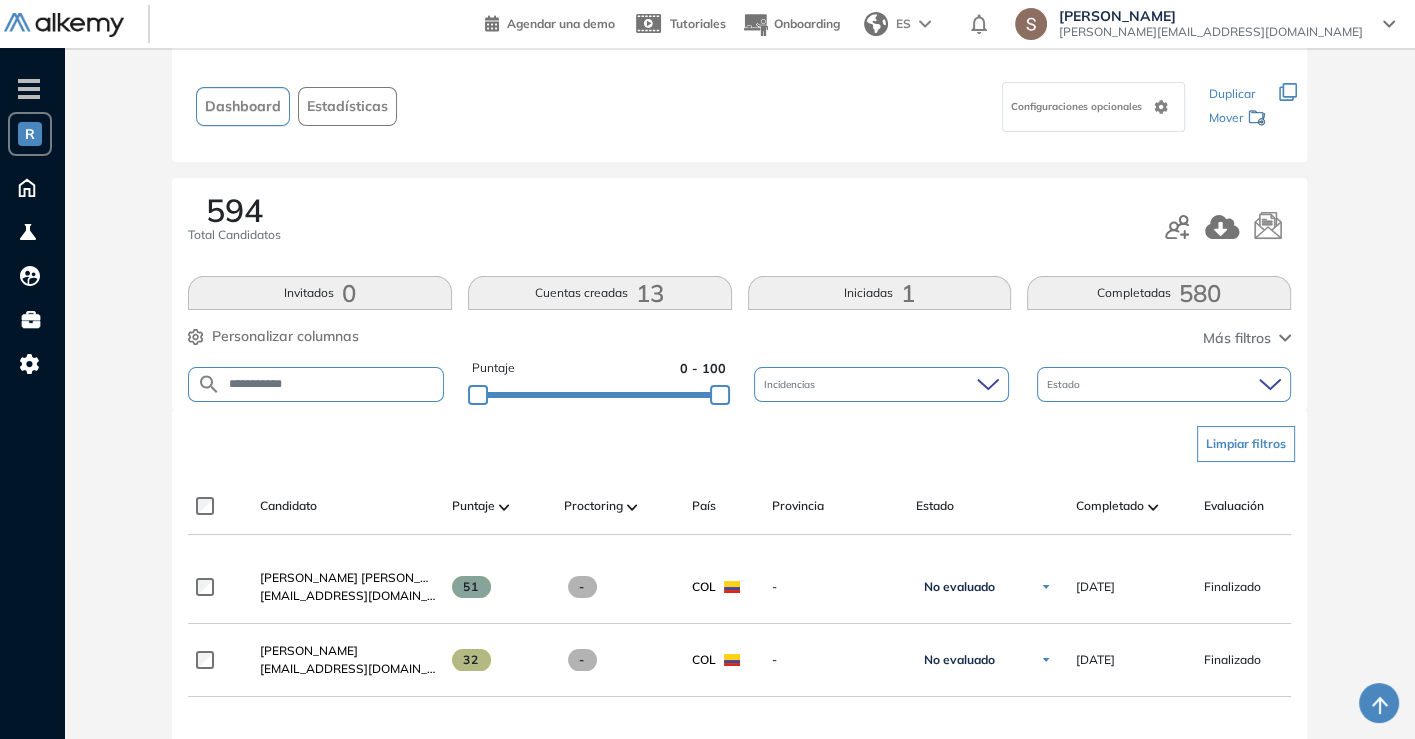 scroll, scrollTop: 222, scrollLeft: 0, axis: vertical 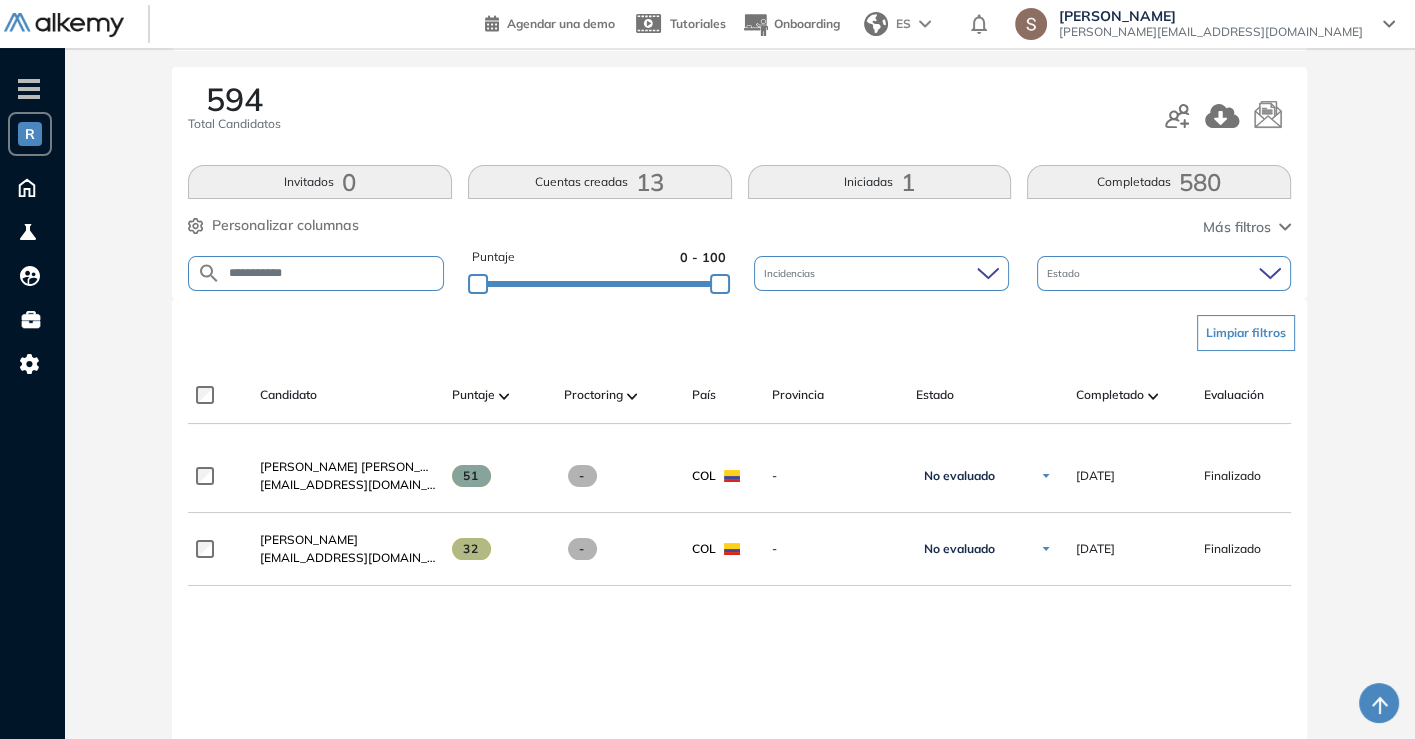 click on "**********" at bounding box center [332, 273] 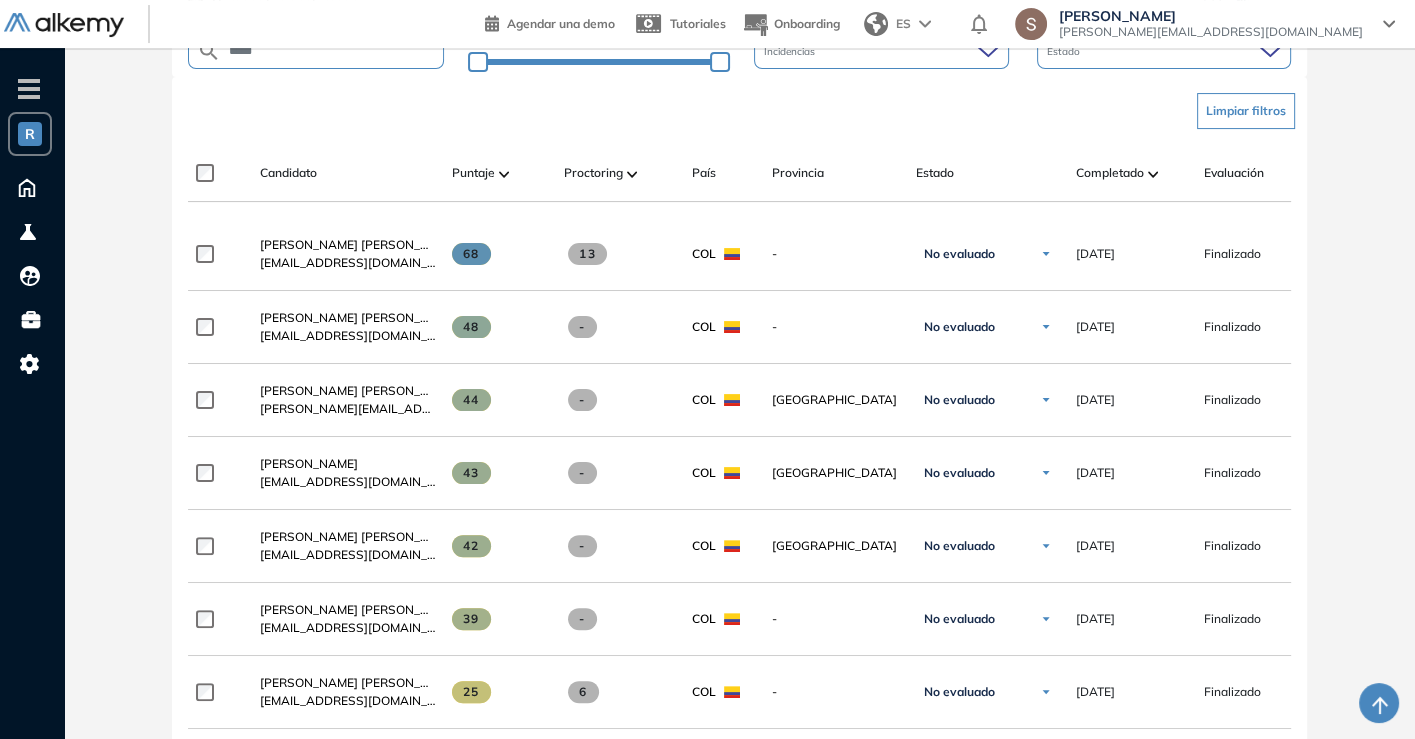 scroll, scrollTop: 555, scrollLeft: 0, axis: vertical 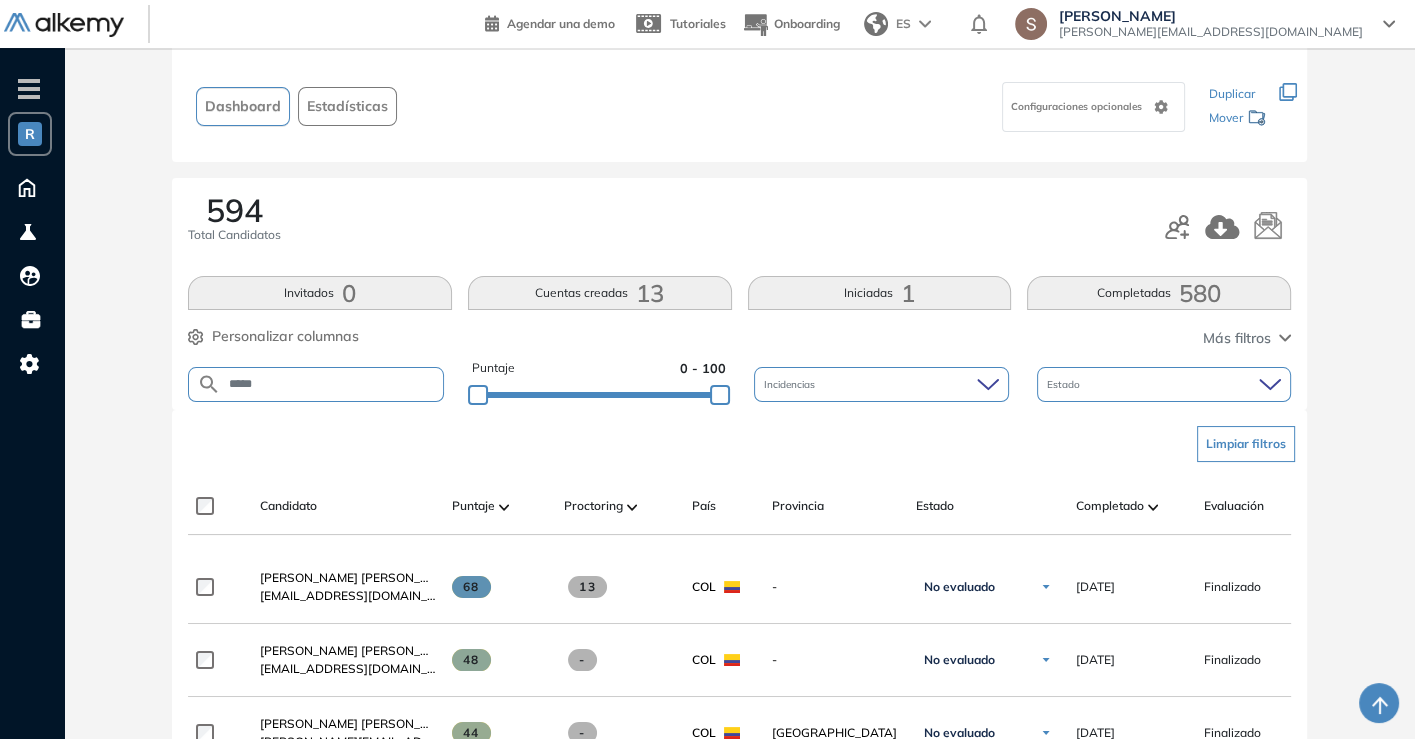 click on "*****" at bounding box center (332, 384) 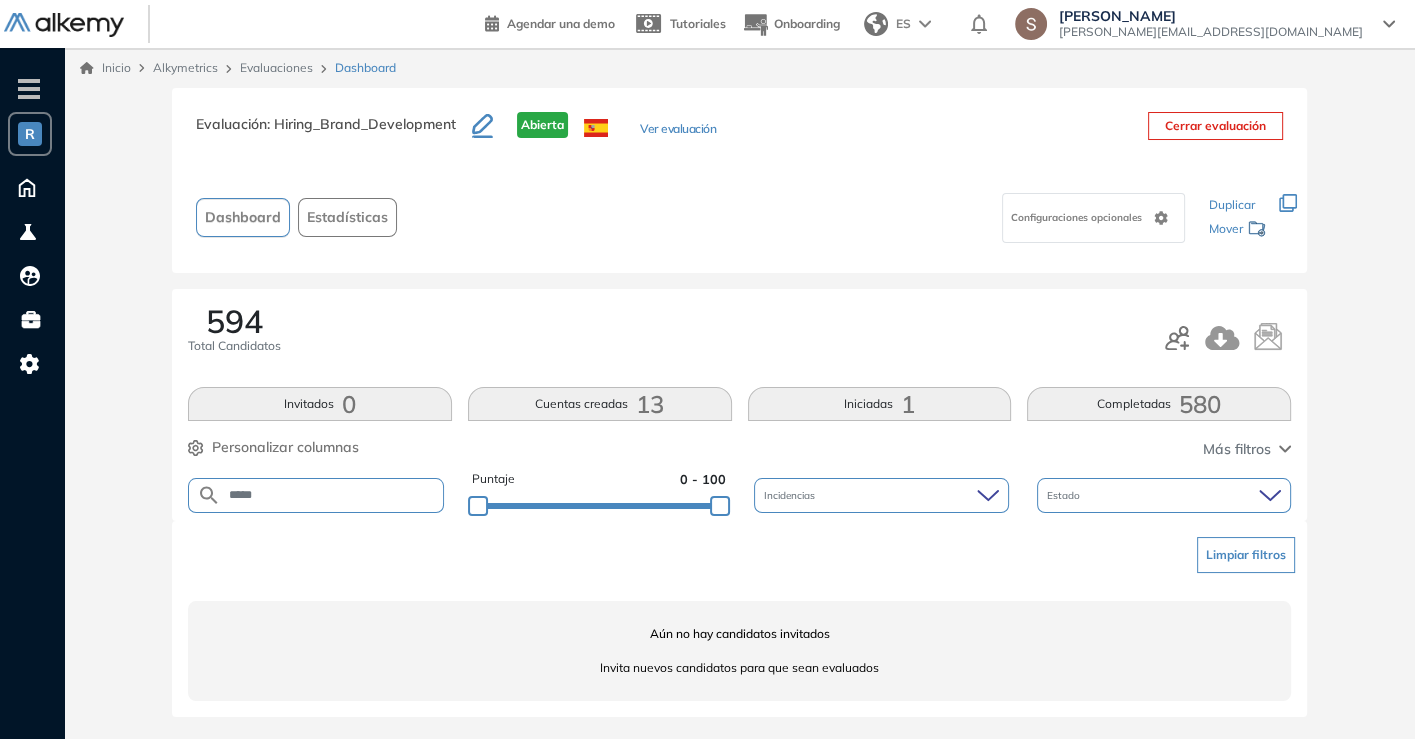scroll, scrollTop: 0, scrollLeft: 0, axis: both 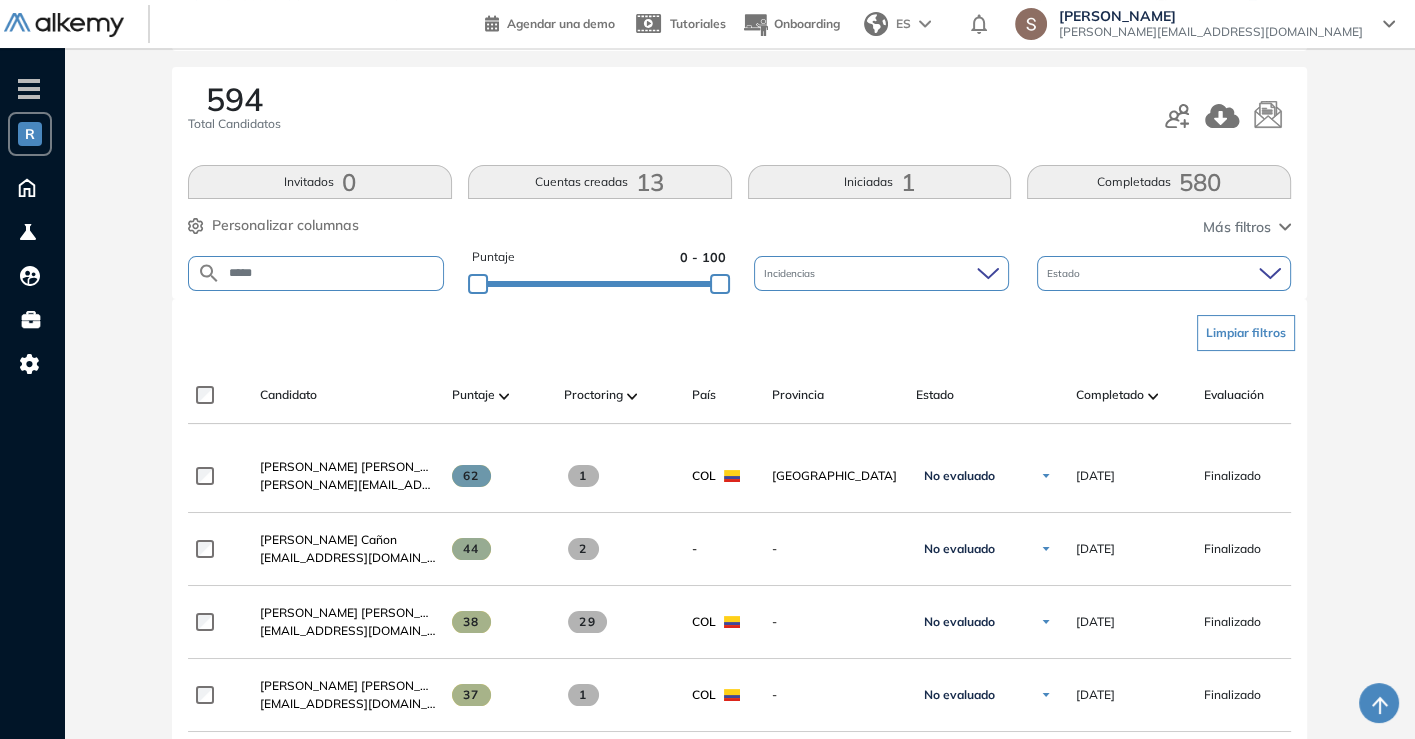 click on "*****" at bounding box center (332, 273) 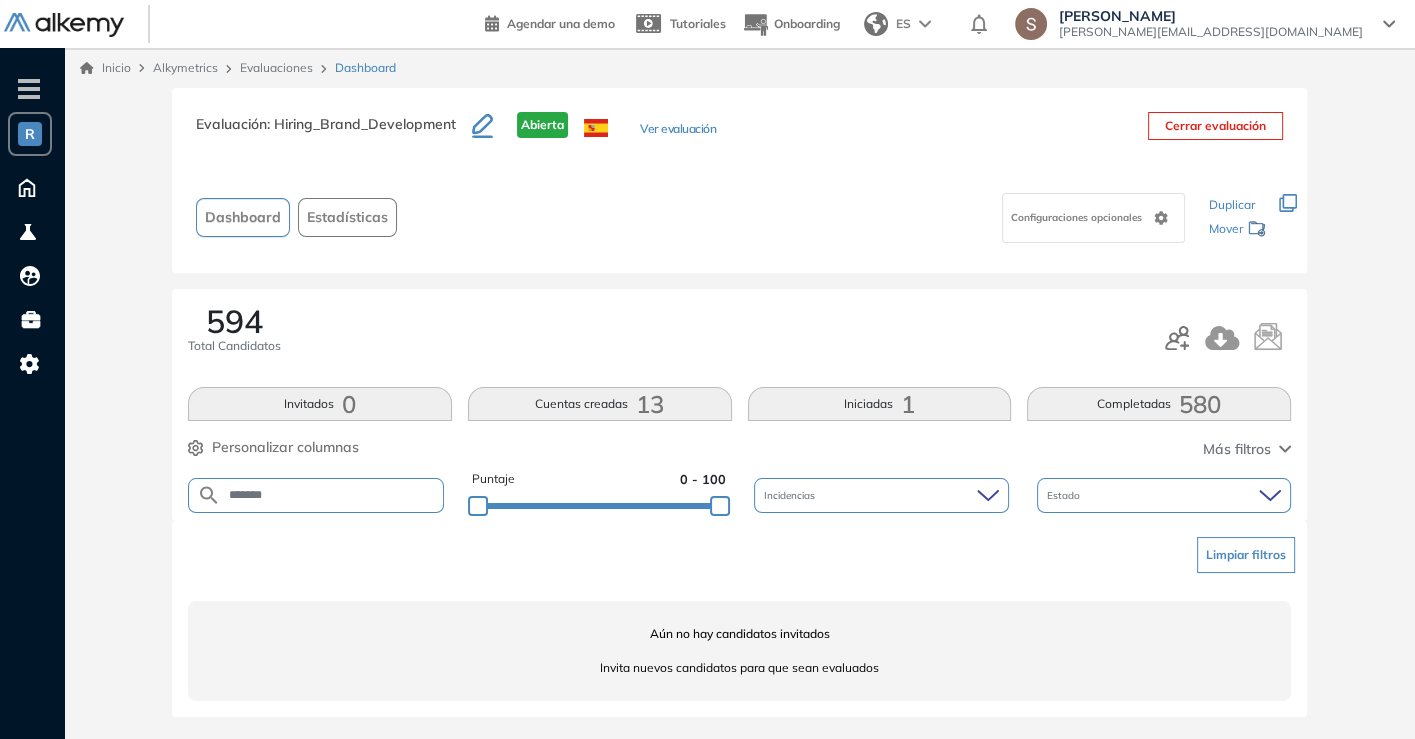 scroll, scrollTop: 0, scrollLeft: 0, axis: both 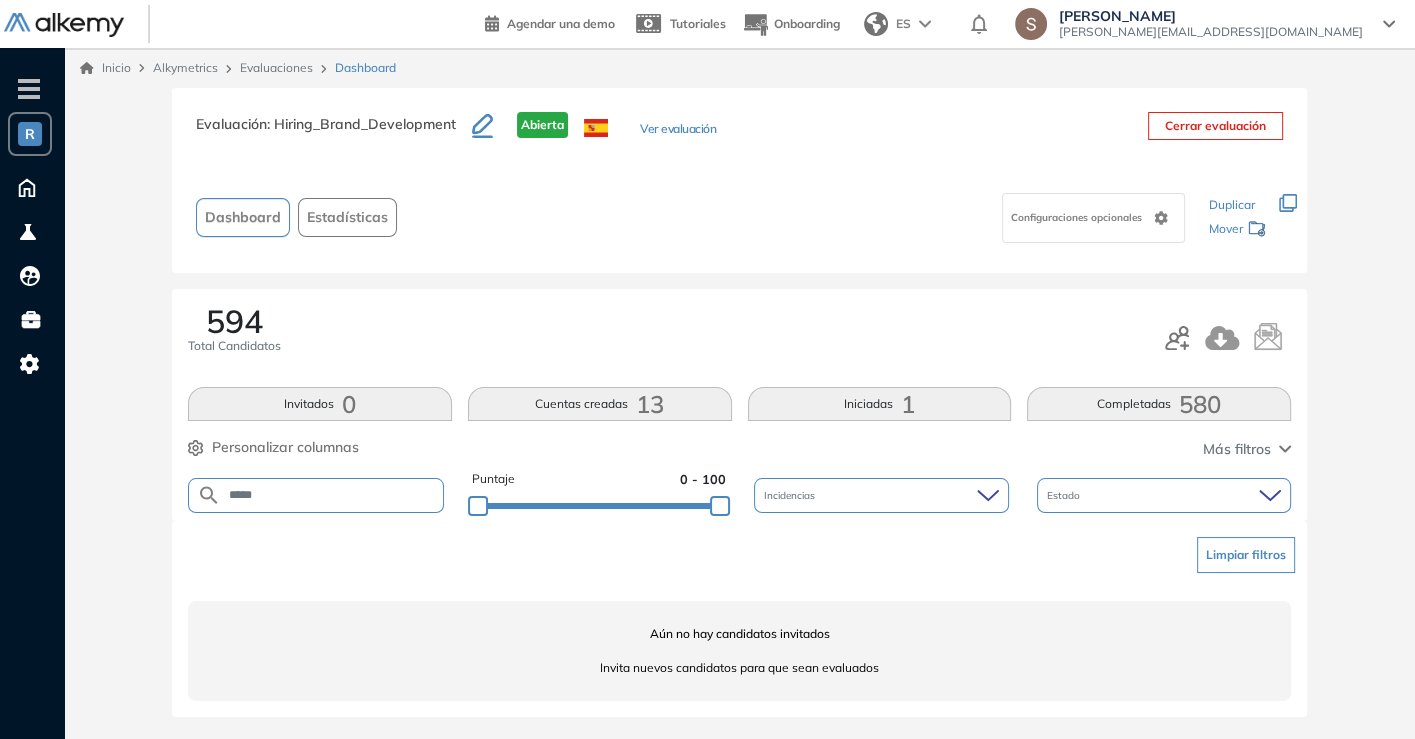 type on "*****" 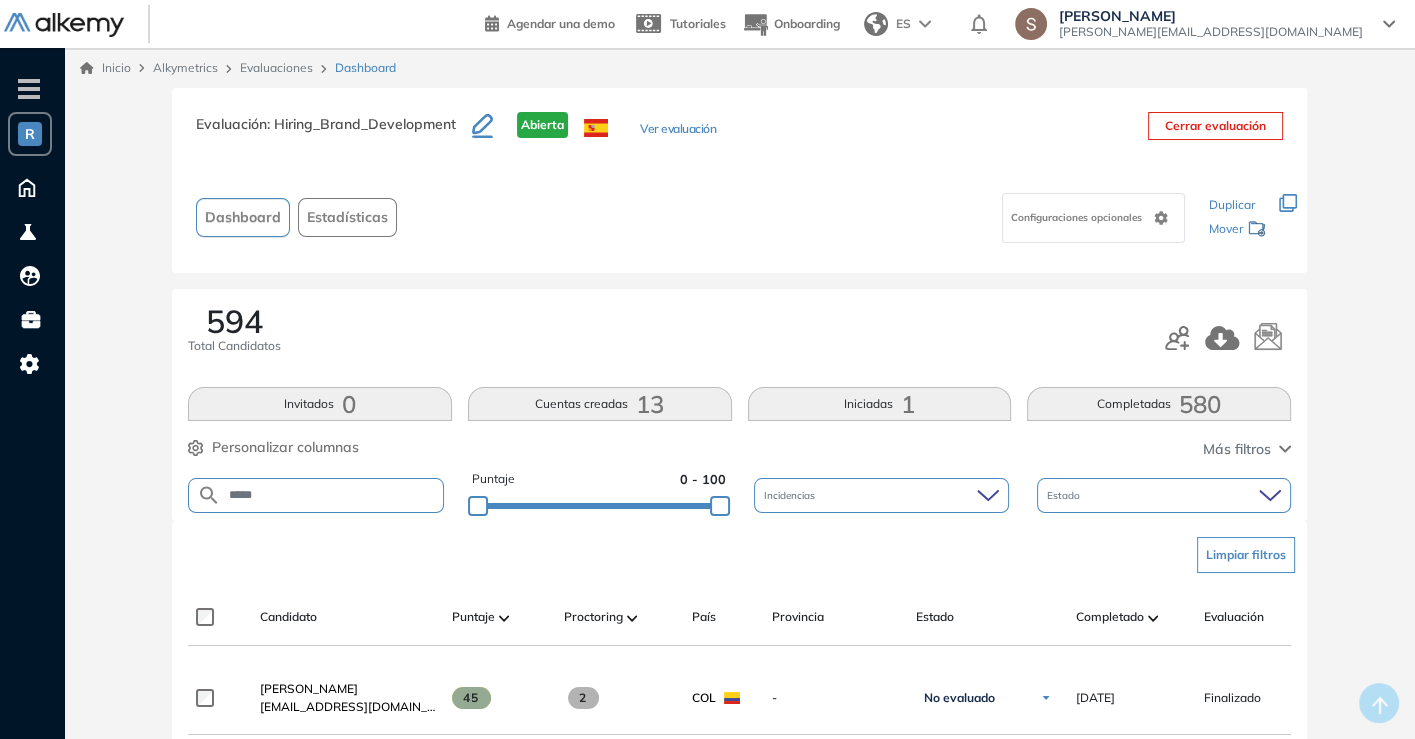 scroll, scrollTop: 111, scrollLeft: 0, axis: vertical 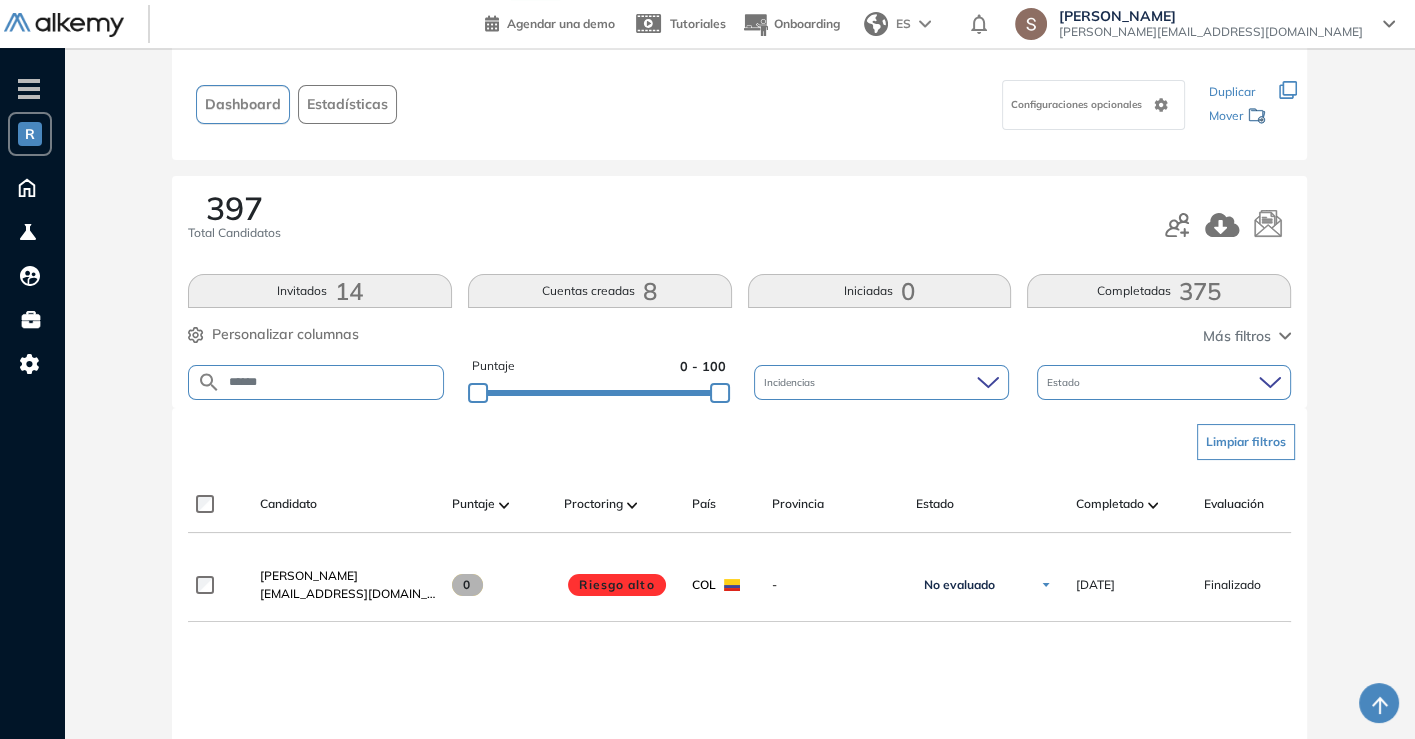 drag, startPoint x: 0, startPoint y: 0, endPoint x: 392, endPoint y: 378, distance: 544.5622 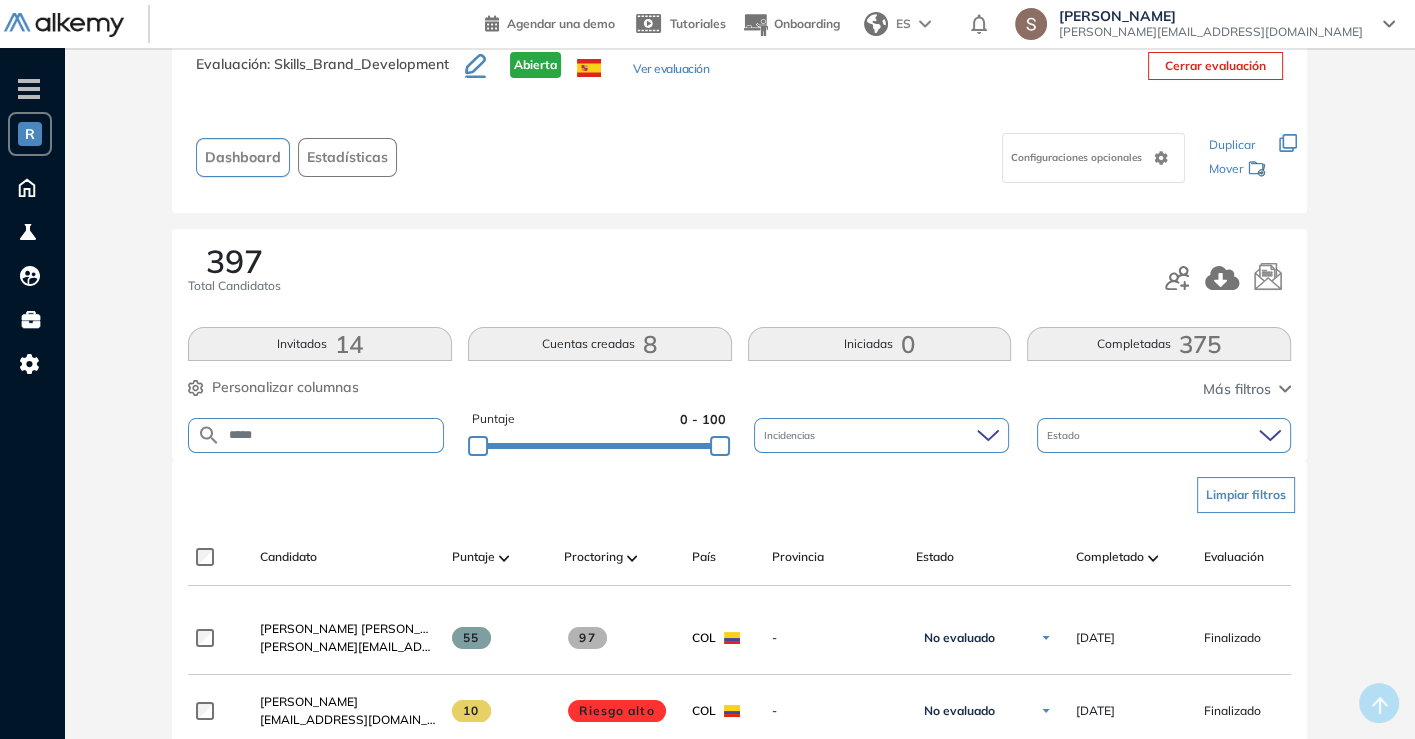 scroll, scrollTop: 111, scrollLeft: 0, axis: vertical 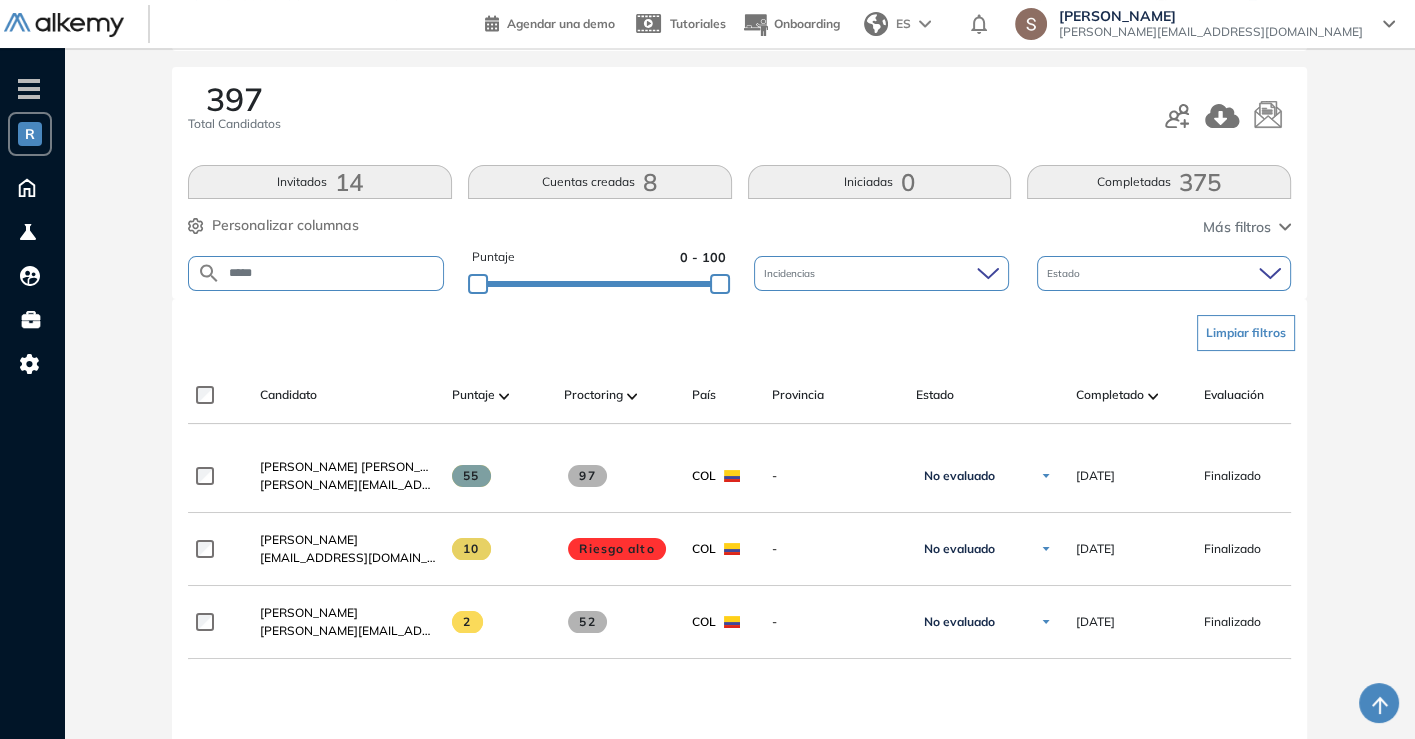 click on "*****" at bounding box center [316, 273] 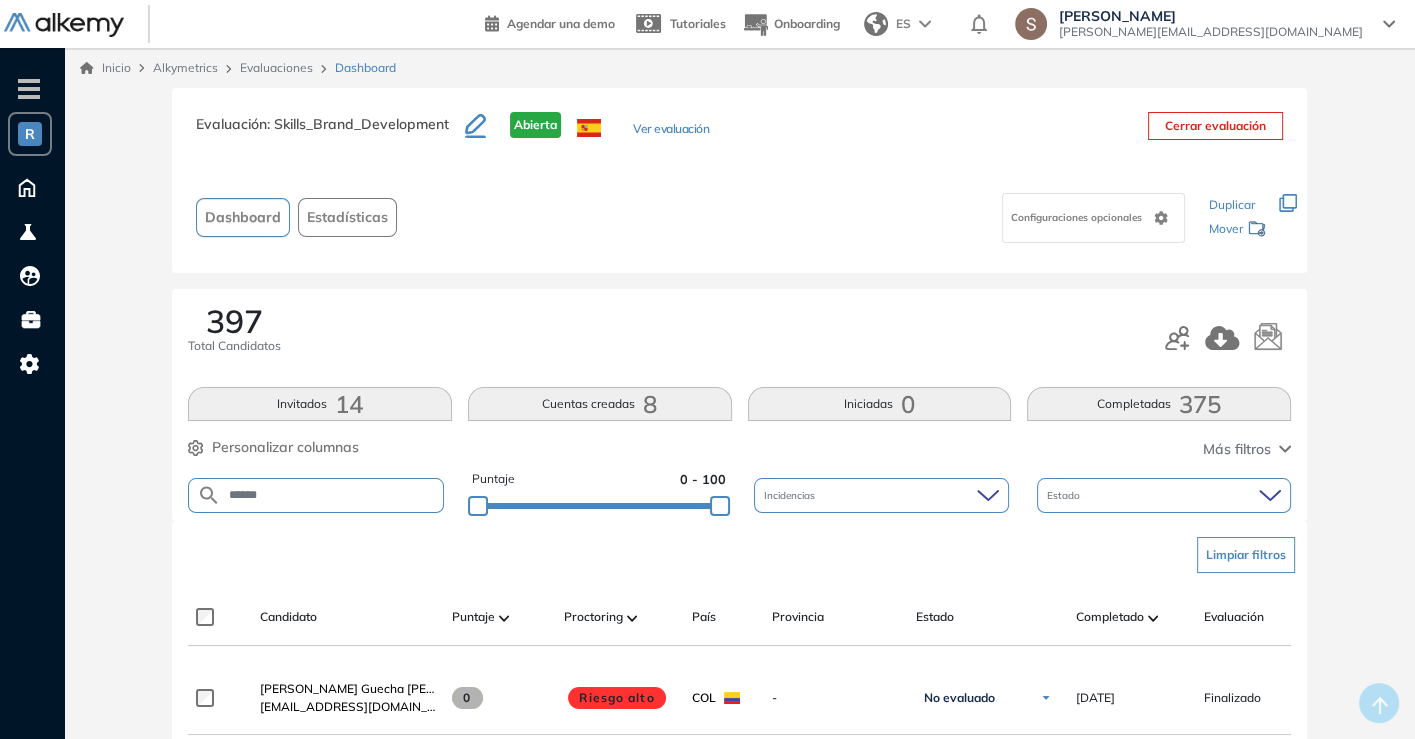 scroll, scrollTop: 111, scrollLeft: 0, axis: vertical 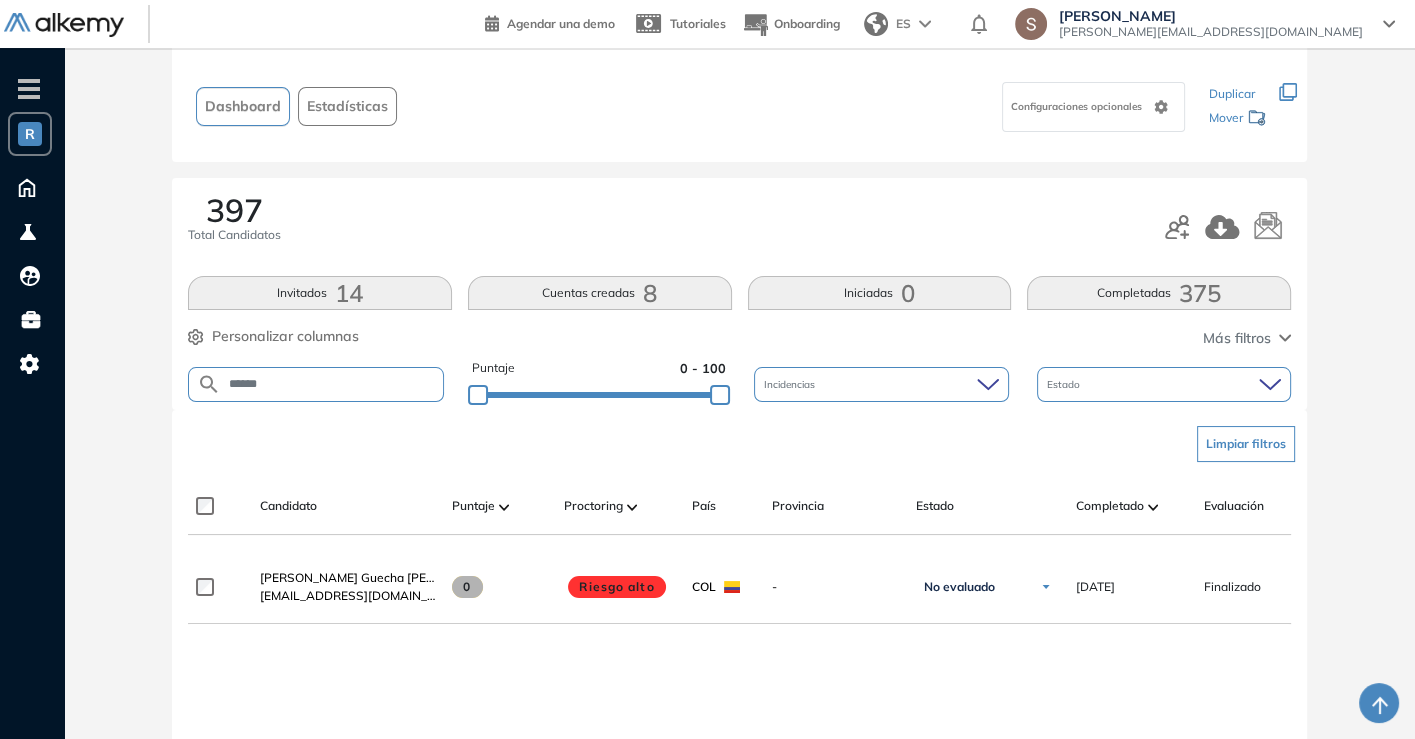 click on "******" at bounding box center [332, 384] 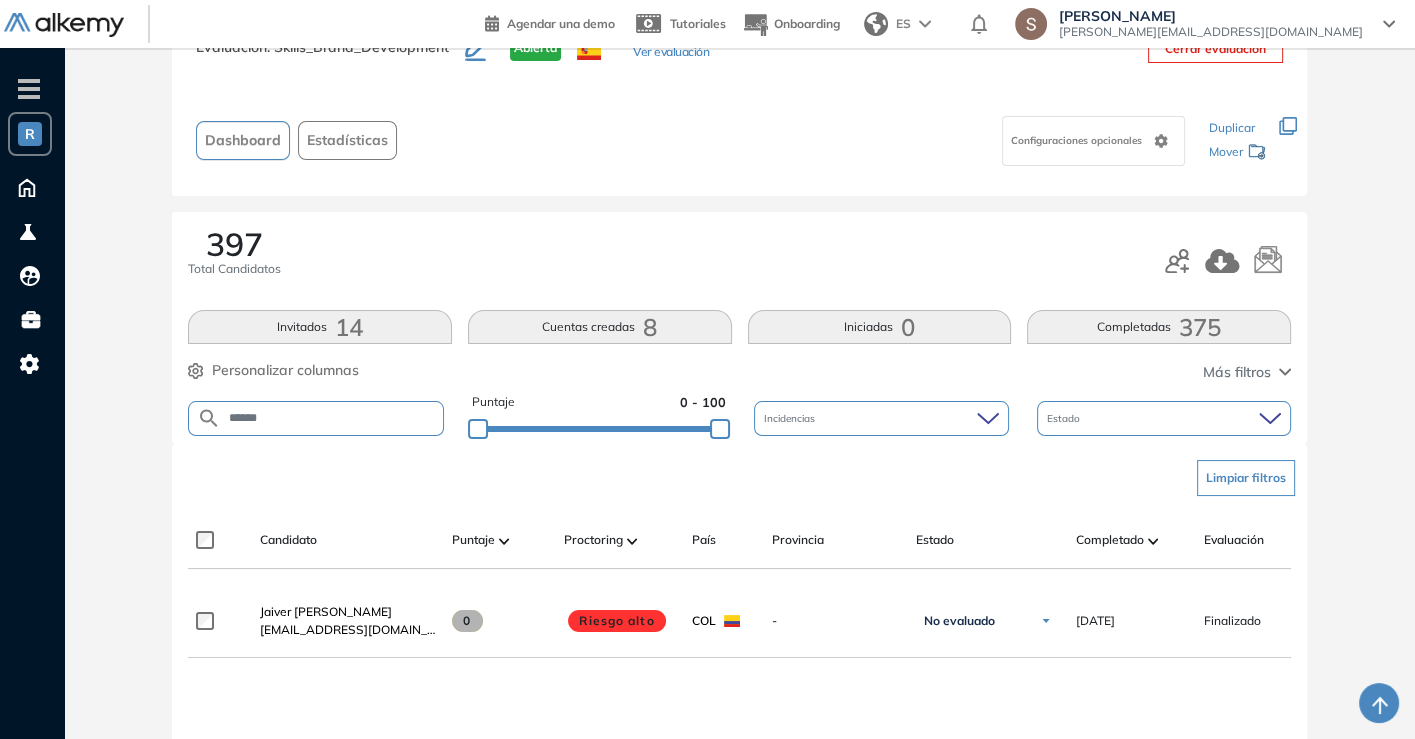 scroll, scrollTop: 111, scrollLeft: 0, axis: vertical 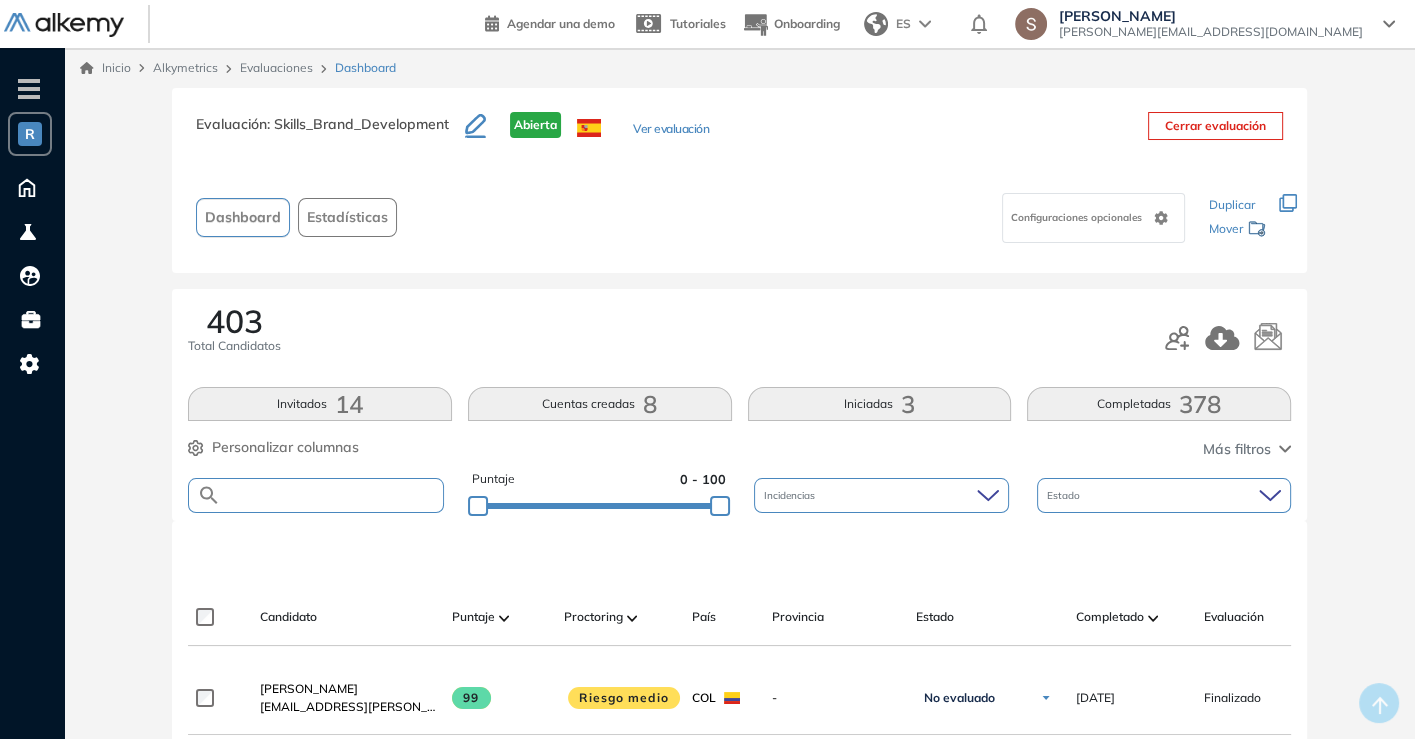 click at bounding box center (332, 495) 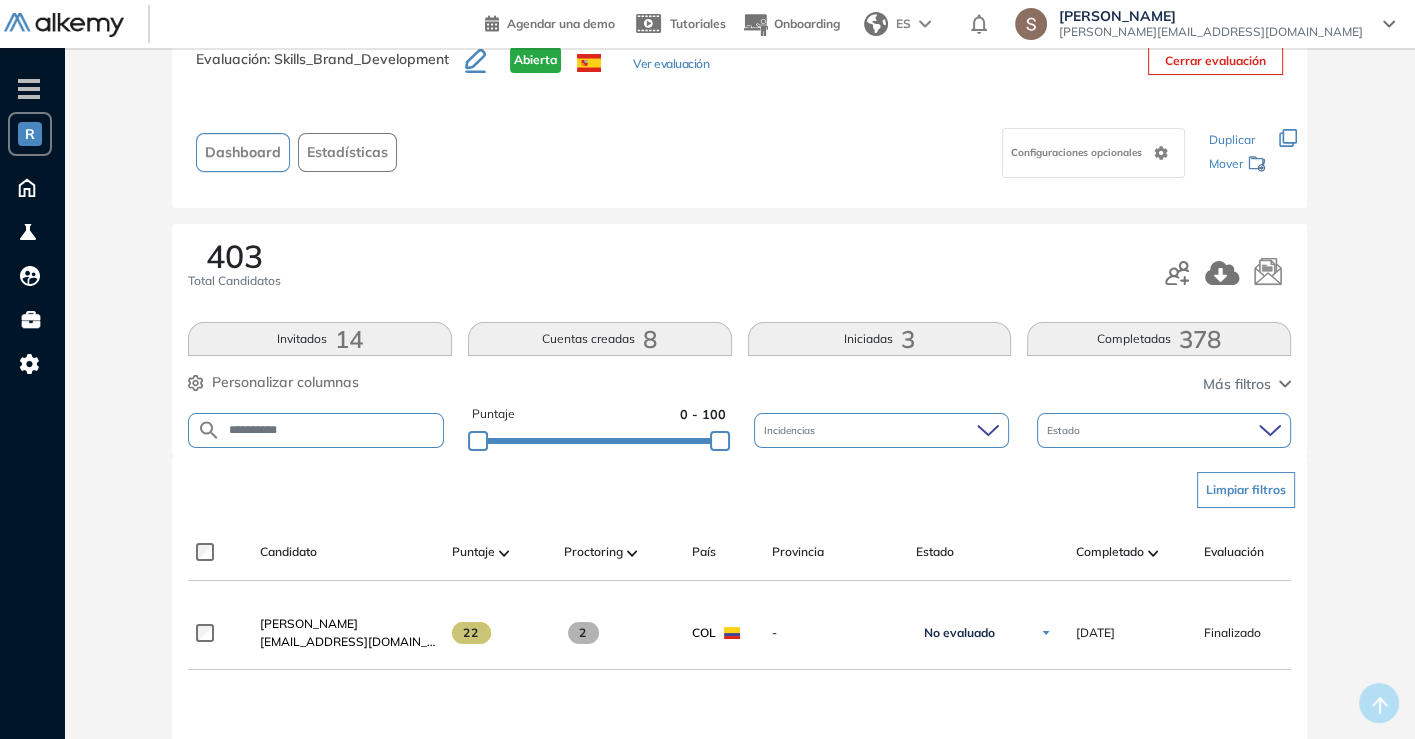 scroll, scrollTop: 111, scrollLeft: 0, axis: vertical 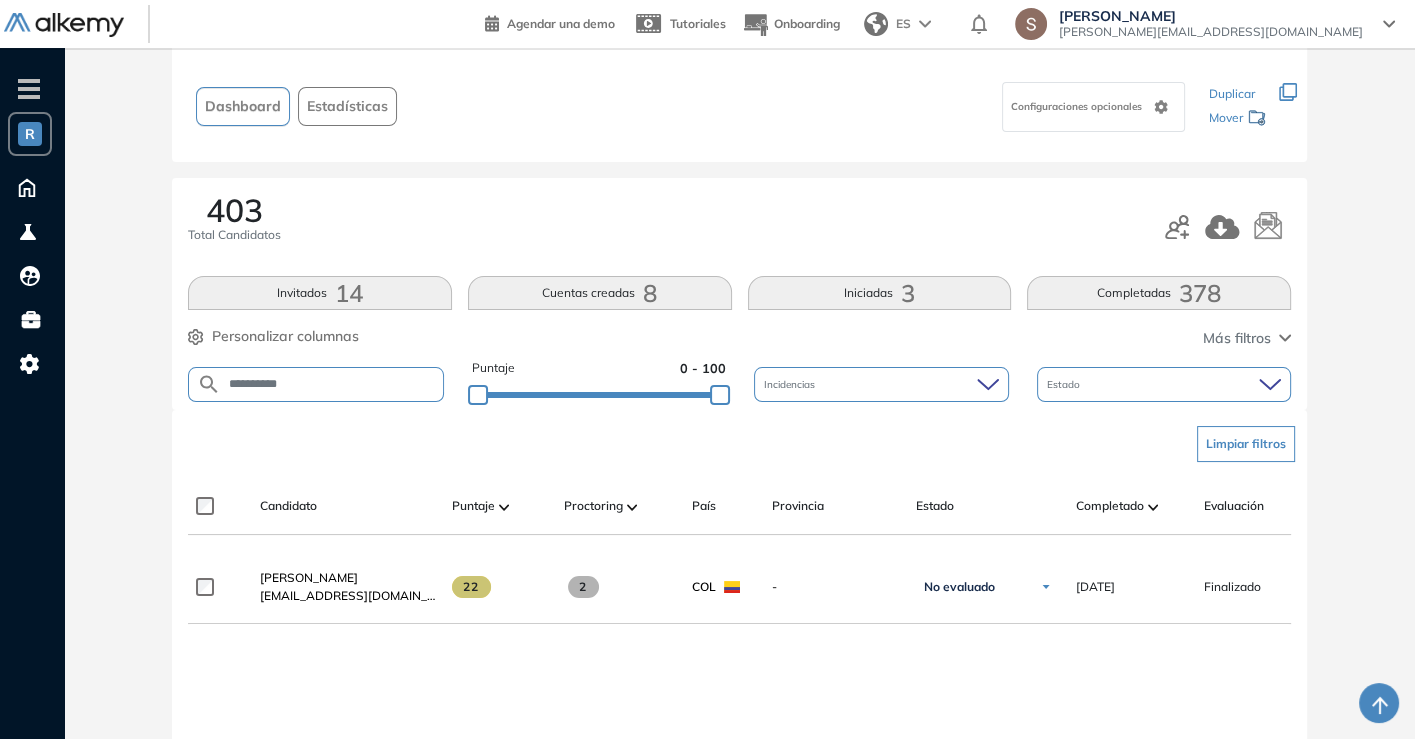click on "**********" at bounding box center [332, 384] 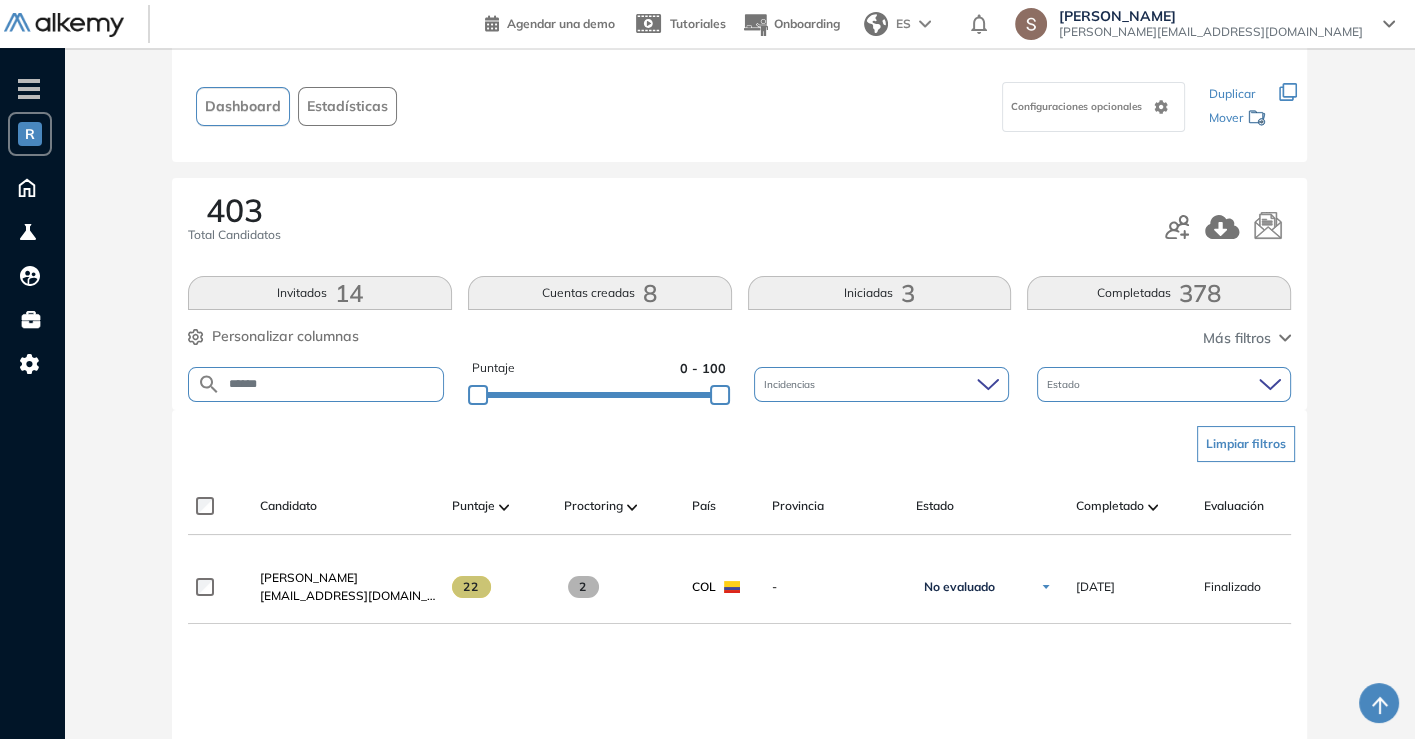 scroll, scrollTop: 0, scrollLeft: 0, axis: both 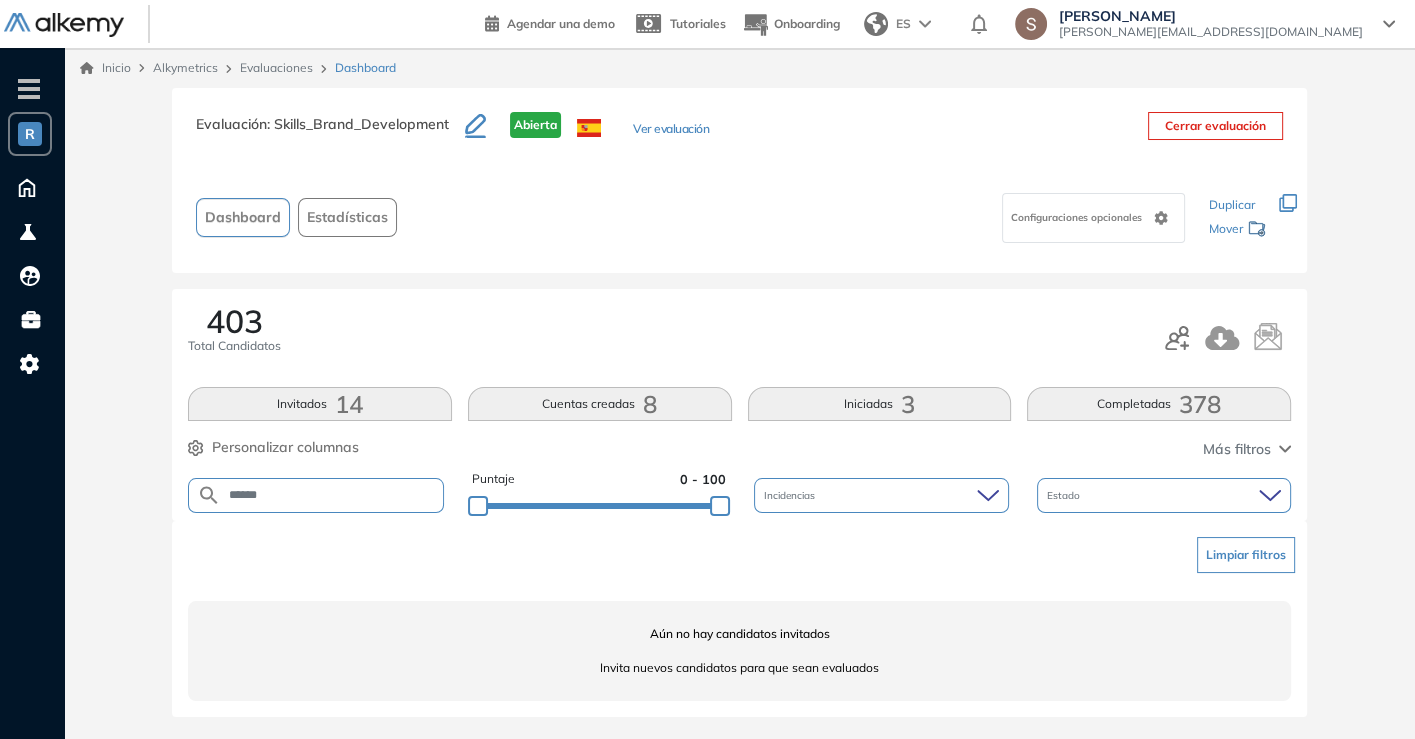 click on "******" at bounding box center [332, 495] 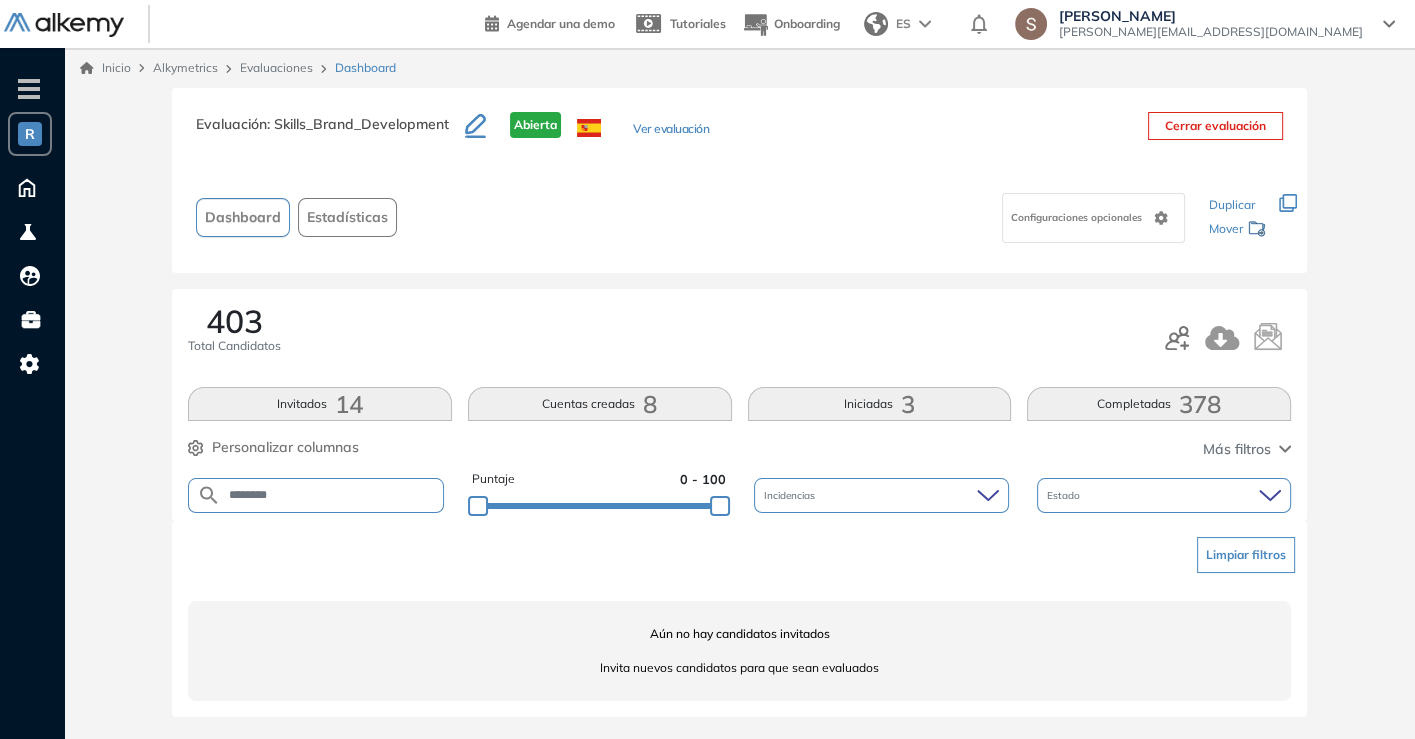 click on "********" at bounding box center (332, 495) 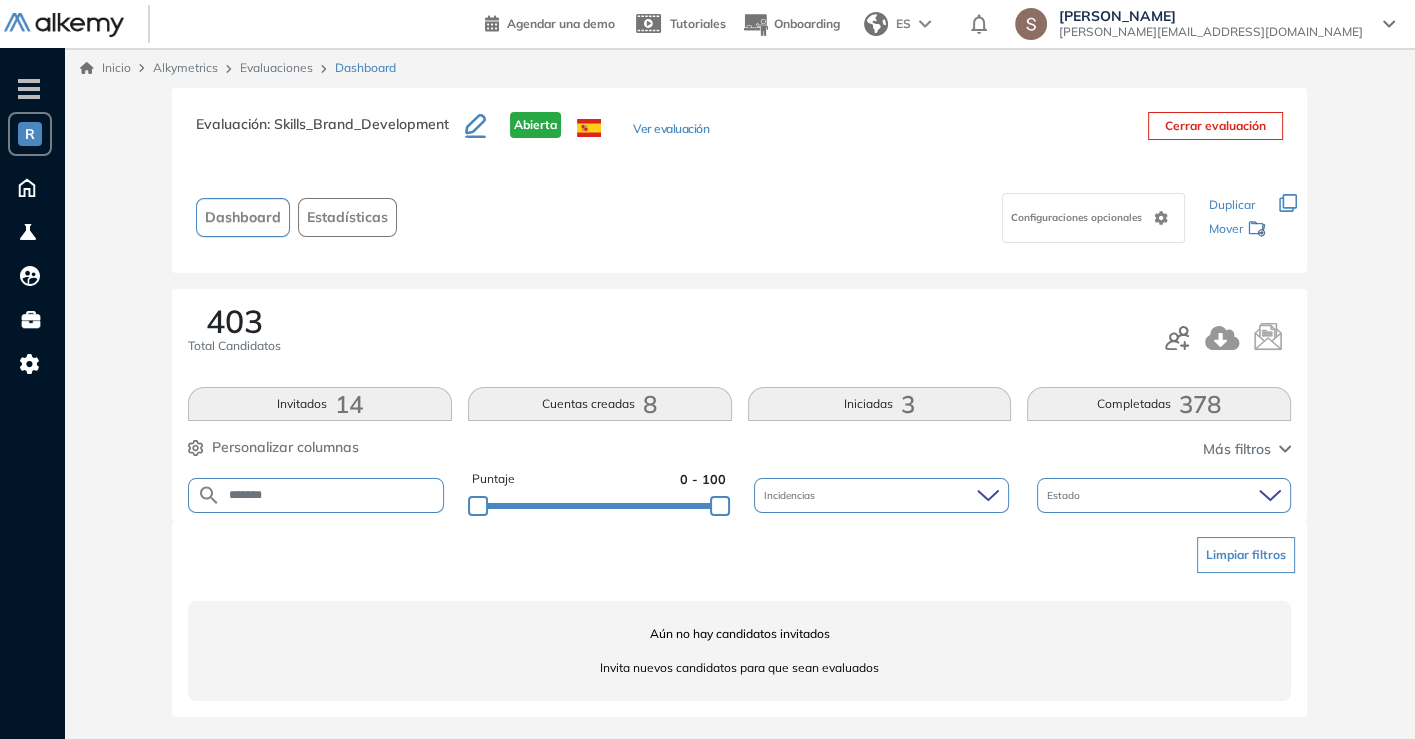 click on "*******" at bounding box center (332, 495) 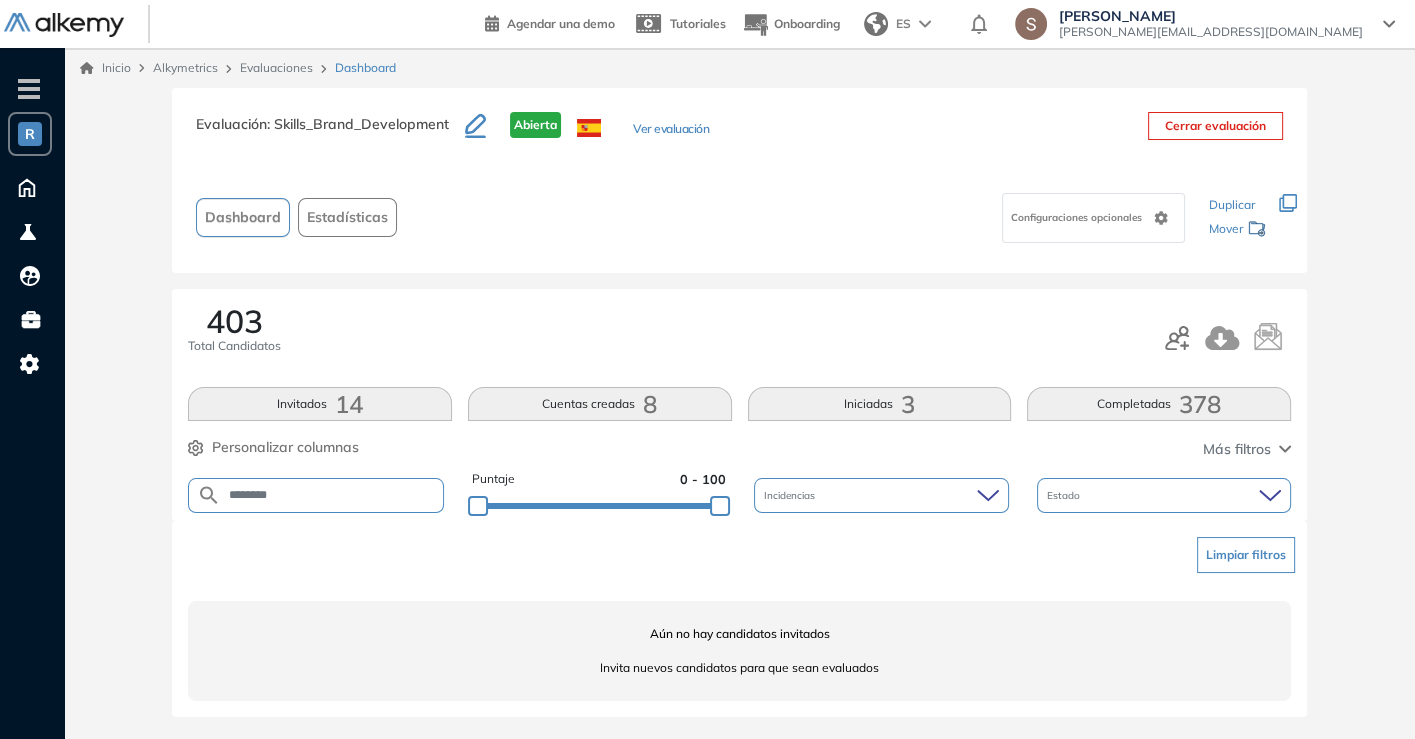 click on "********" at bounding box center (332, 495) 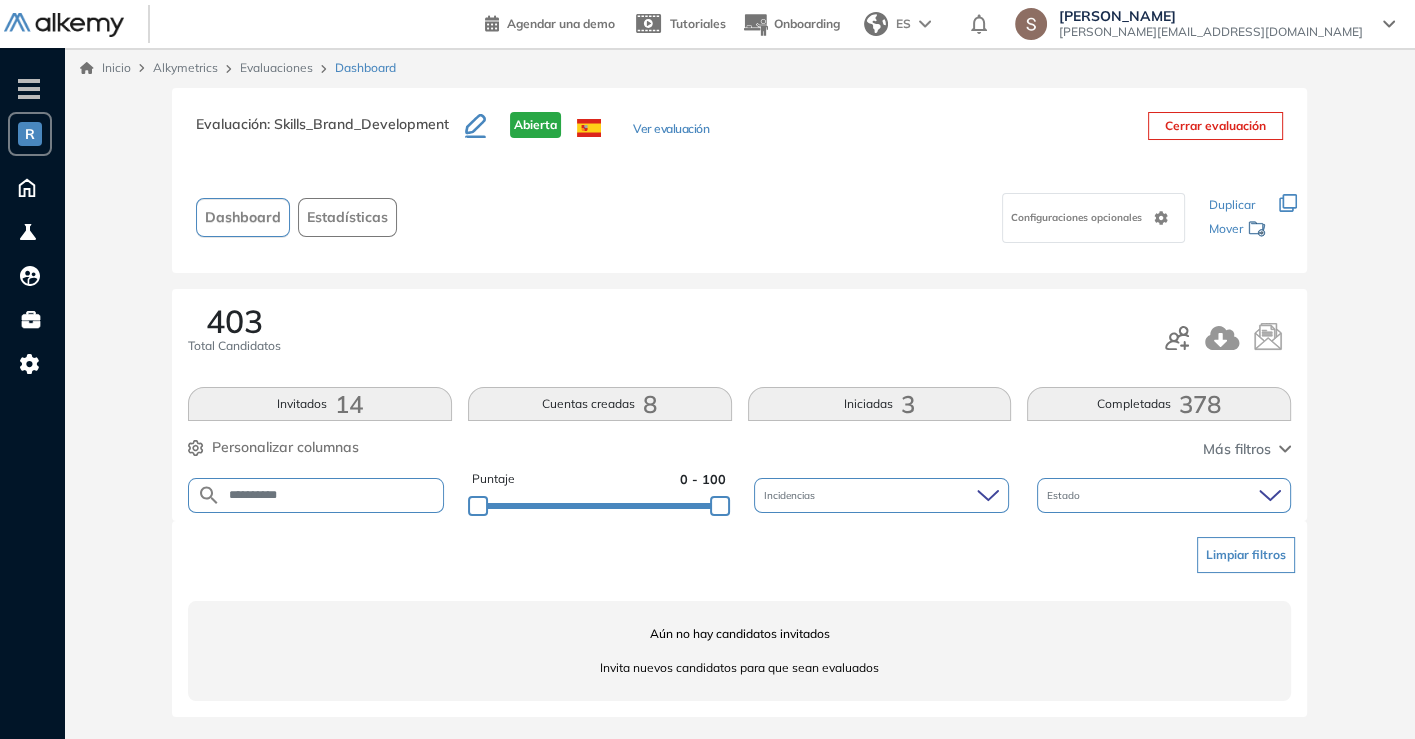 click on "**********" at bounding box center (332, 495) 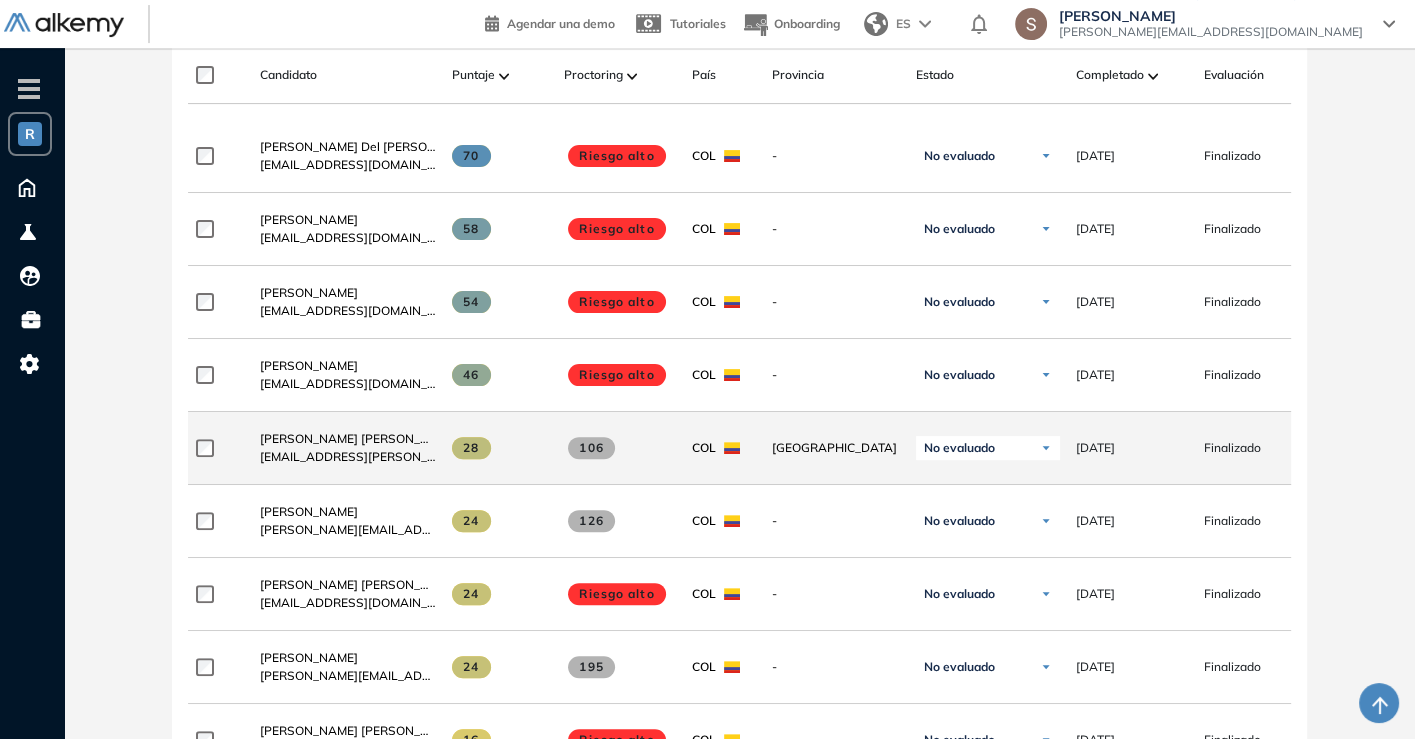 scroll, scrollTop: 555, scrollLeft: 0, axis: vertical 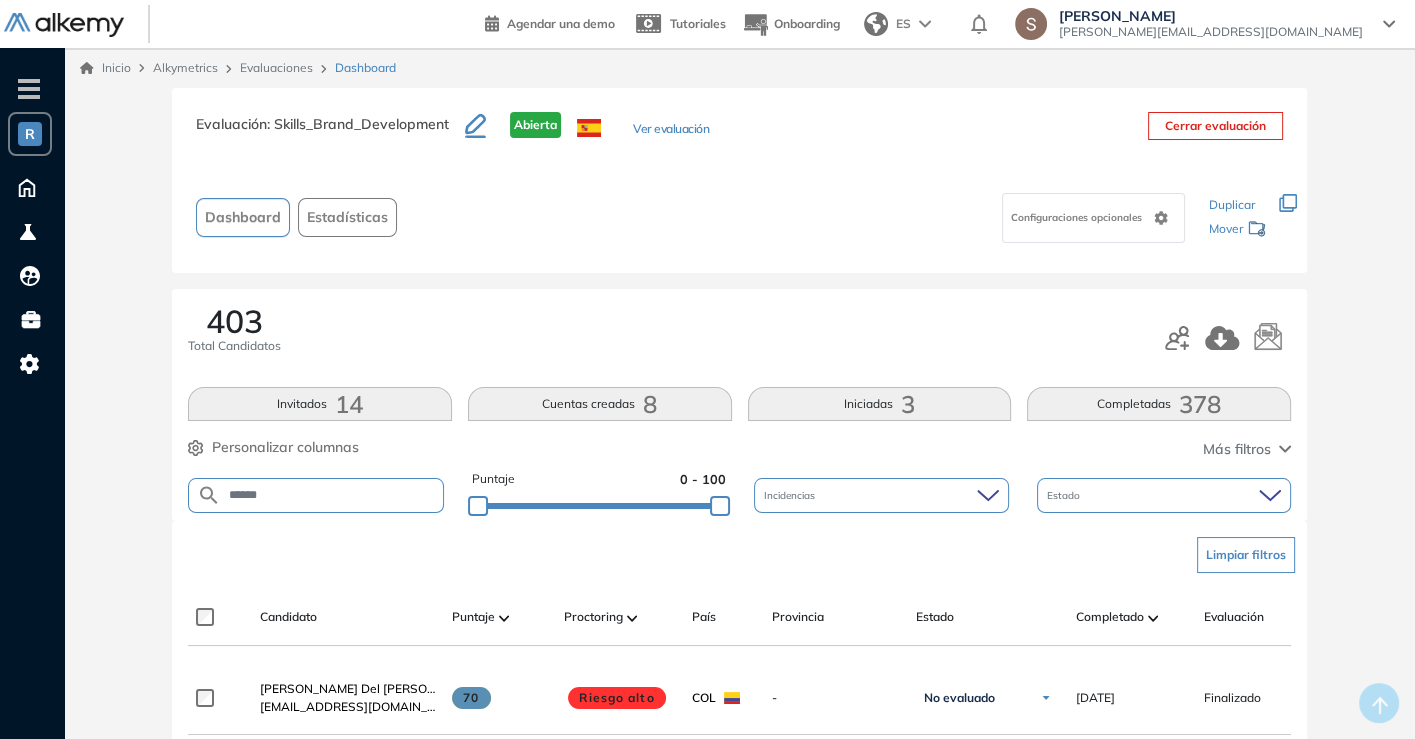 click on "*****" at bounding box center (332, 495) 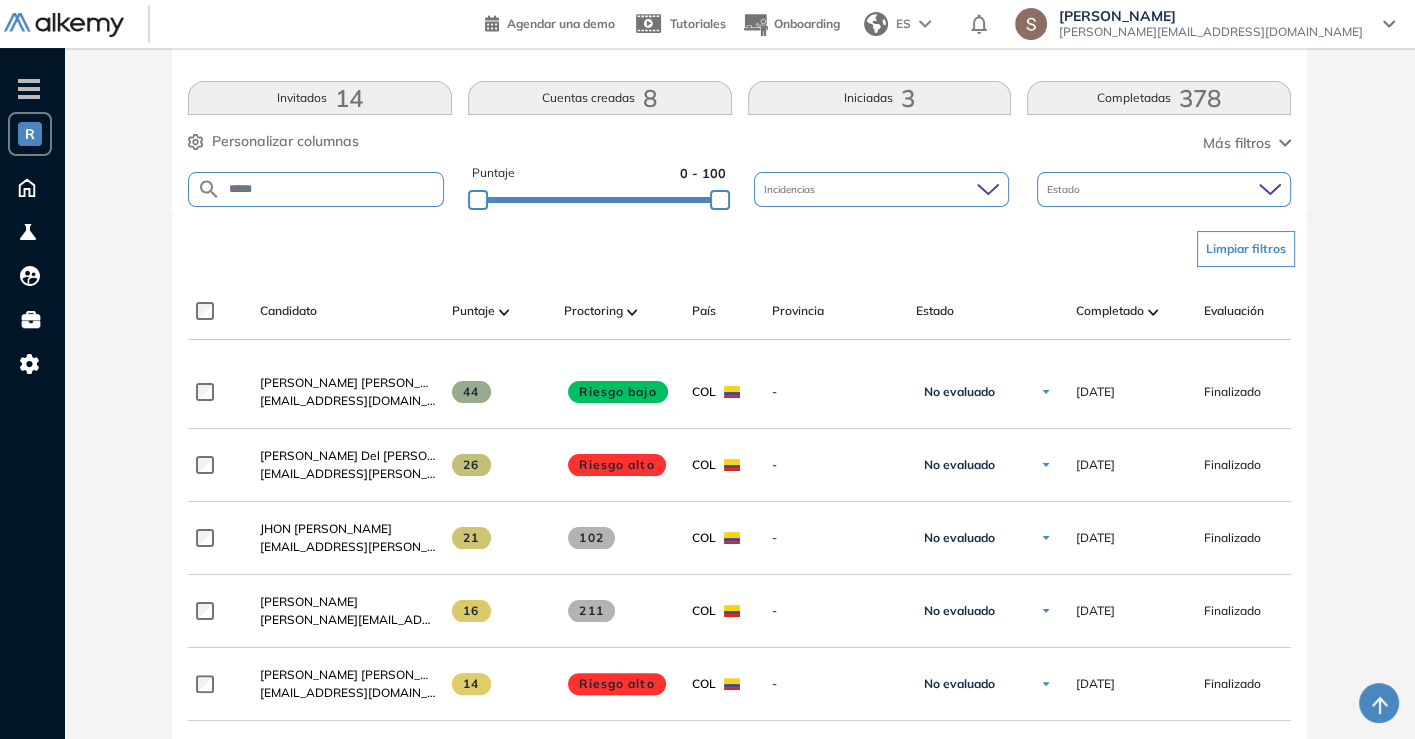 scroll, scrollTop: 444, scrollLeft: 0, axis: vertical 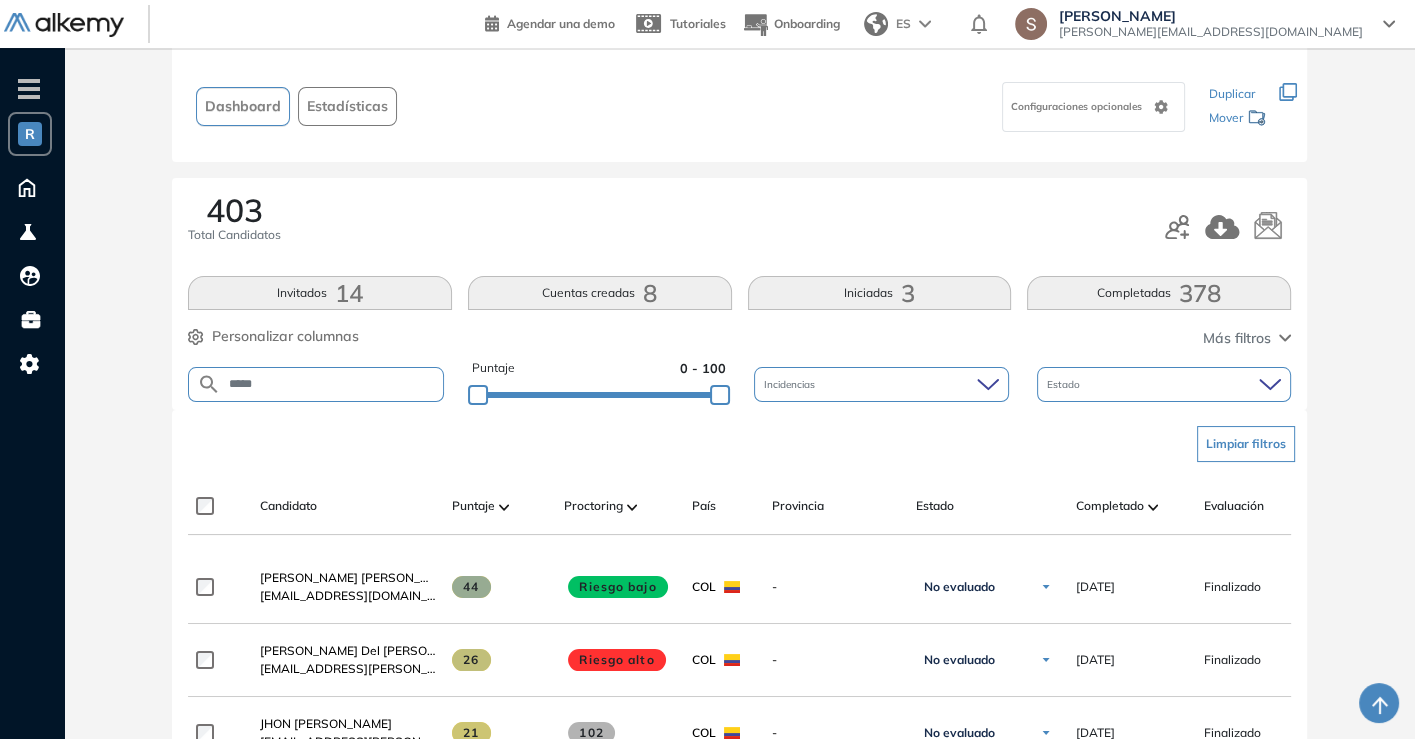 click on "*****" at bounding box center (332, 384) 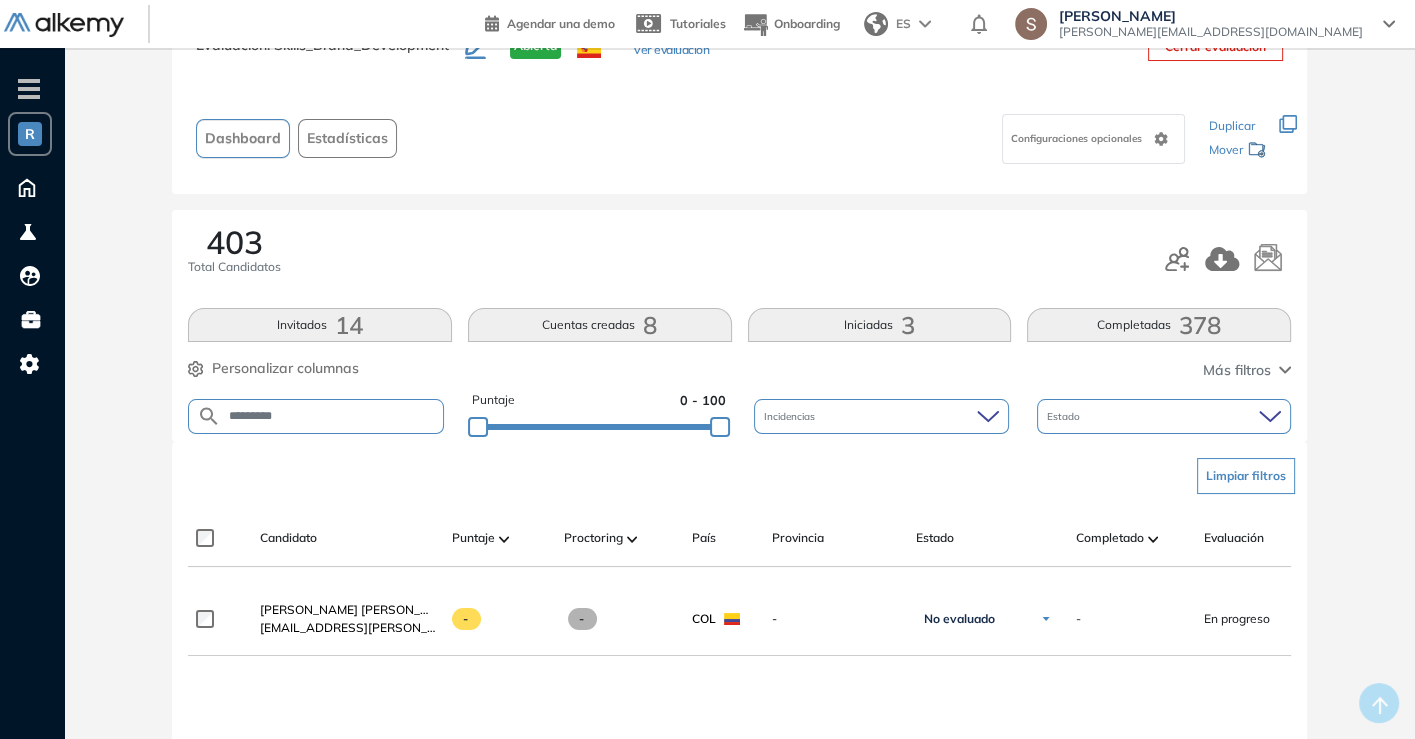scroll, scrollTop: 111, scrollLeft: 0, axis: vertical 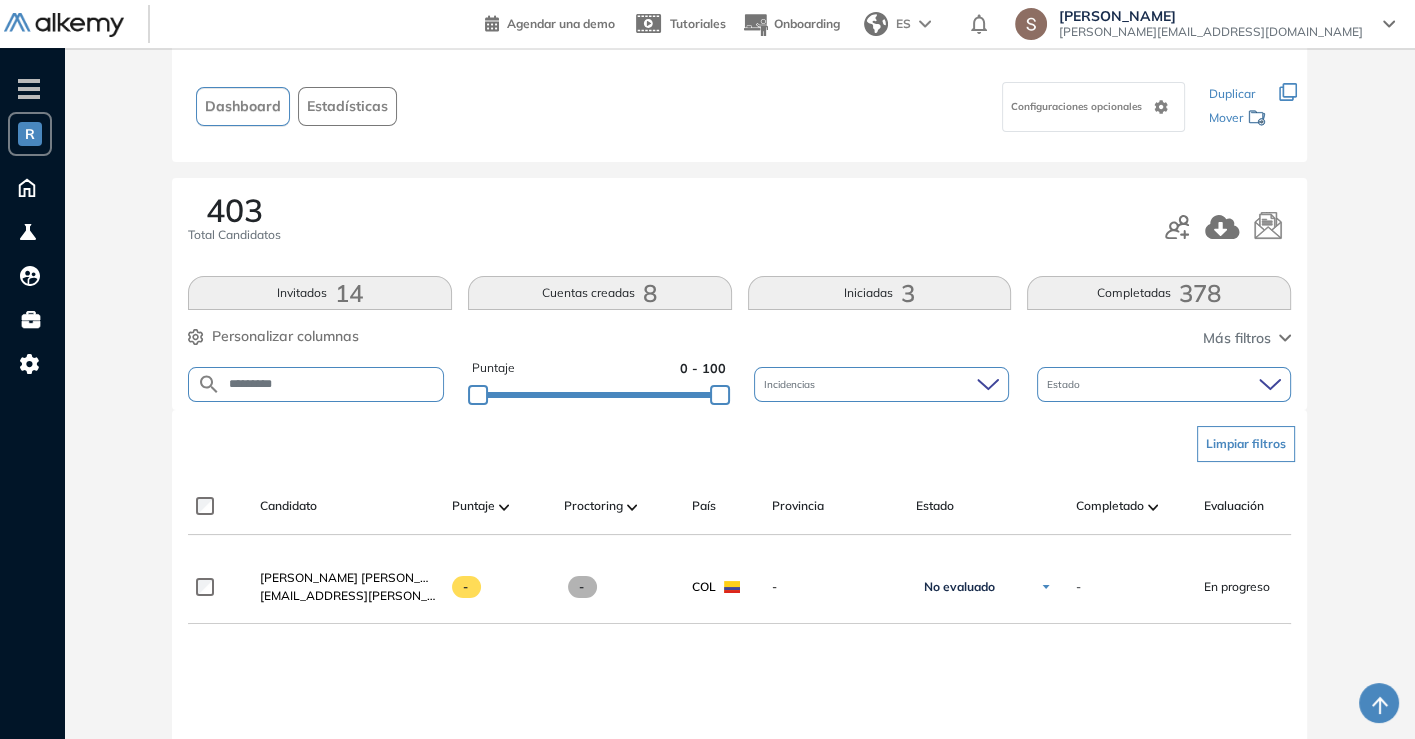 click on "*********" at bounding box center [332, 384] 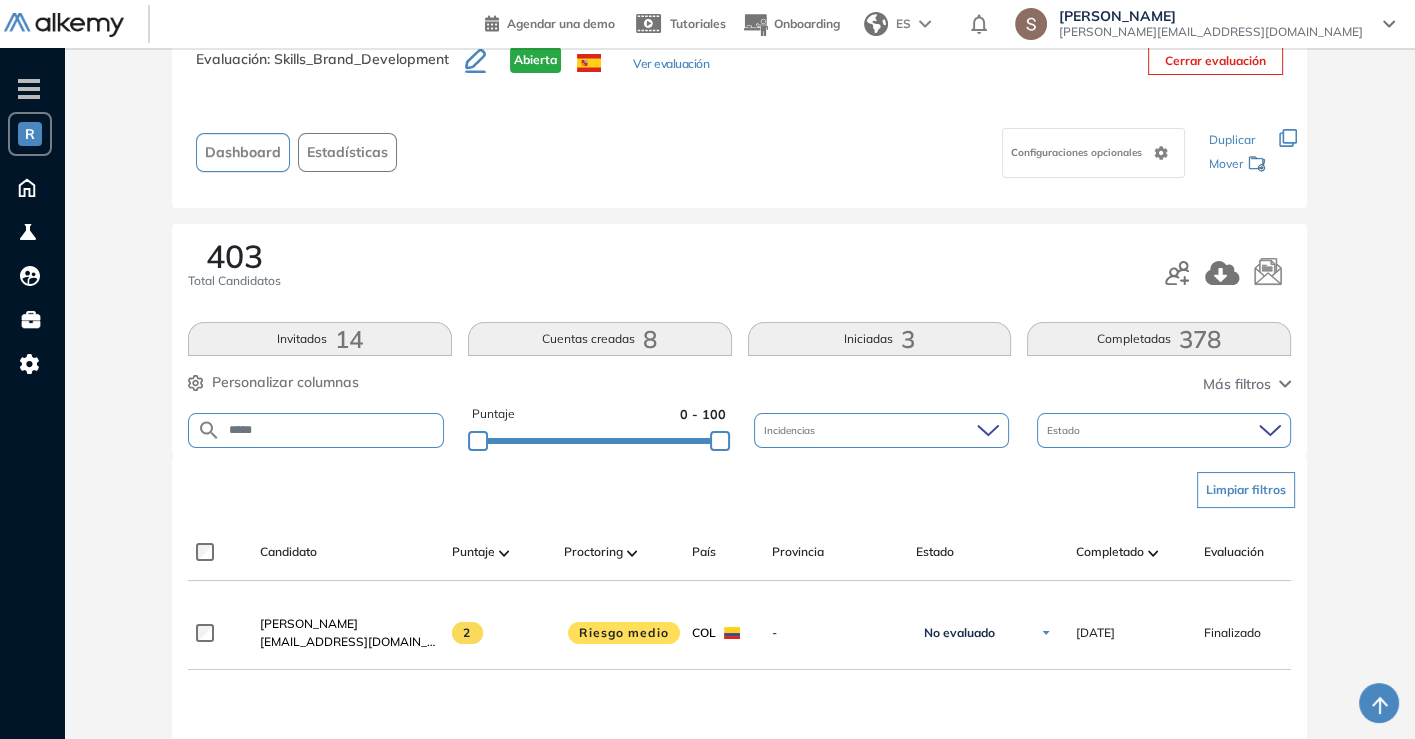 scroll, scrollTop: 111, scrollLeft: 0, axis: vertical 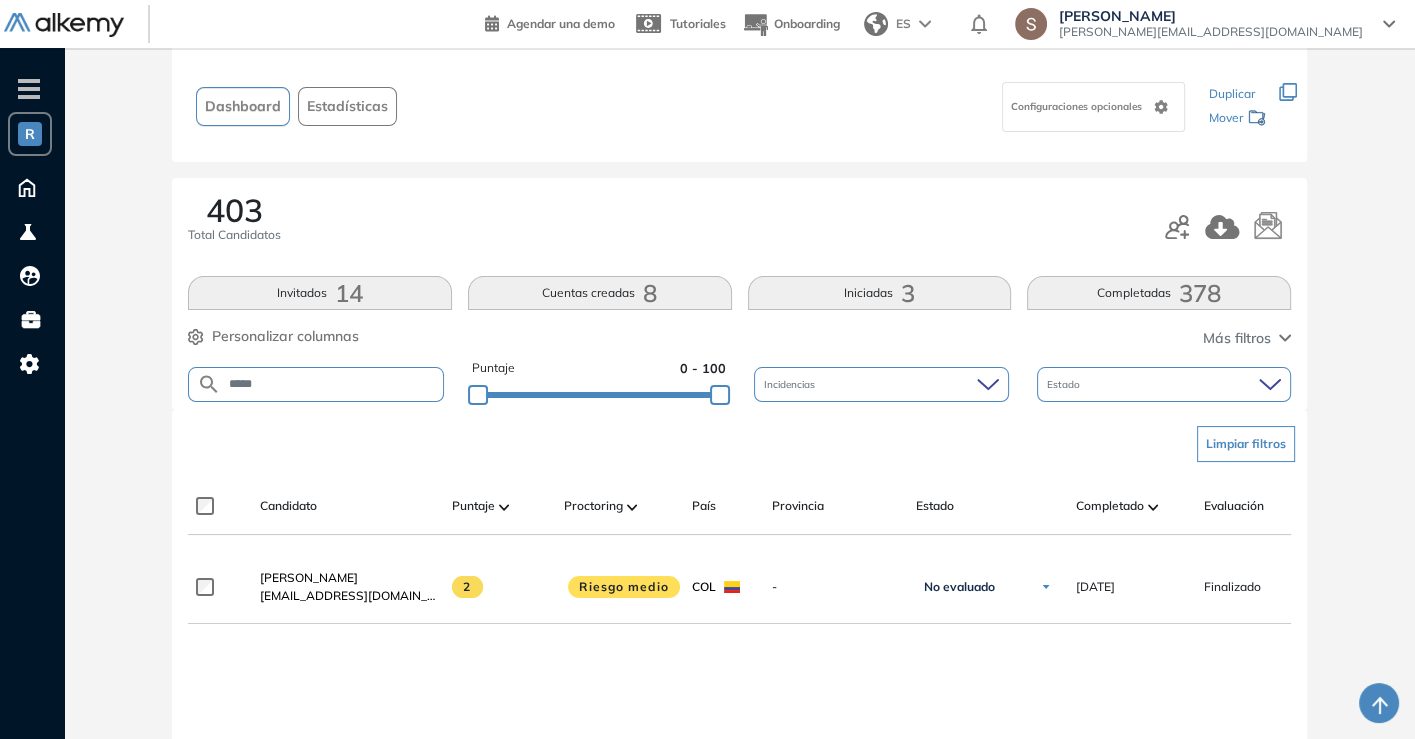 click on "*****" at bounding box center [316, 384] 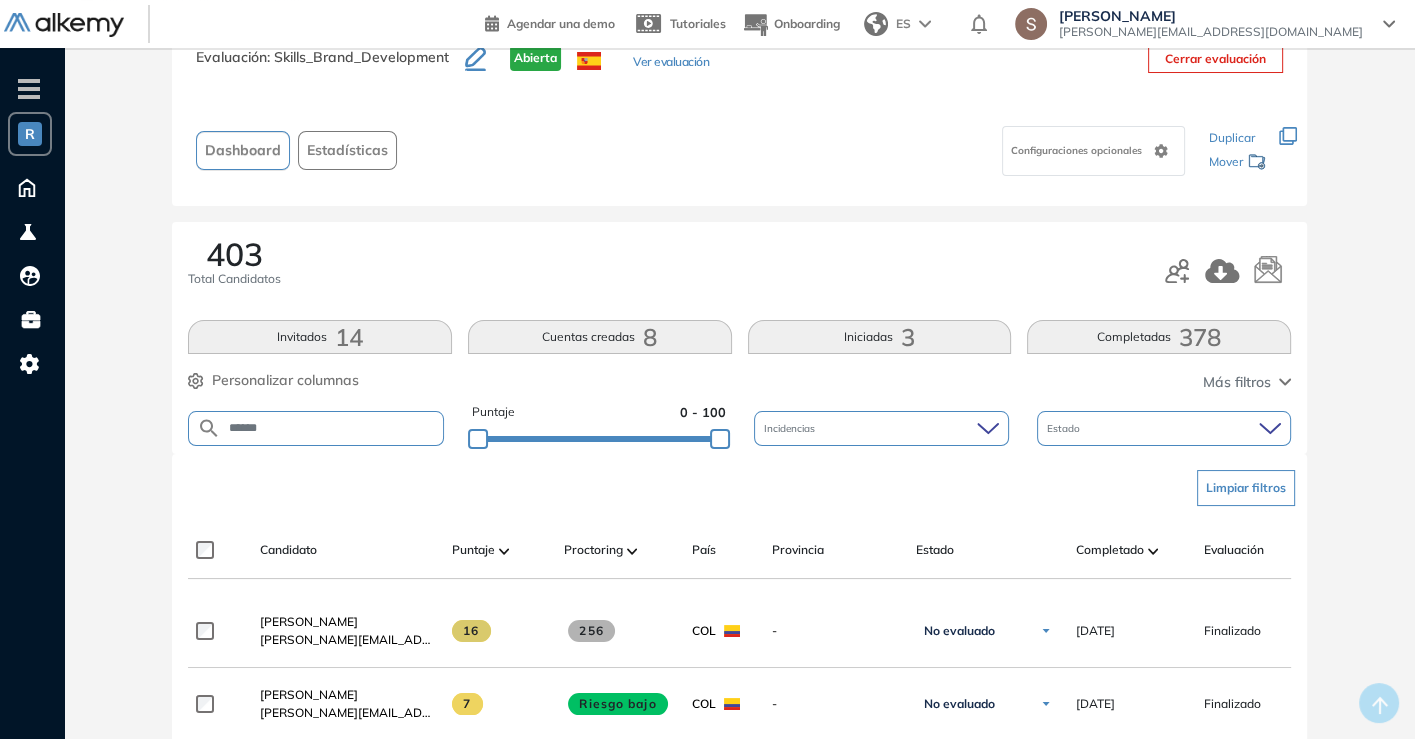 scroll, scrollTop: 111, scrollLeft: 0, axis: vertical 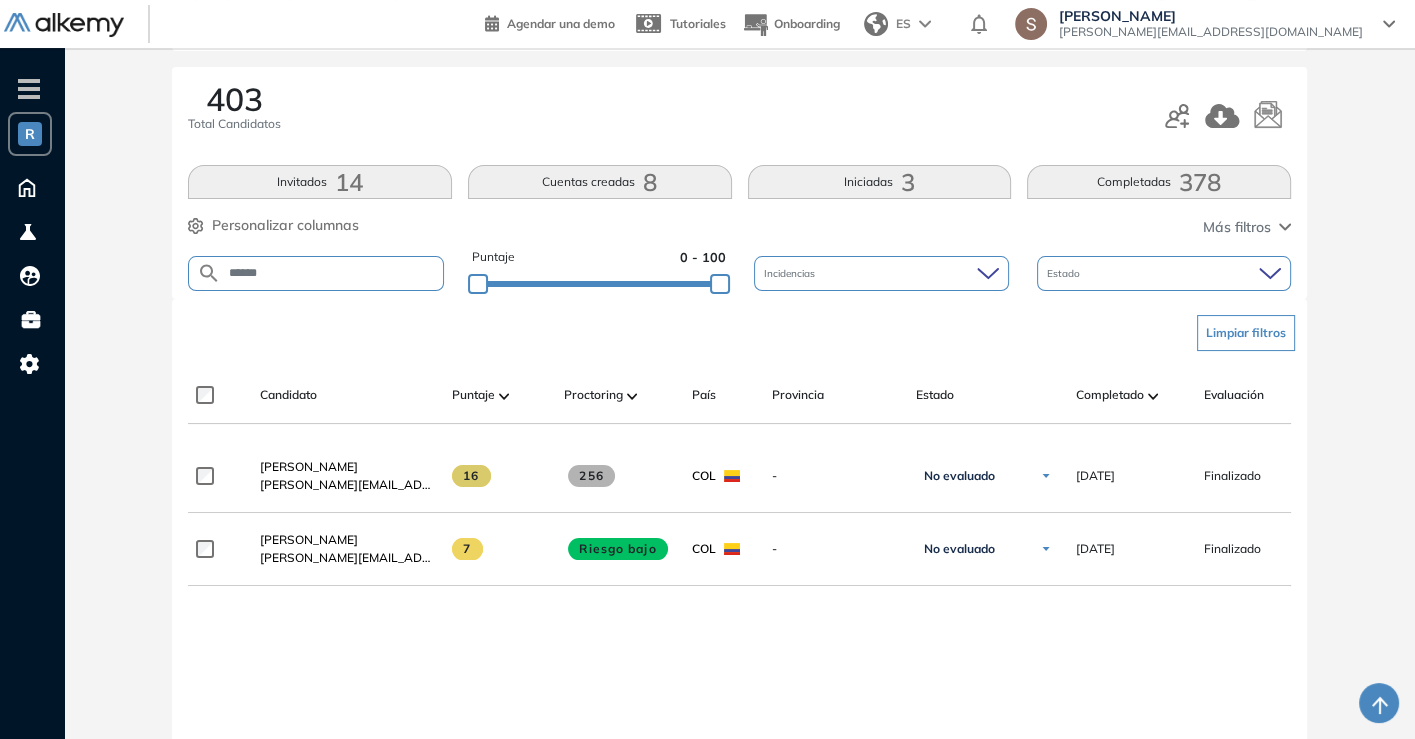 click on "******" at bounding box center (332, 273) 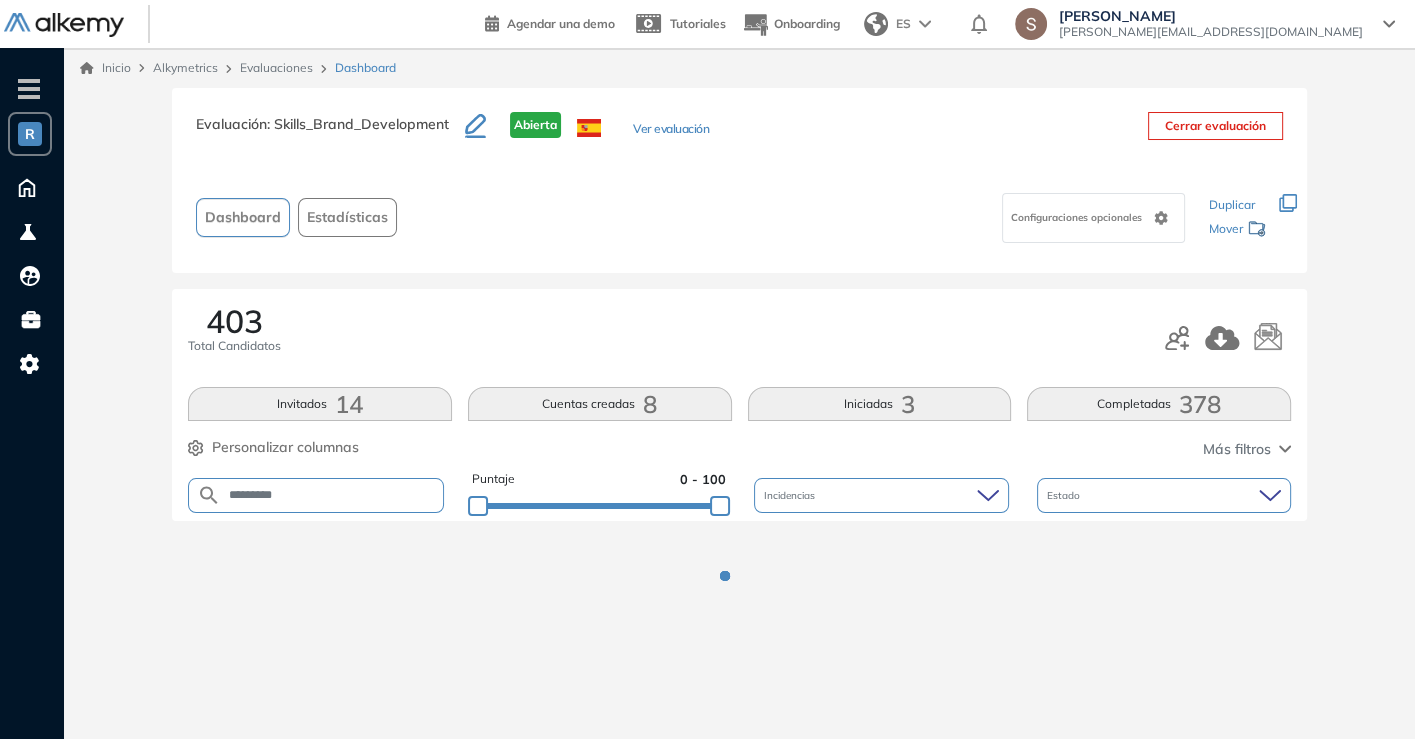 scroll, scrollTop: 0, scrollLeft: 0, axis: both 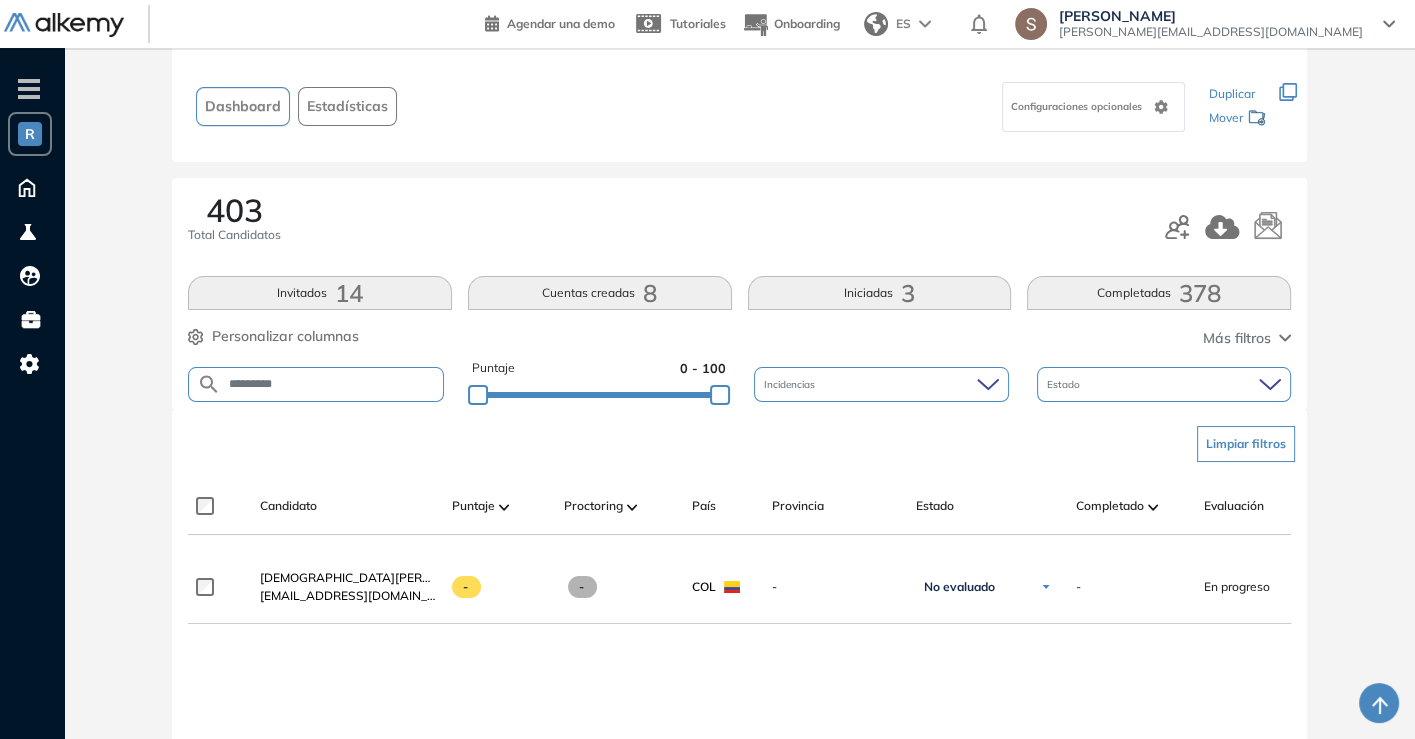 click on "*********" at bounding box center [332, 384] 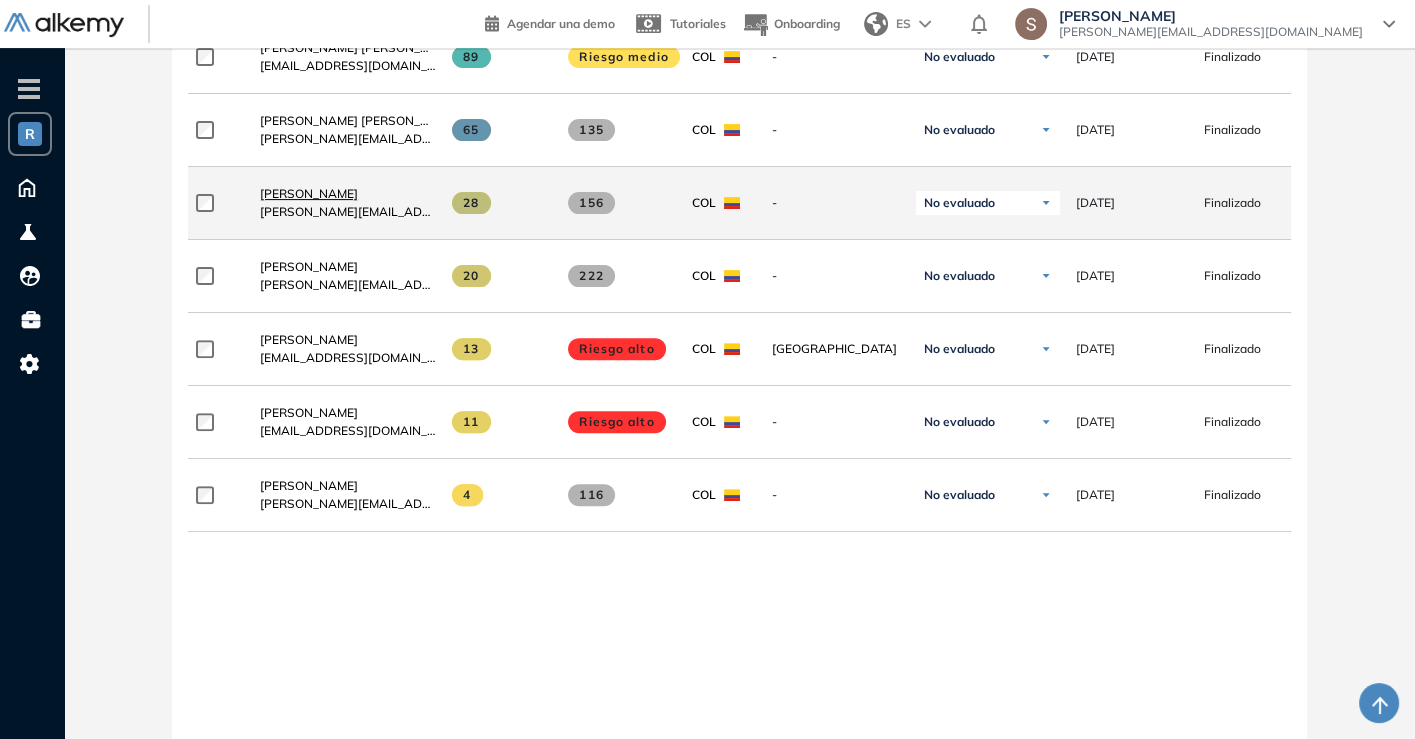 scroll, scrollTop: 666, scrollLeft: 0, axis: vertical 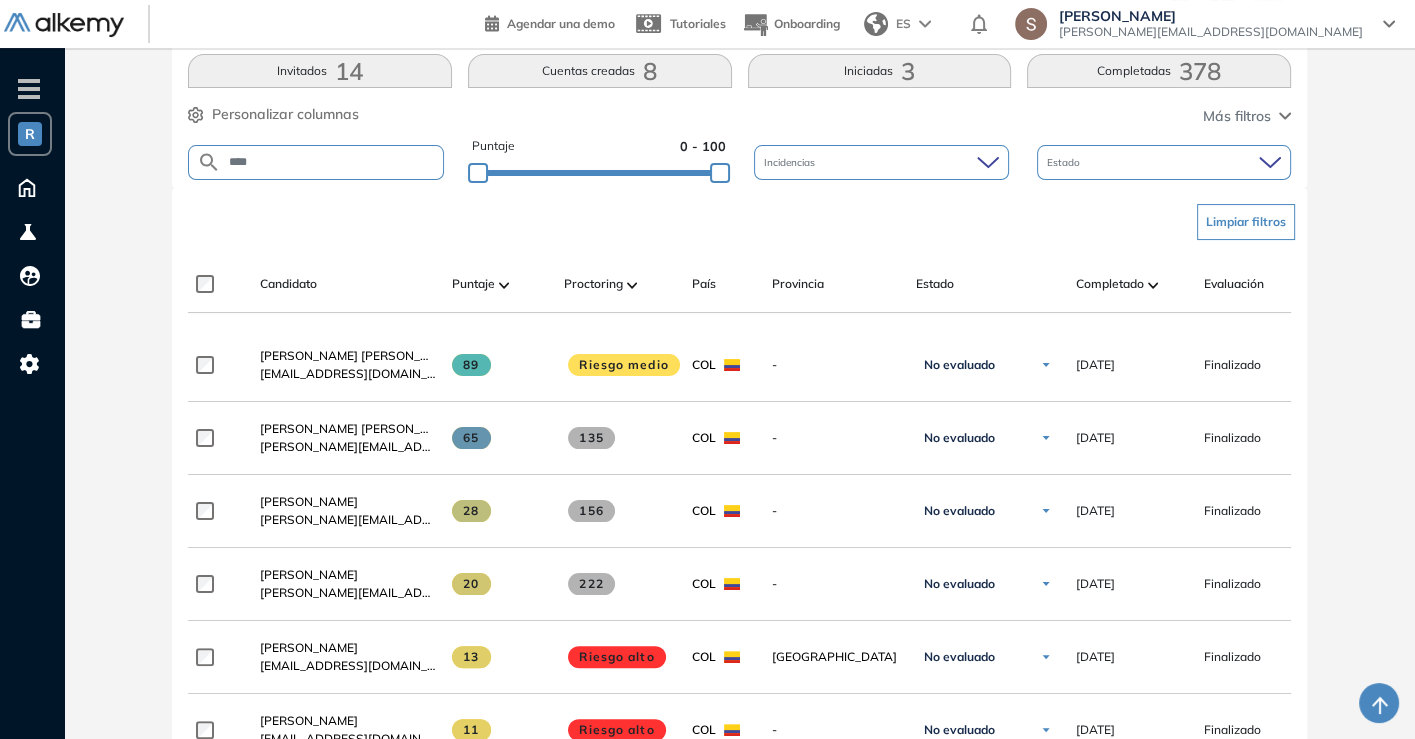 click on "****" at bounding box center [332, 162] 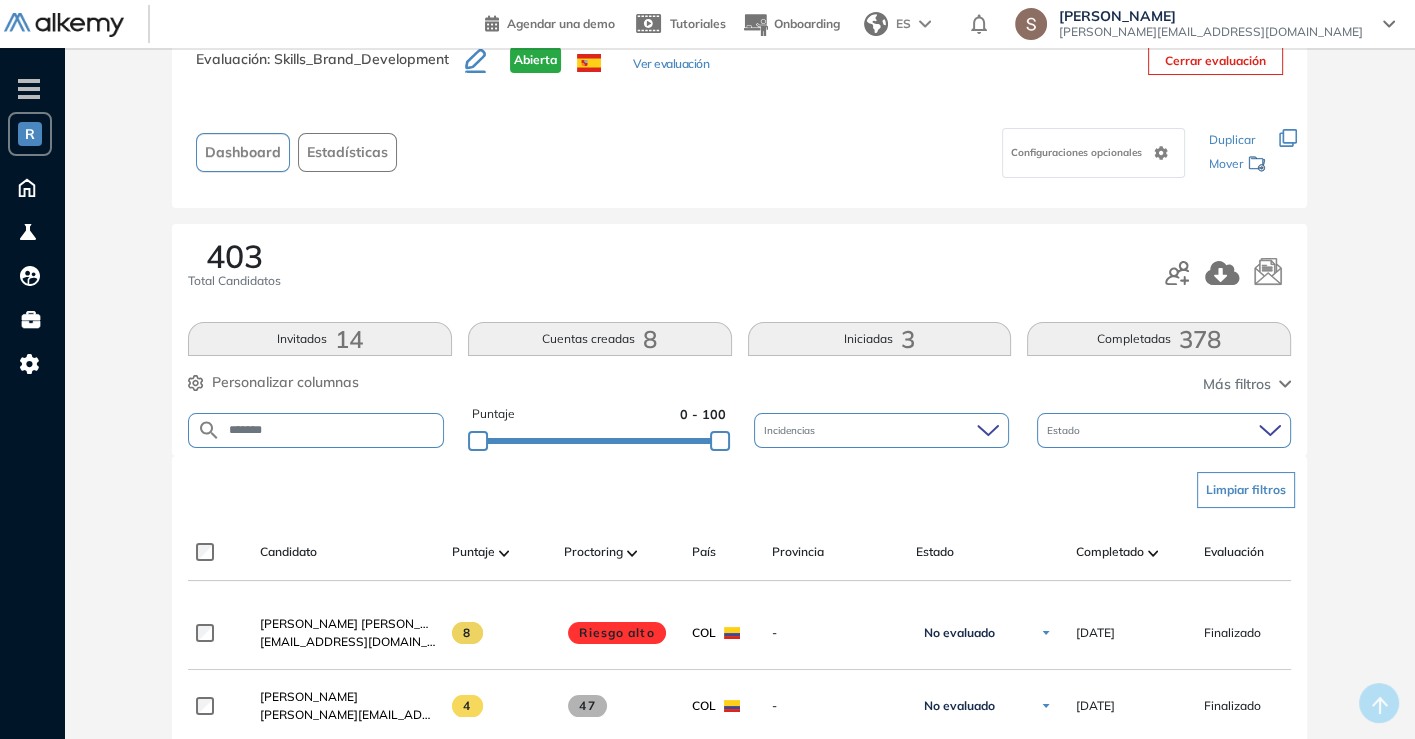 scroll, scrollTop: 111, scrollLeft: 0, axis: vertical 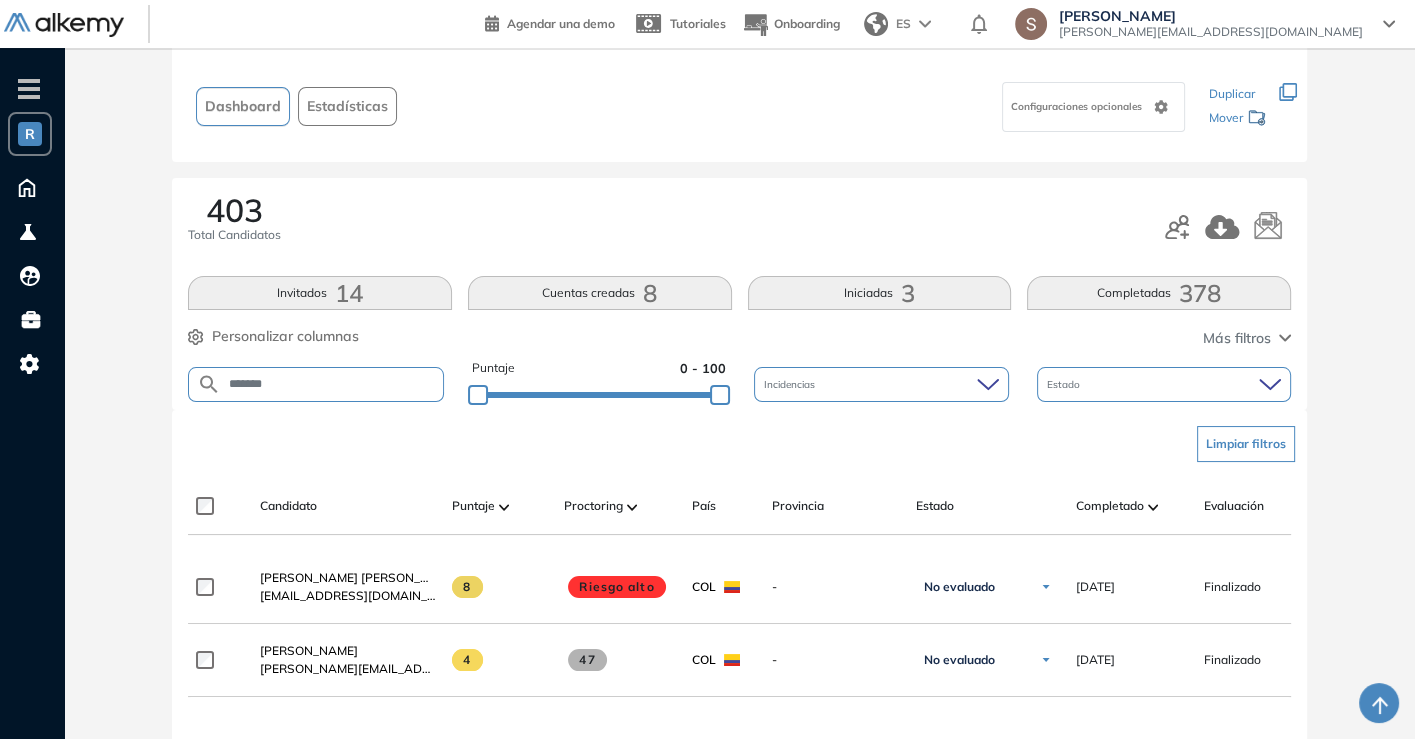 click on "*******" at bounding box center (332, 384) 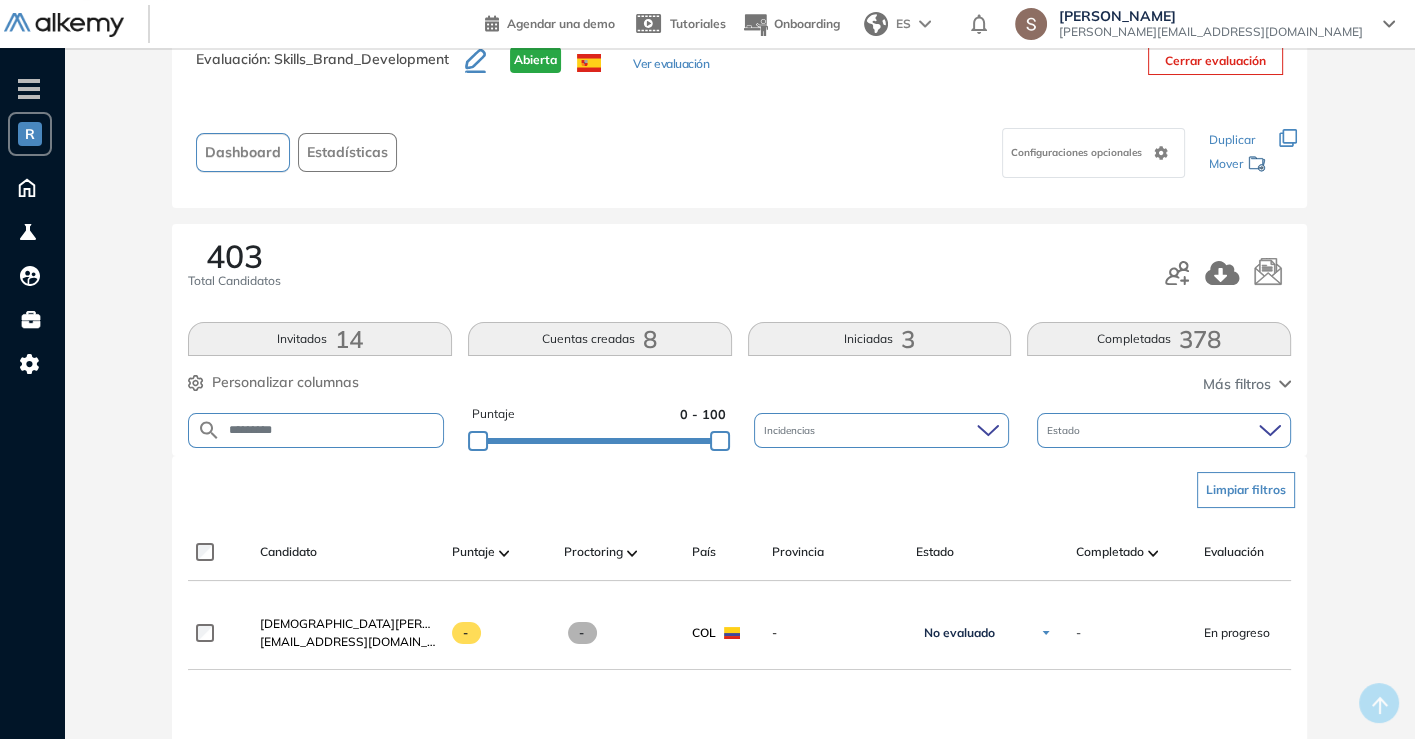 scroll, scrollTop: 111, scrollLeft: 0, axis: vertical 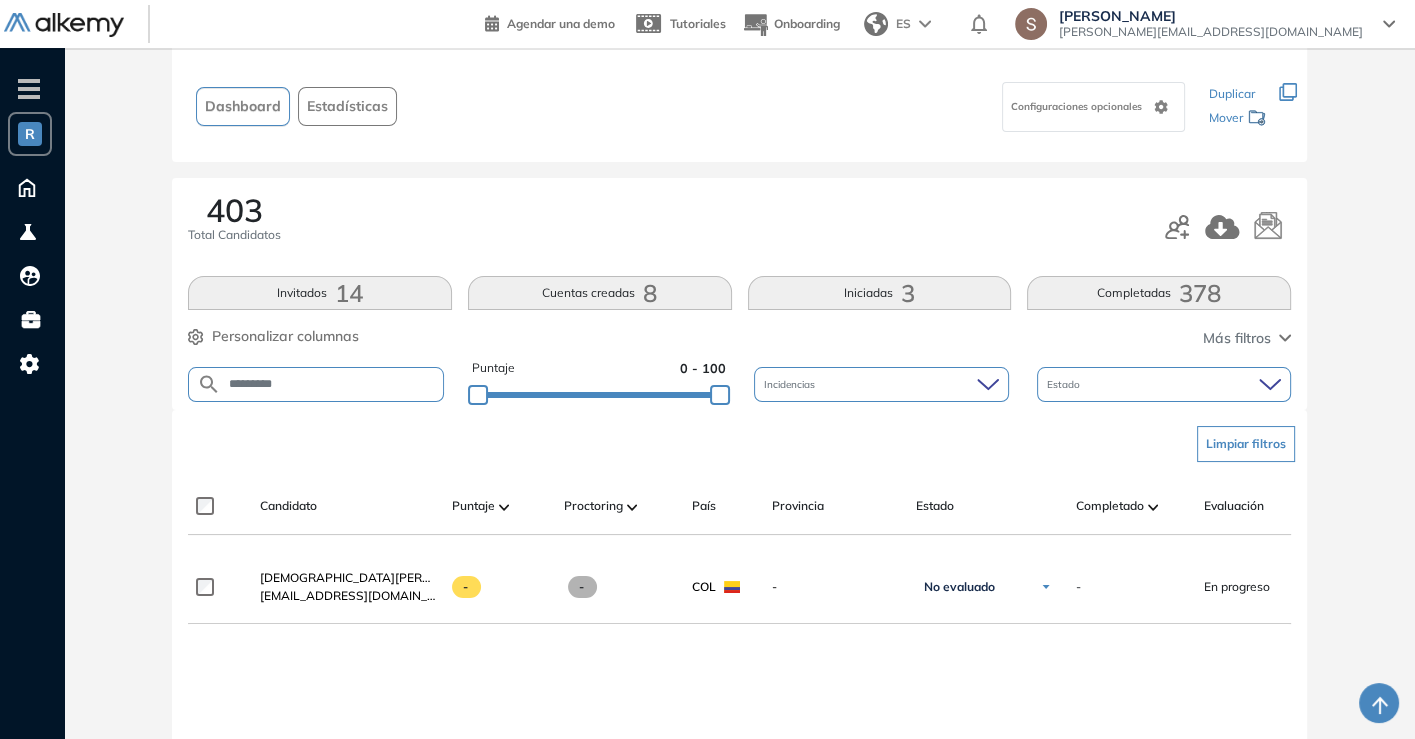 click on "*********" at bounding box center (332, 384) 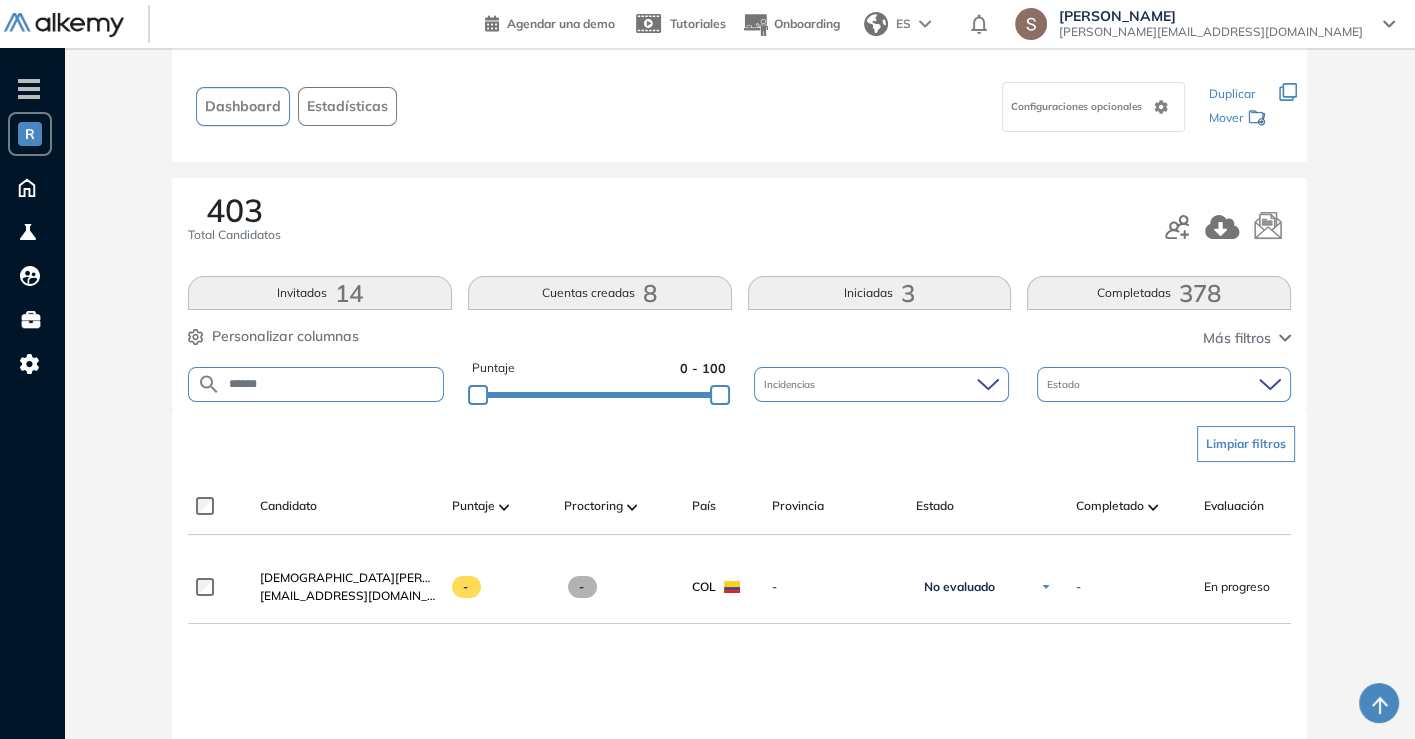 type on "******" 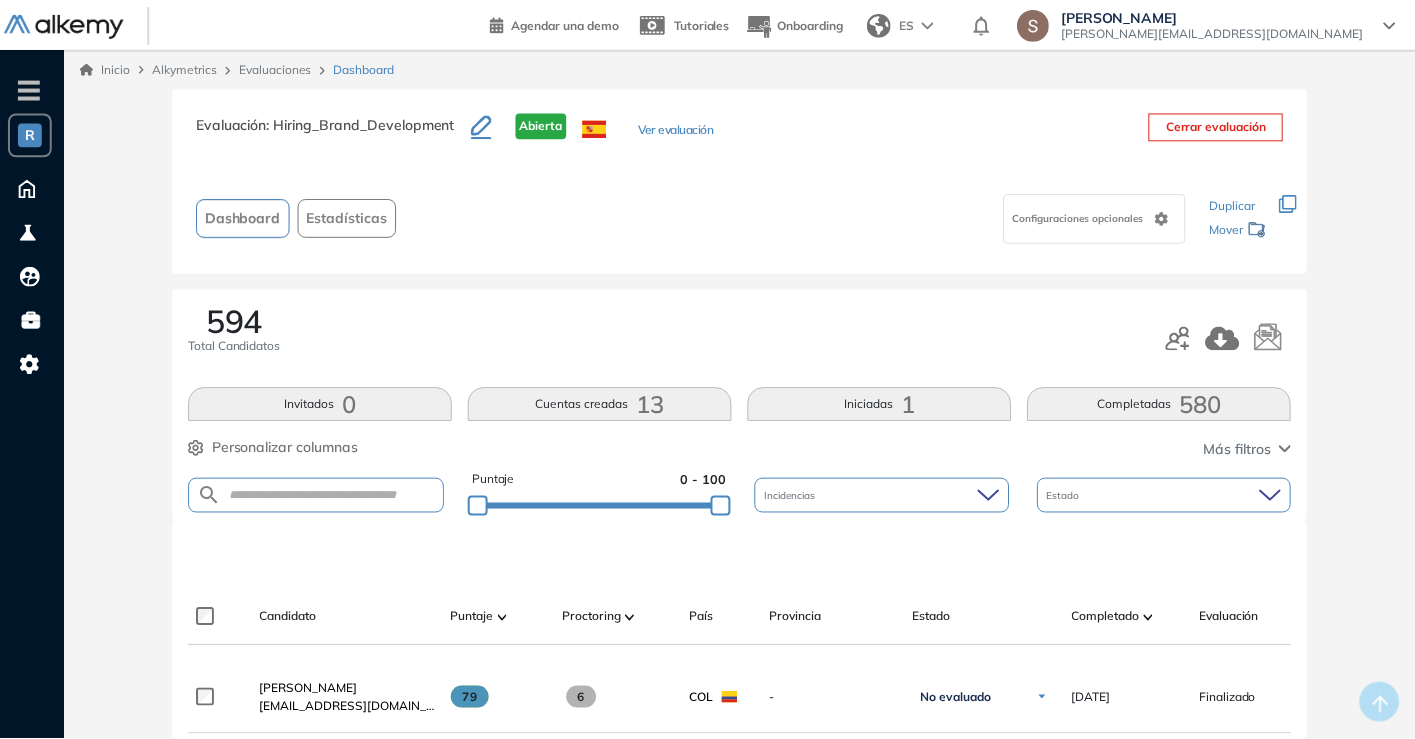 scroll, scrollTop: 0, scrollLeft: 0, axis: both 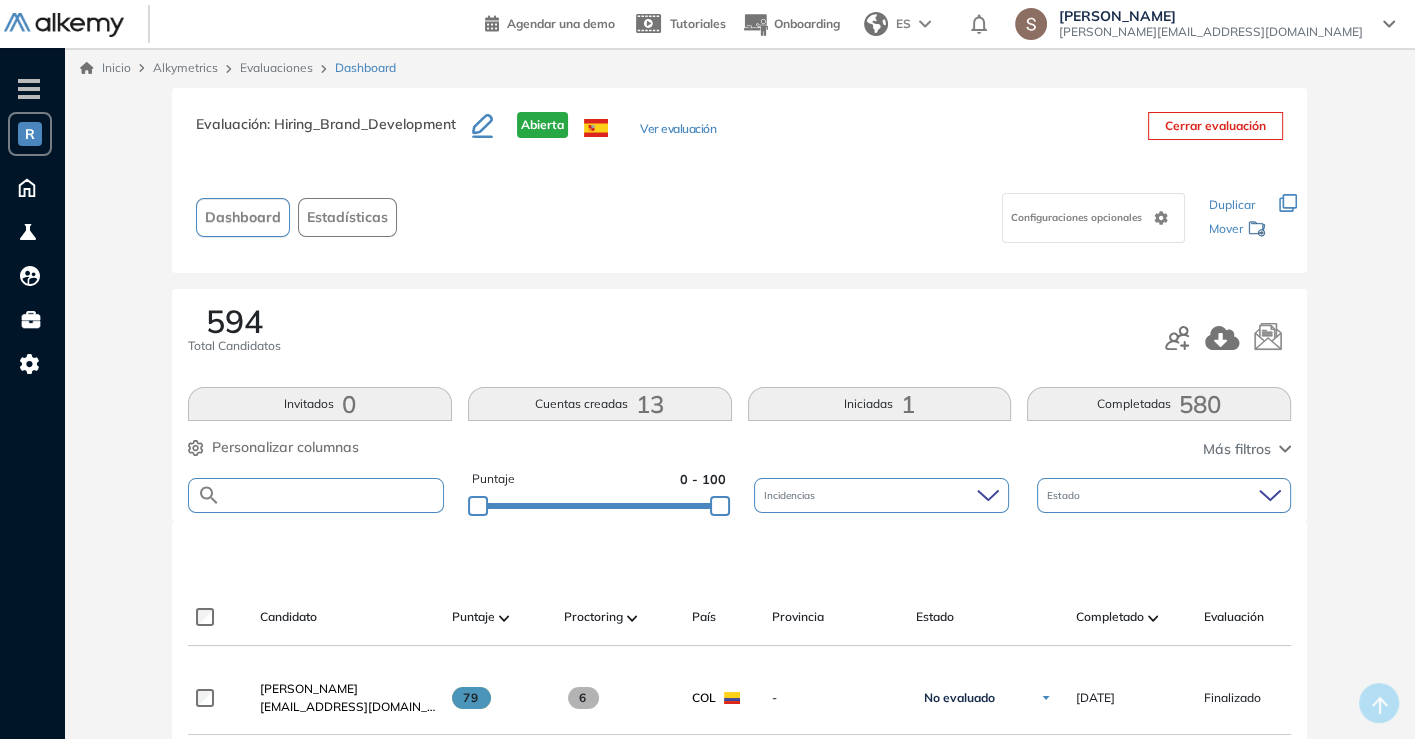 click at bounding box center [332, 495] 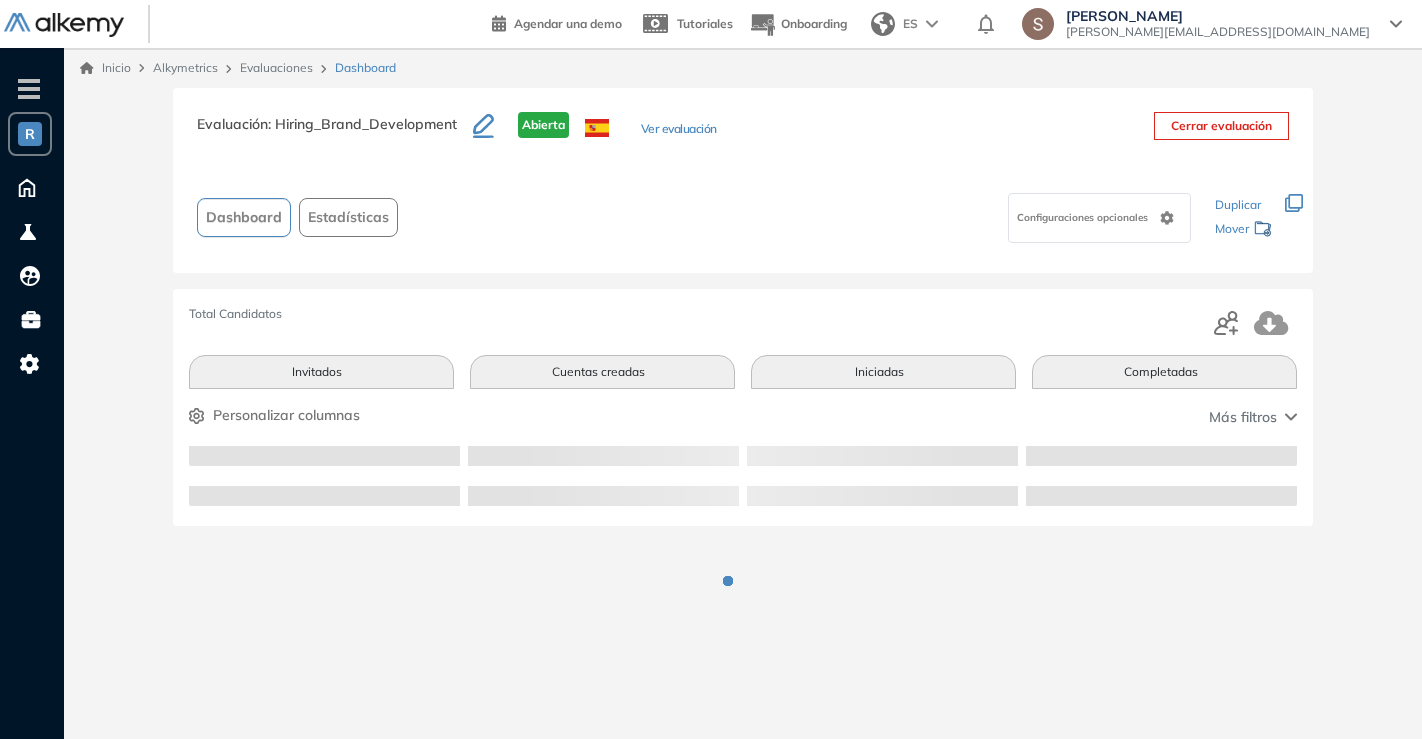 scroll, scrollTop: 0, scrollLeft: 0, axis: both 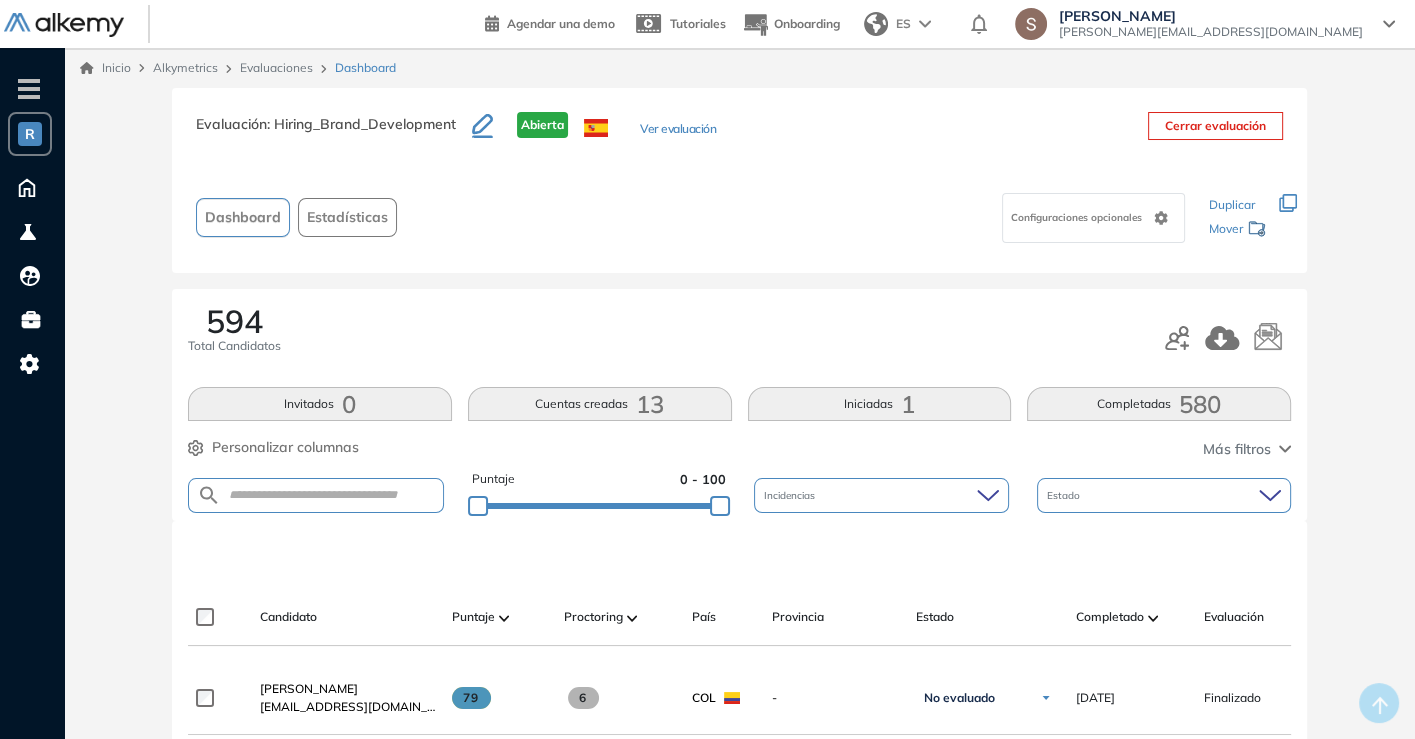 click at bounding box center (316, 495) 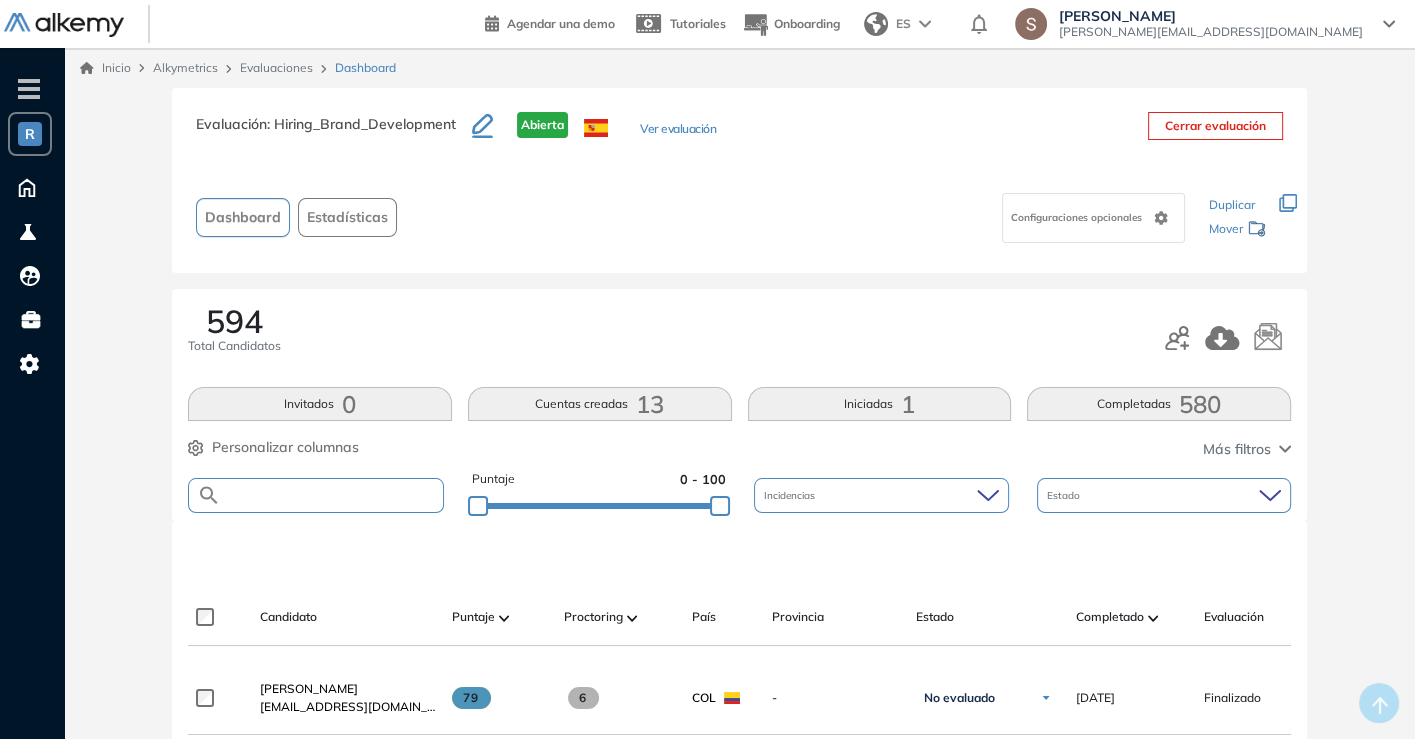 click at bounding box center (332, 495) 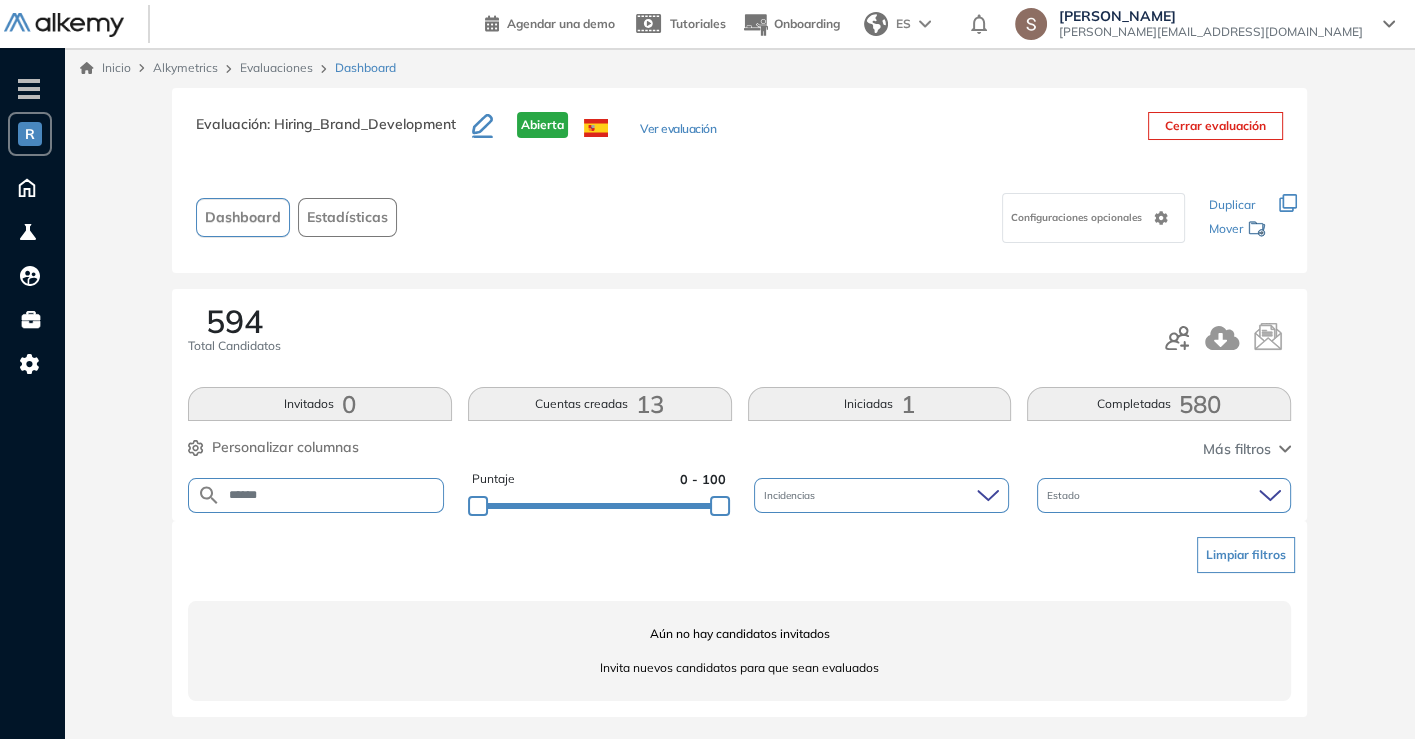 click on "******" at bounding box center (332, 495) 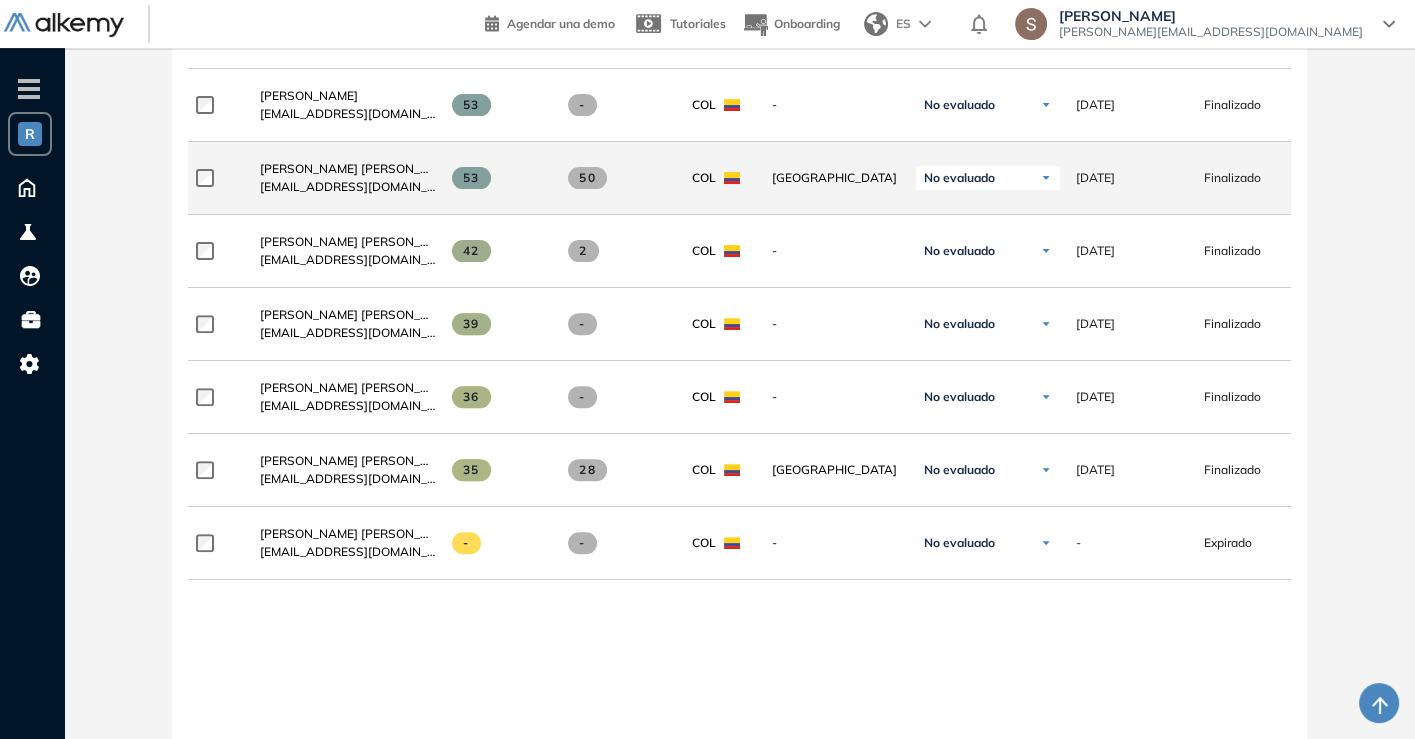 scroll, scrollTop: 222, scrollLeft: 0, axis: vertical 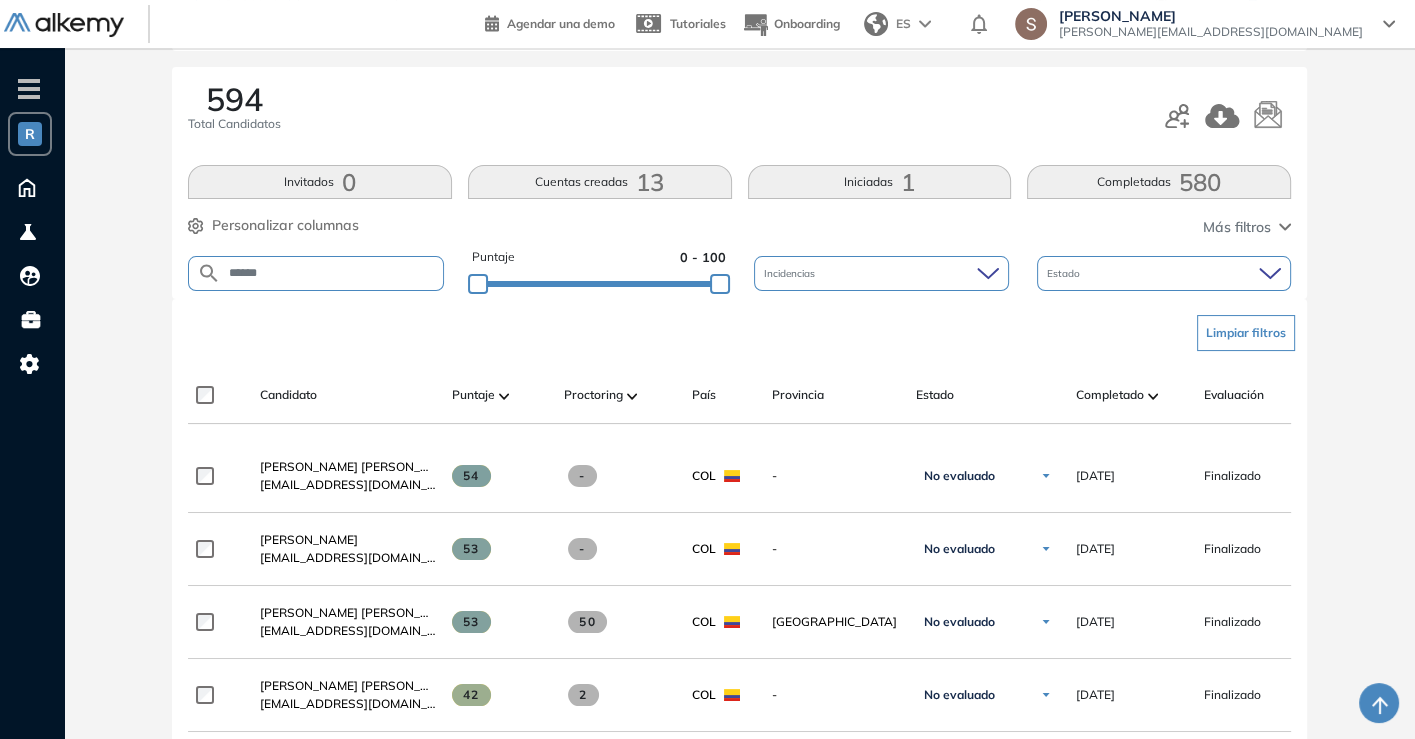 click on "******" at bounding box center [332, 273] 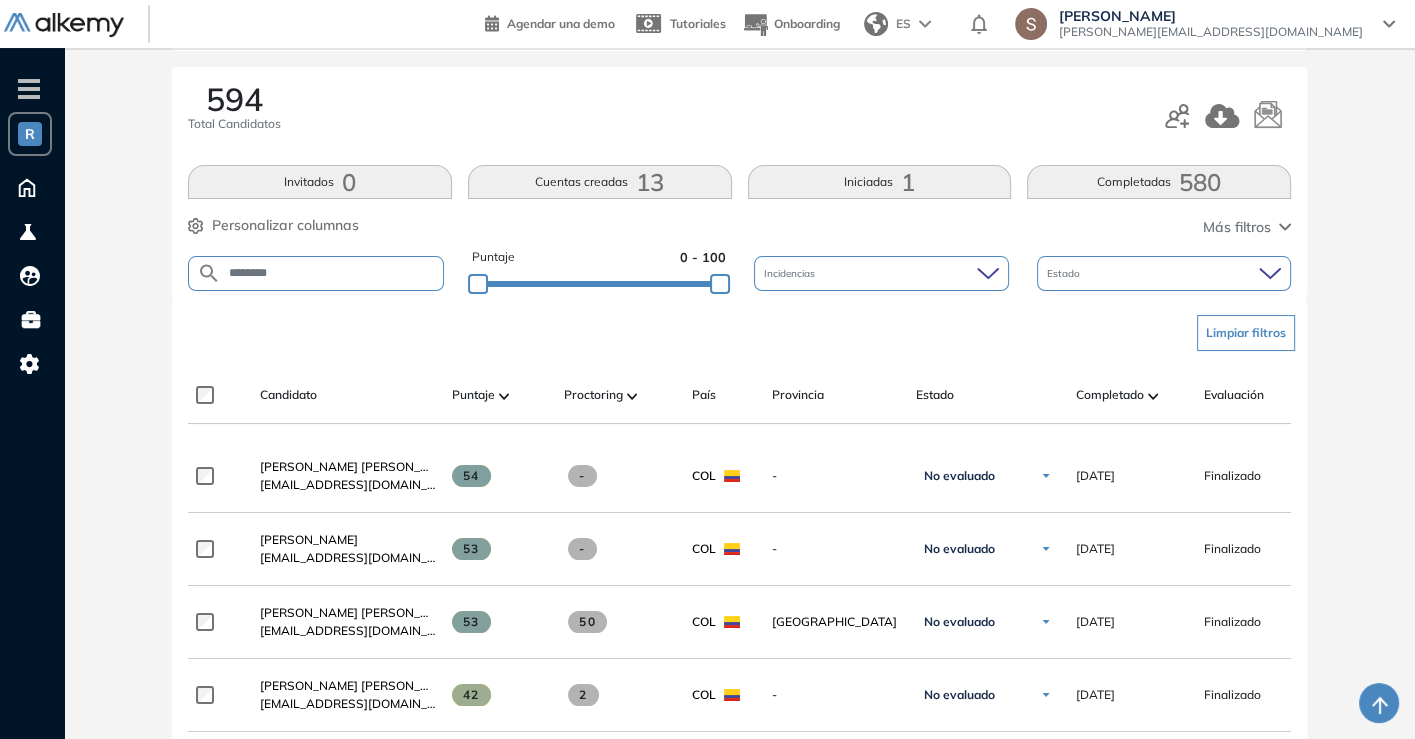 scroll, scrollTop: 0, scrollLeft: 0, axis: both 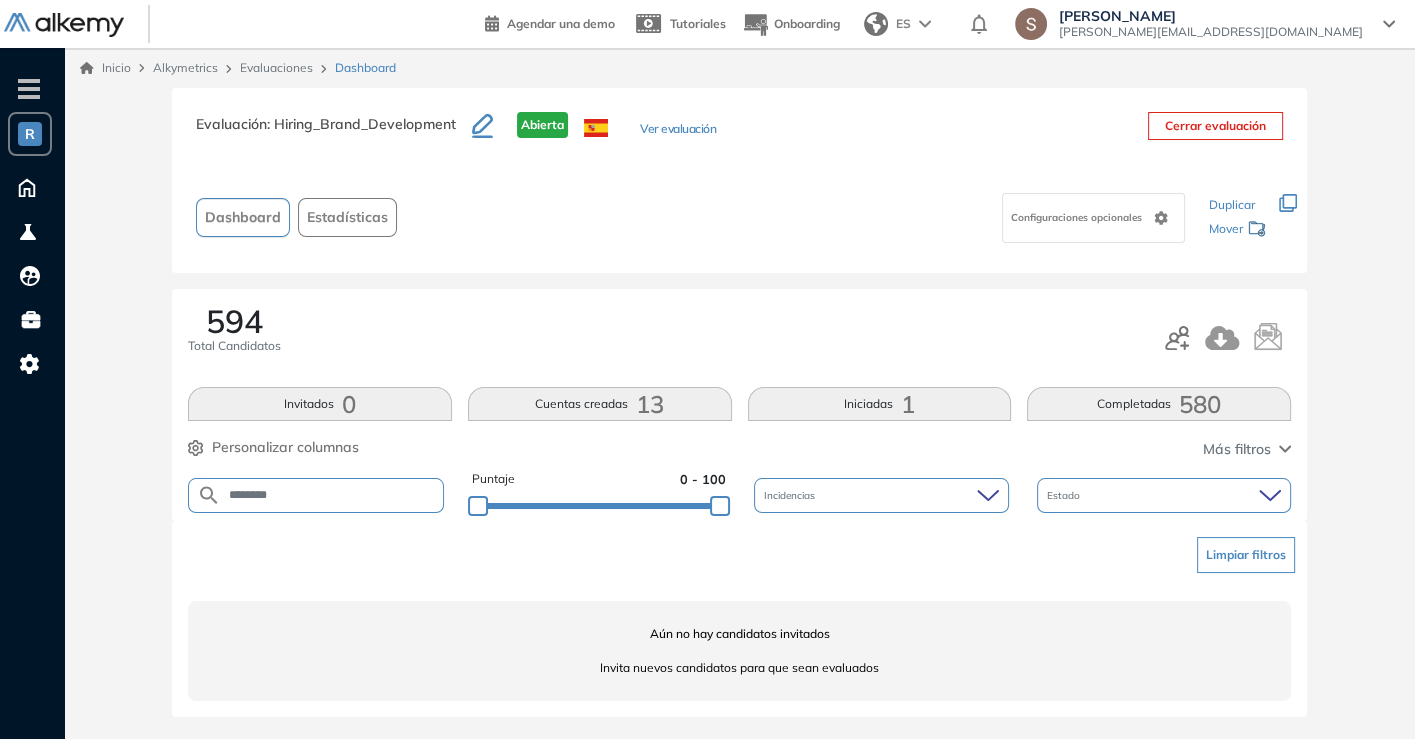 click on "********" at bounding box center (332, 495) 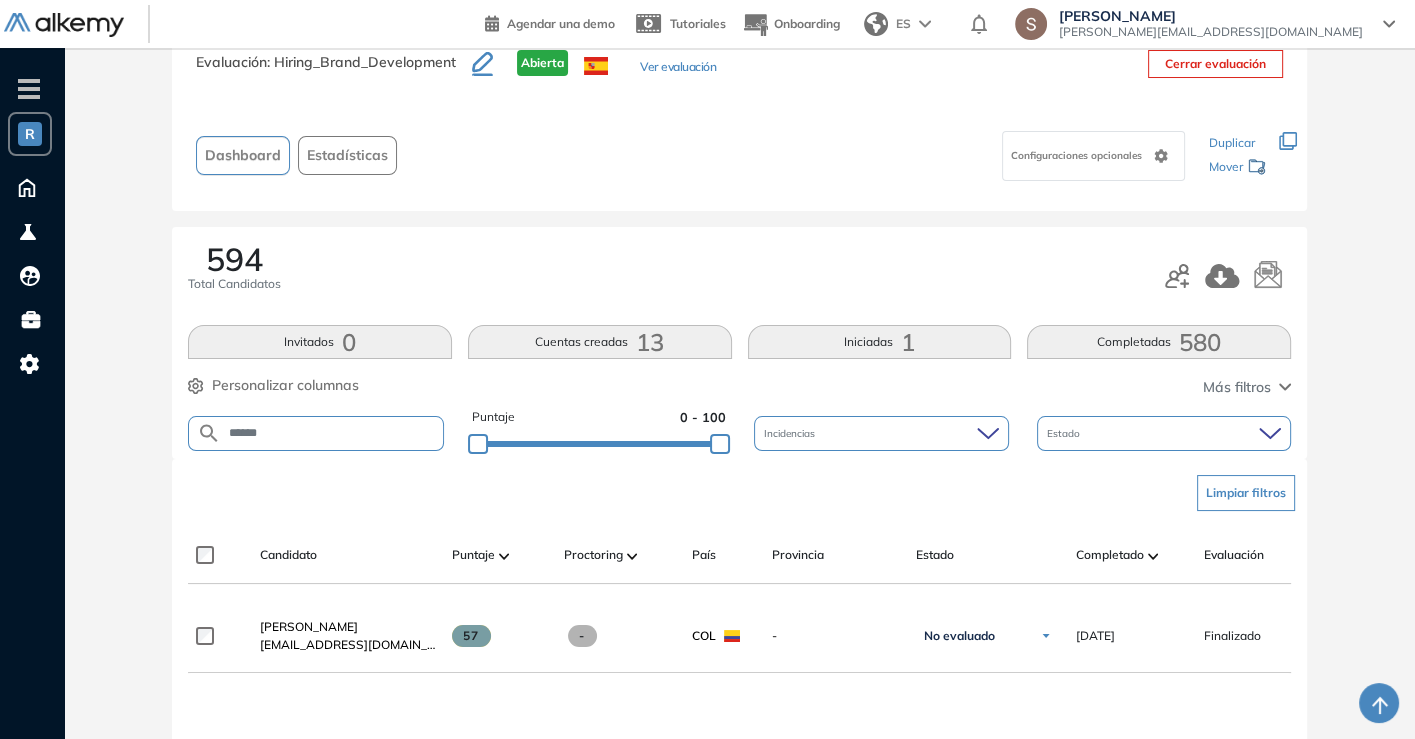 scroll, scrollTop: 111, scrollLeft: 0, axis: vertical 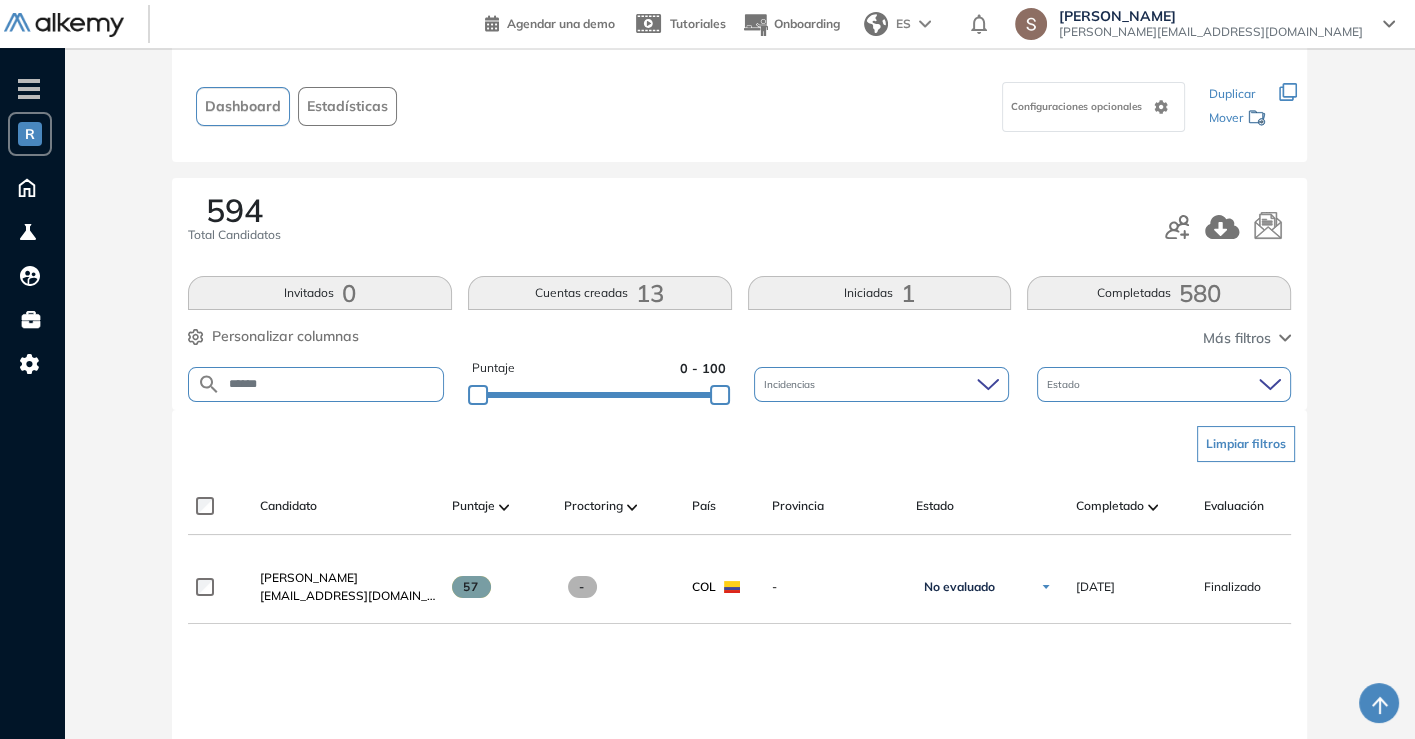click on "******" at bounding box center [332, 384] 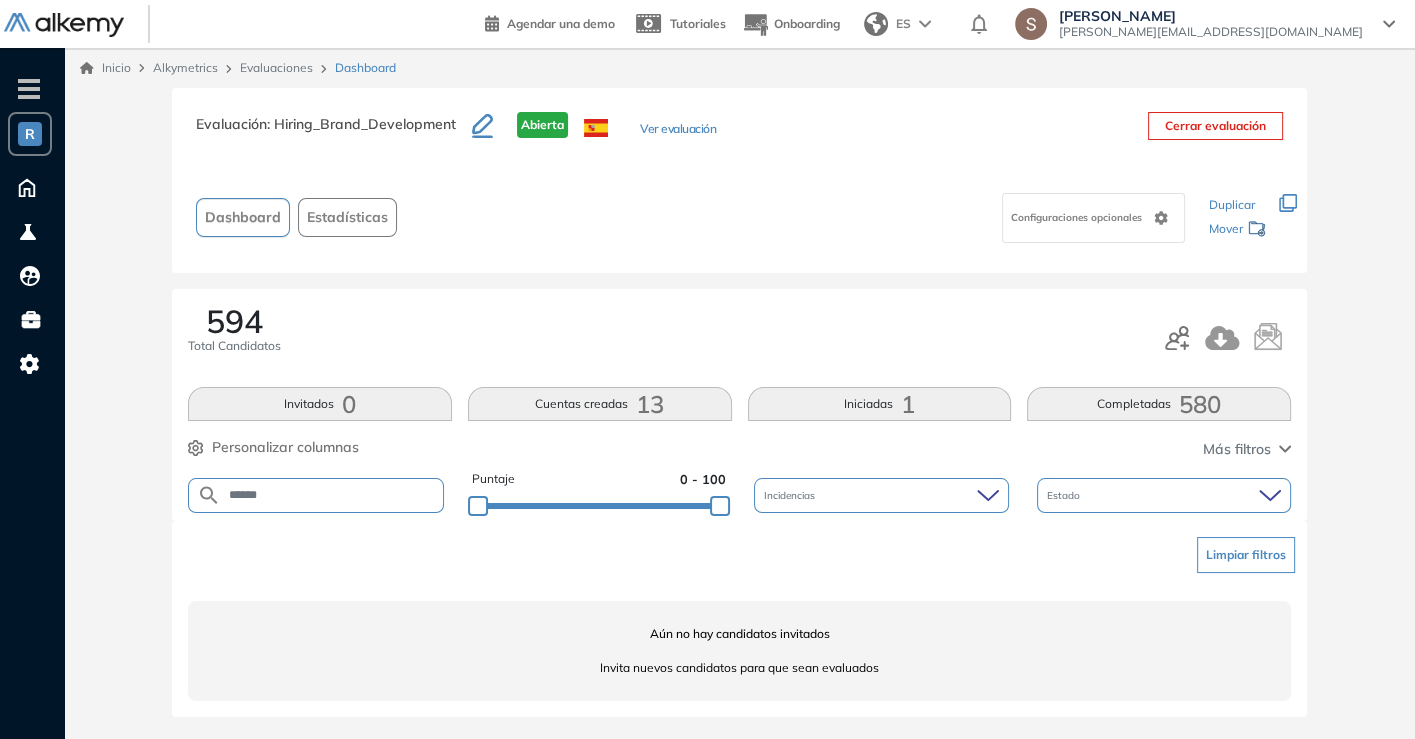 click on "******" at bounding box center (332, 495) 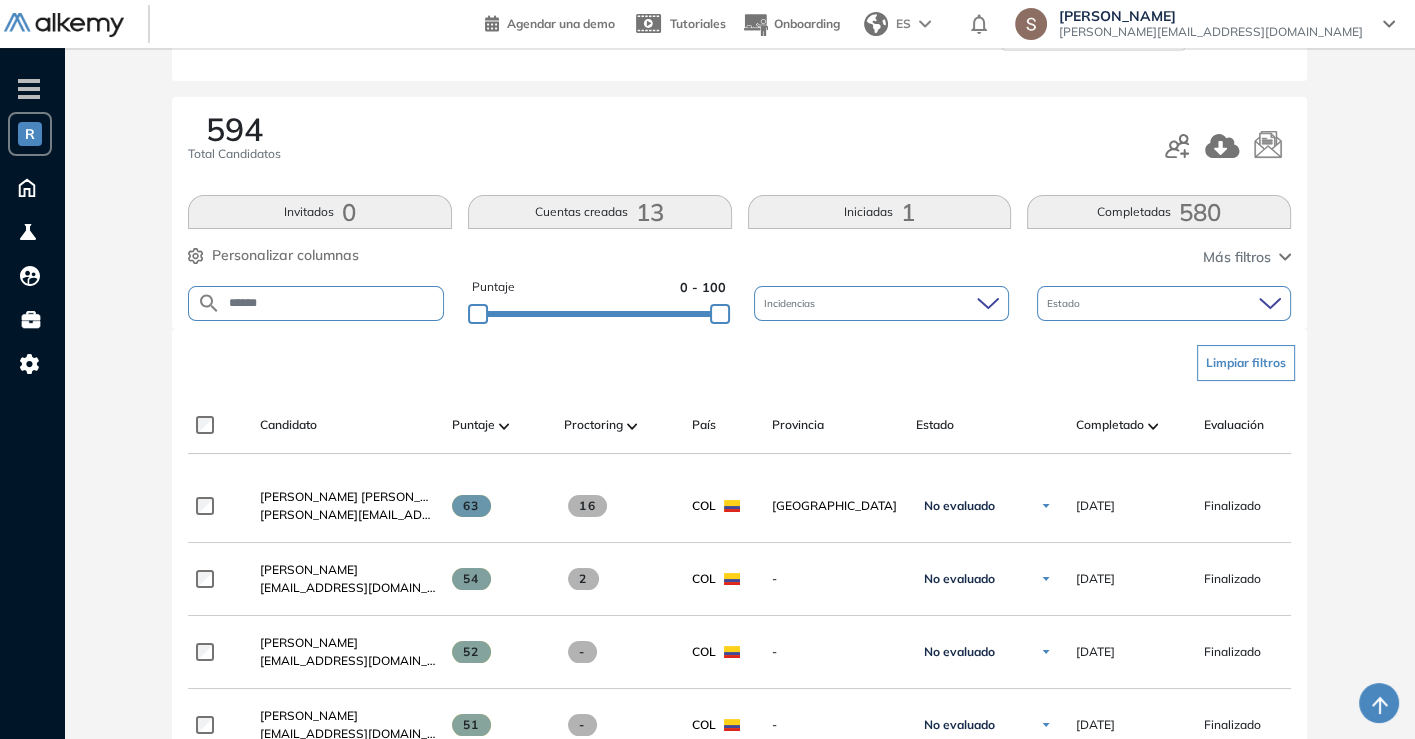 scroll, scrollTop: 222, scrollLeft: 0, axis: vertical 